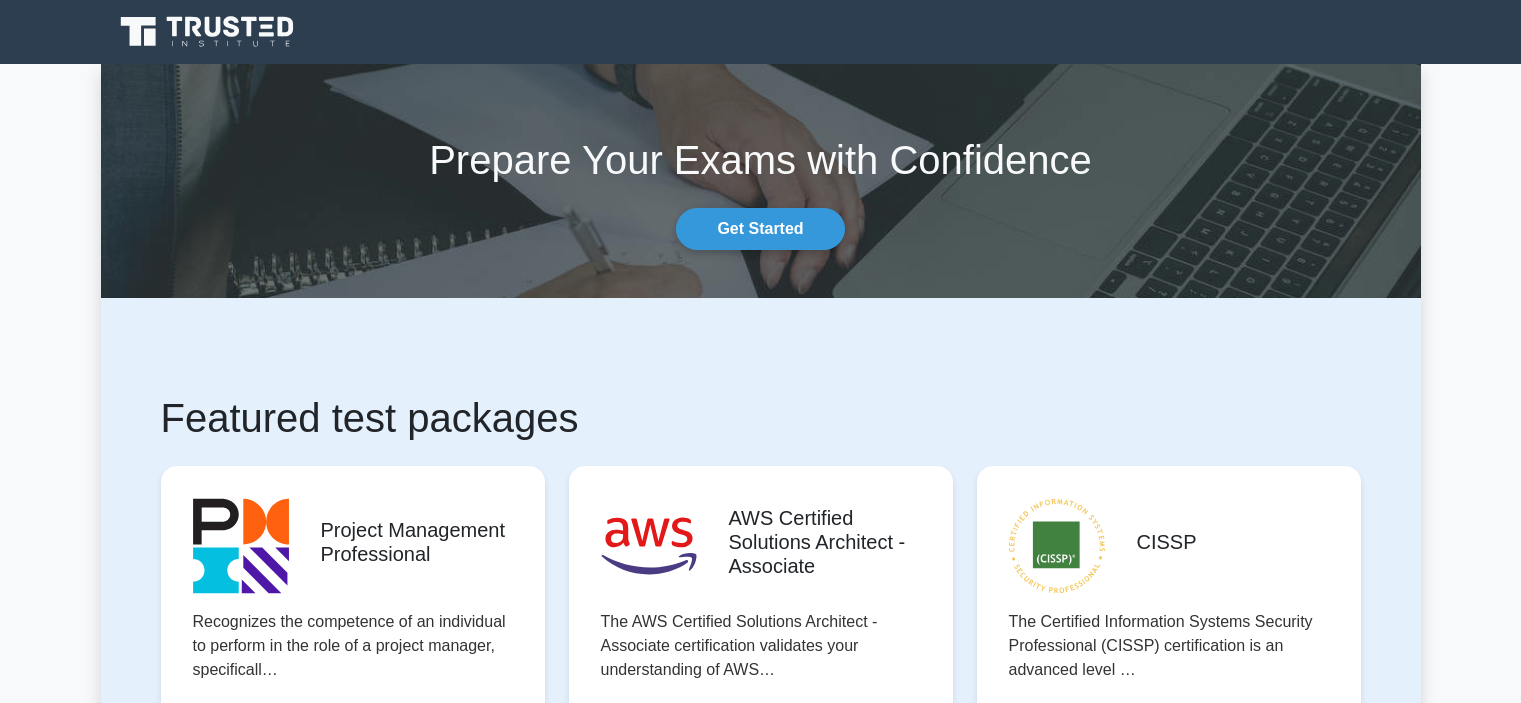 scroll, scrollTop: 0, scrollLeft: 0, axis: both 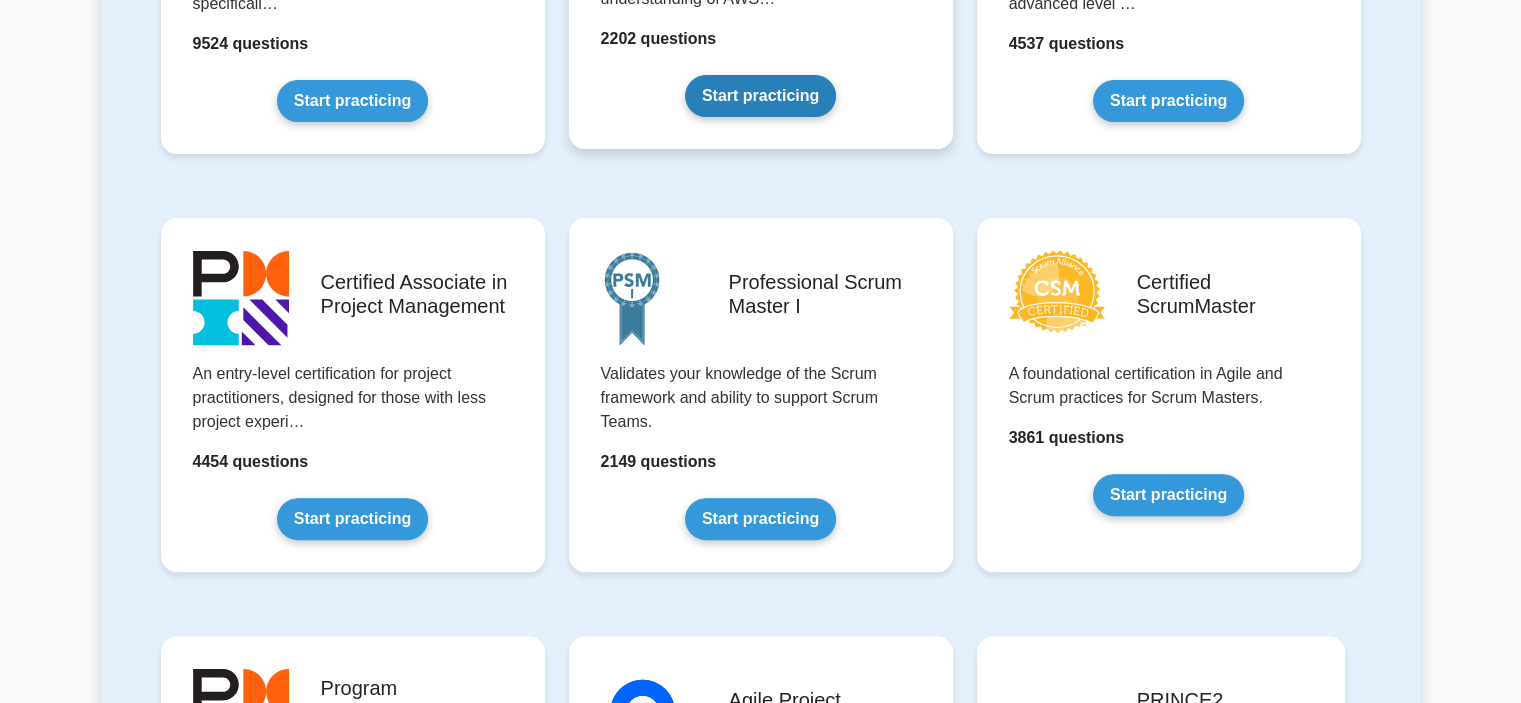 click on "Start practicing" at bounding box center (760, 96) 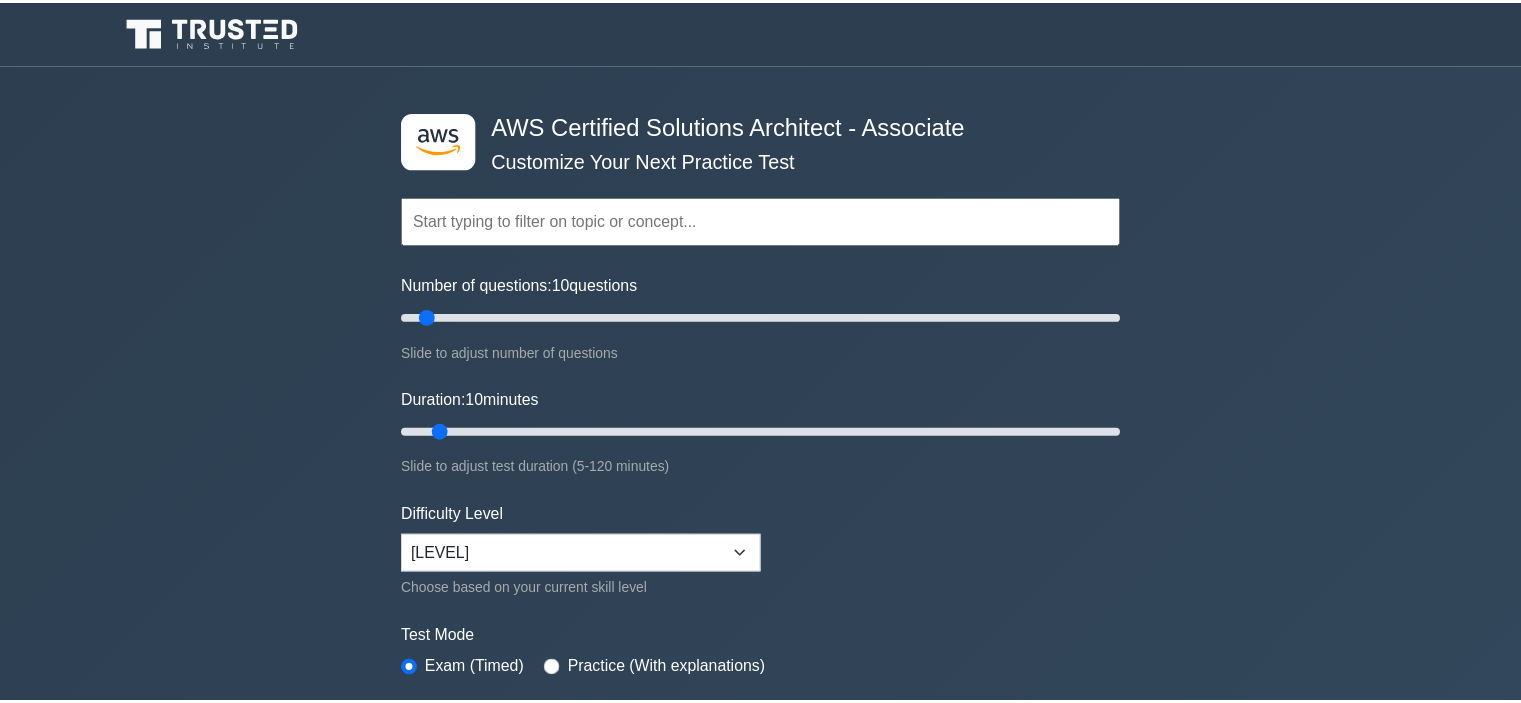 scroll, scrollTop: 0, scrollLeft: 0, axis: both 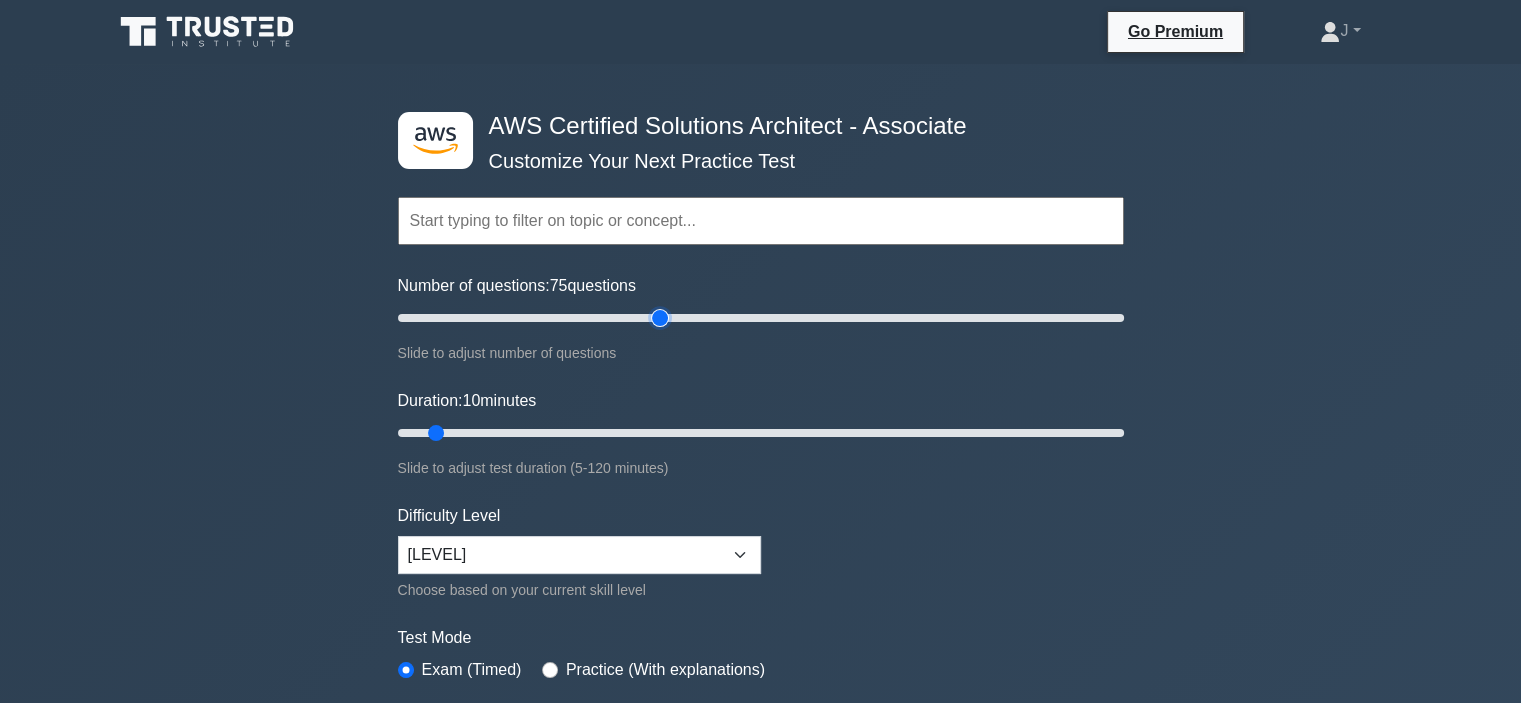 drag, startPoint x: 424, startPoint y: 312, endPoint x: 664, endPoint y: 324, distance: 240.29982 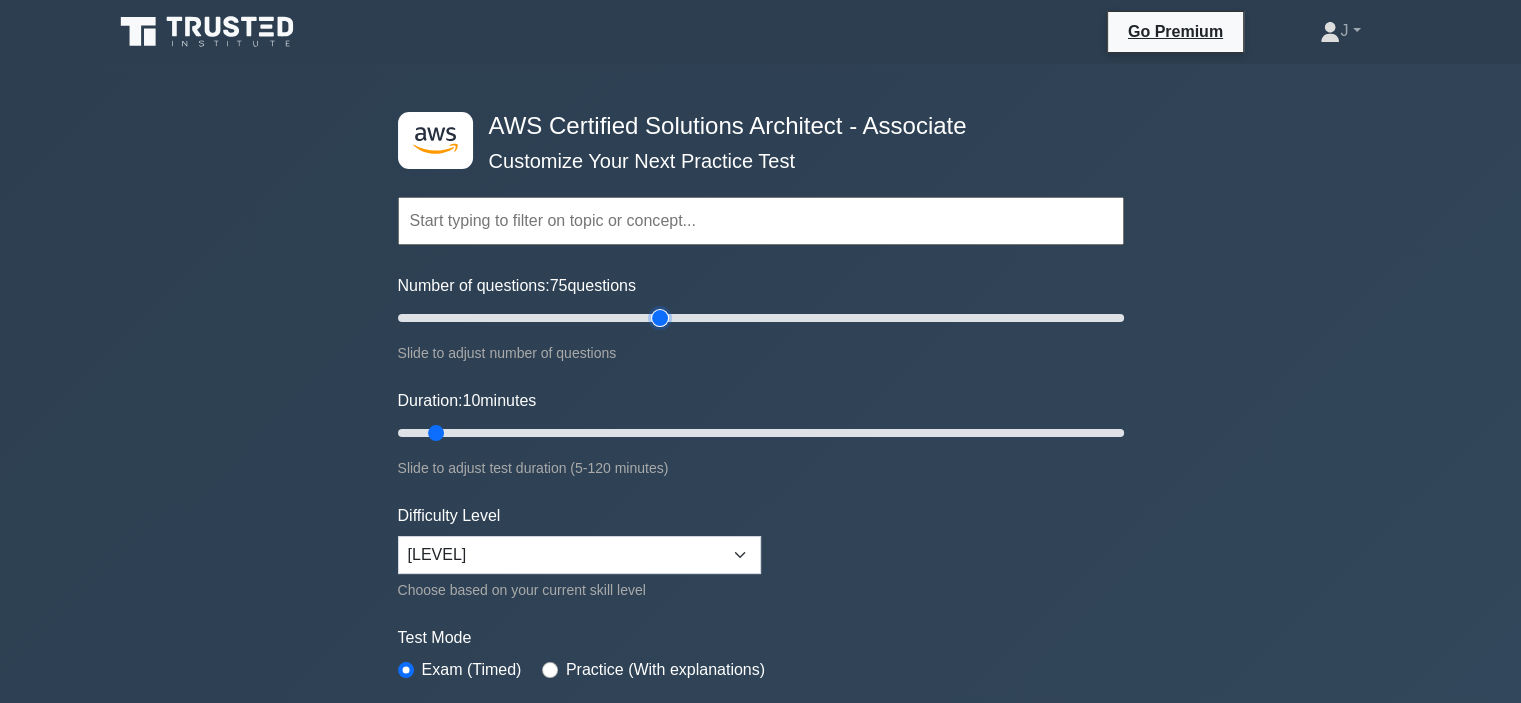 type on "75" 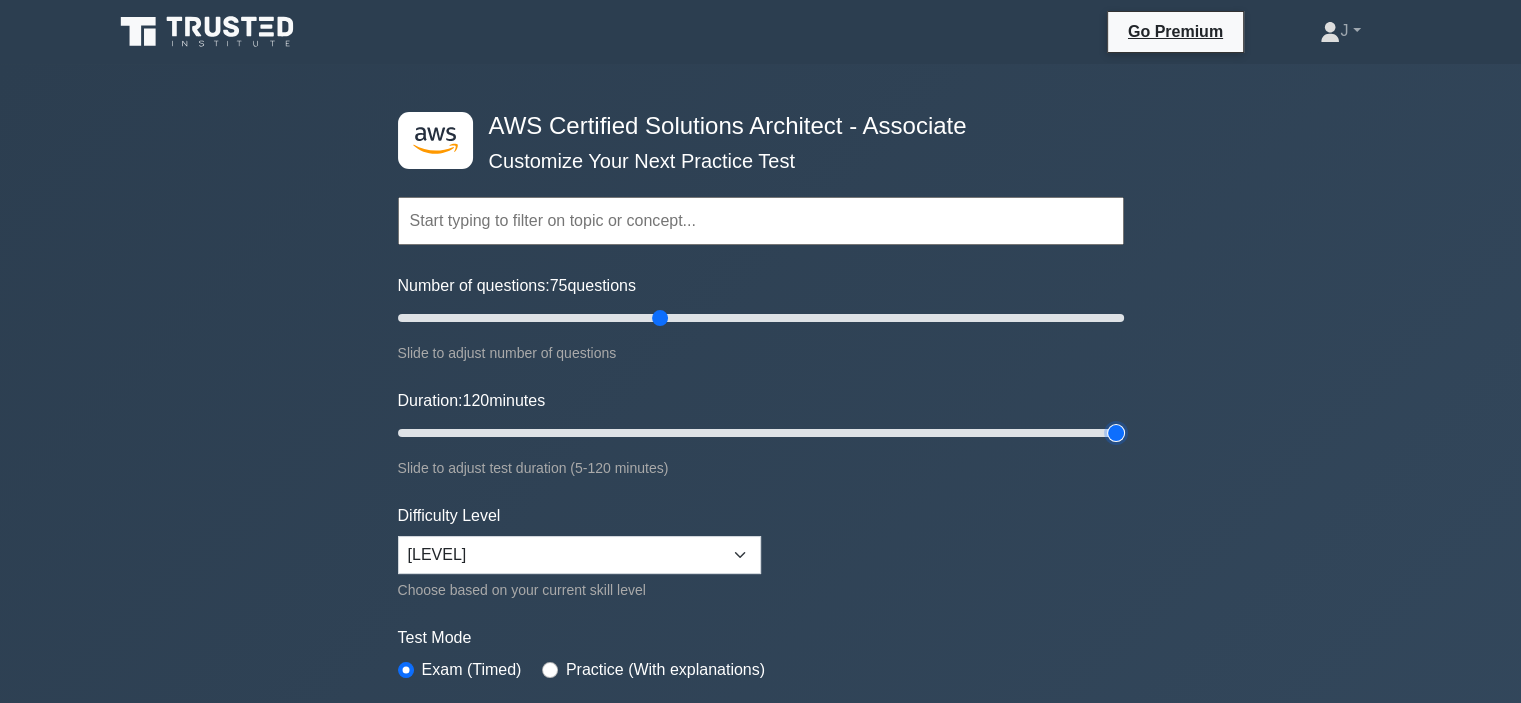 drag, startPoint x: 434, startPoint y: 434, endPoint x: 1284, endPoint y: 435, distance: 850.0006 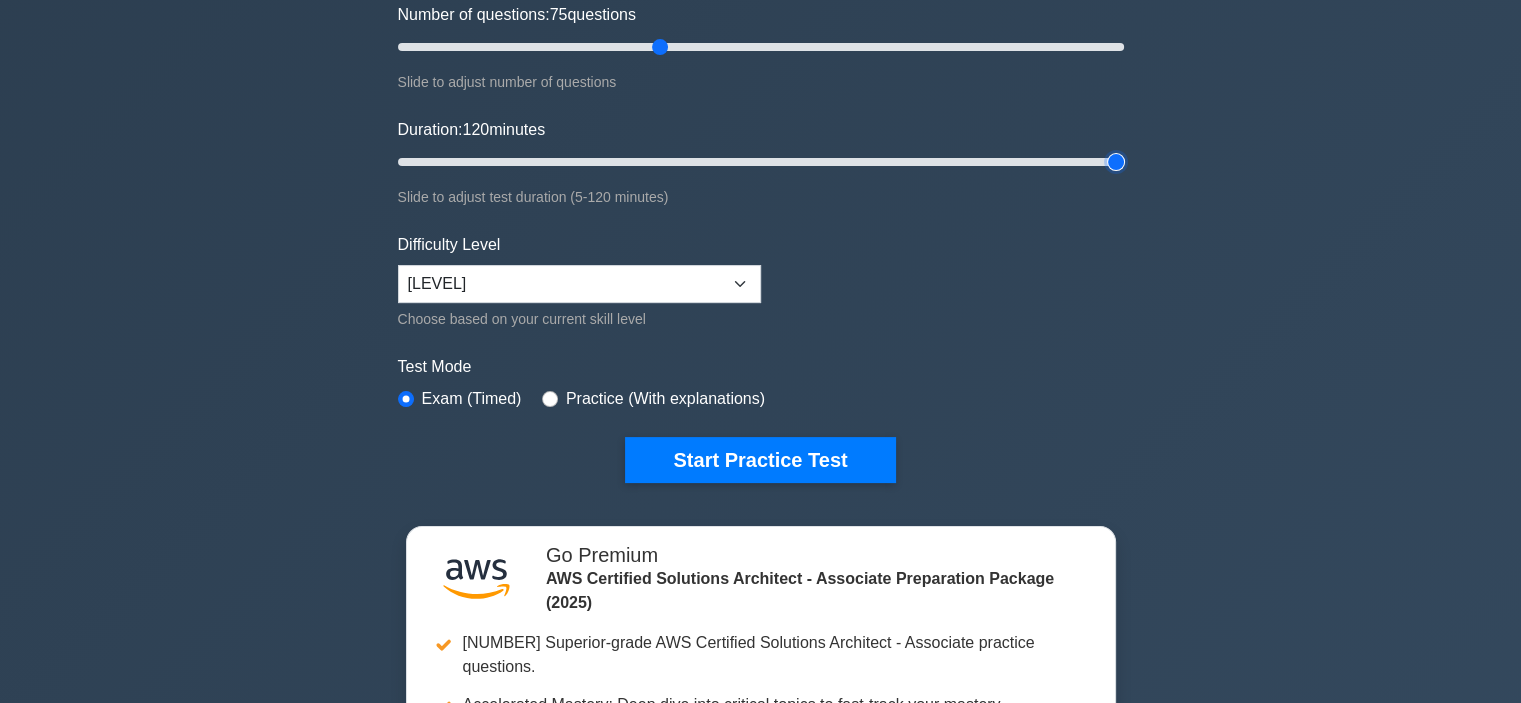 scroll, scrollTop: 233, scrollLeft: 0, axis: vertical 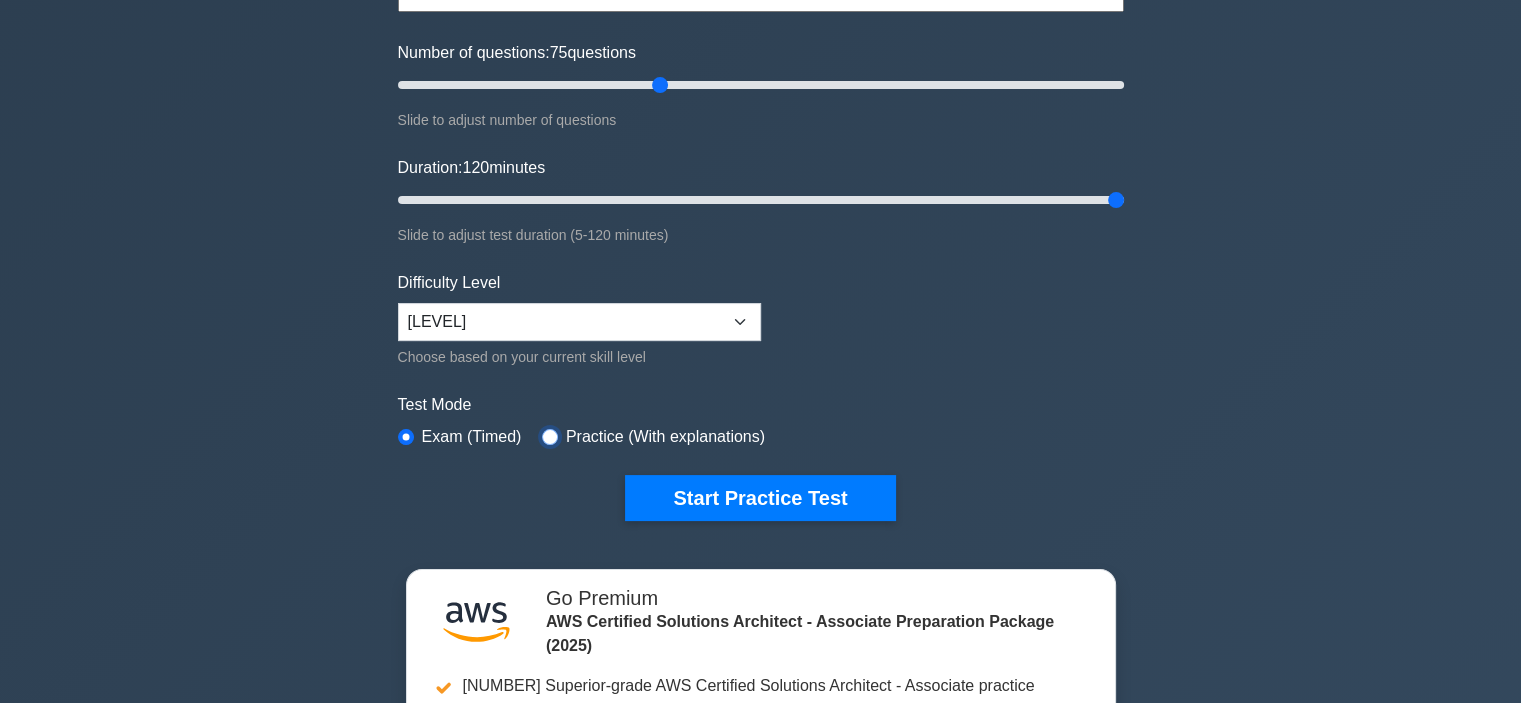 click at bounding box center (550, 437) 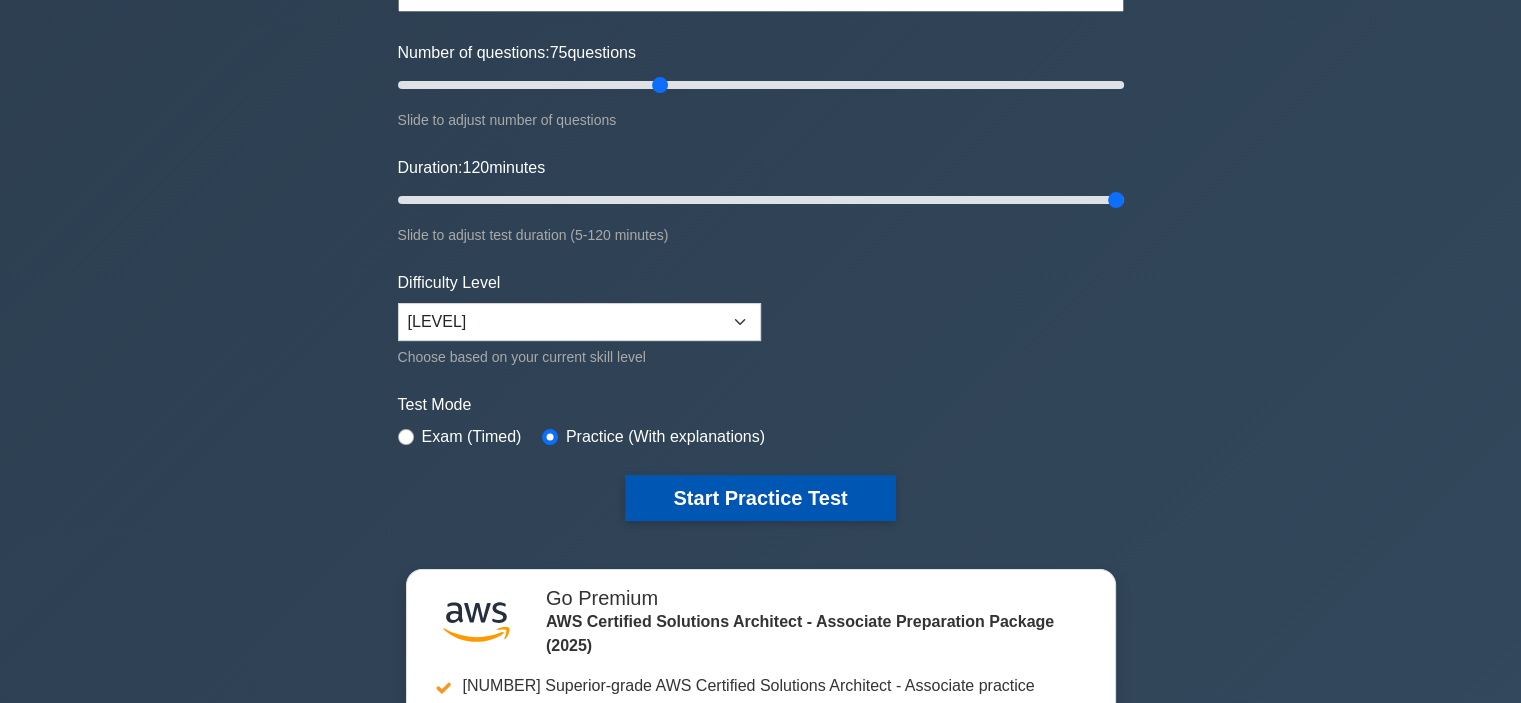 click on "Start Practice Test" at bounding box center [760, 498] 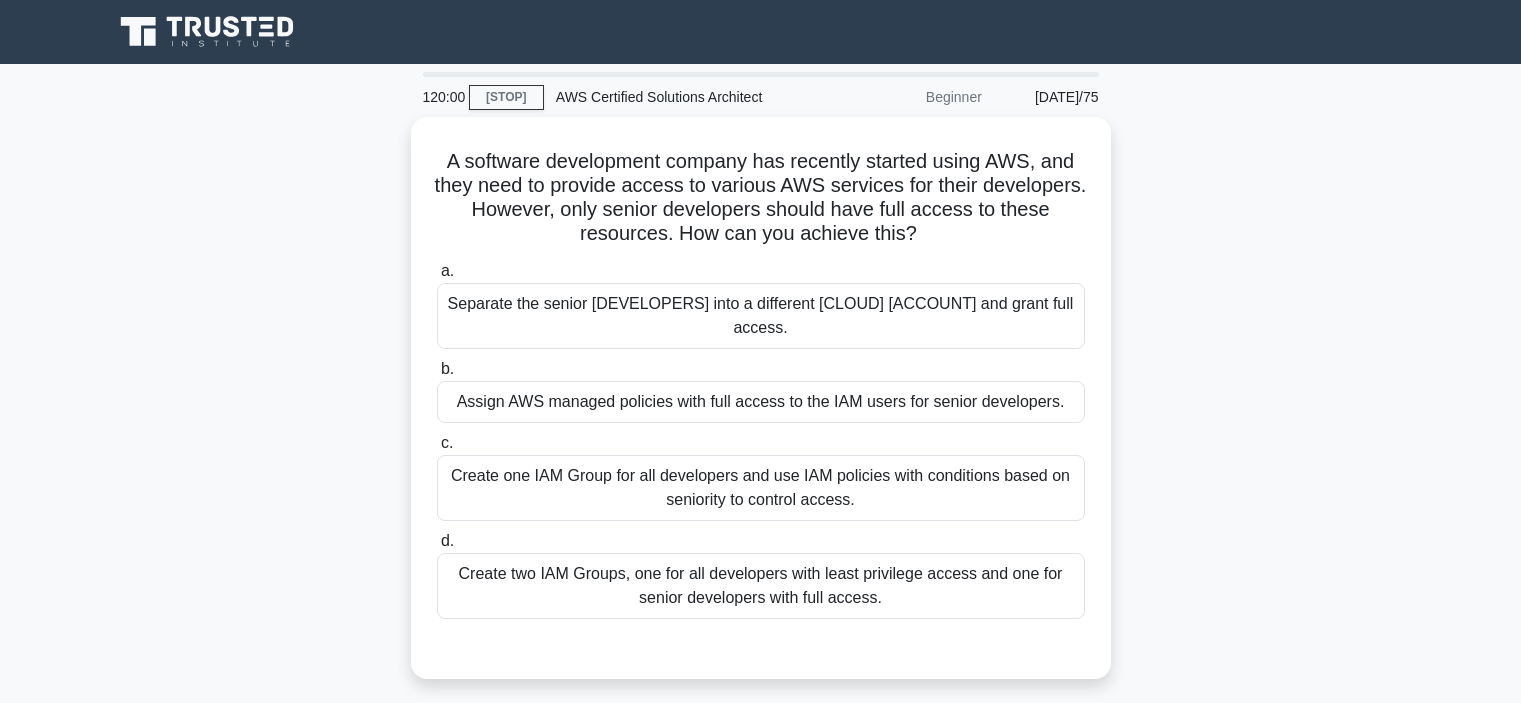 scroll, scrollTop: 0, scrollLeft: 0, axis: both 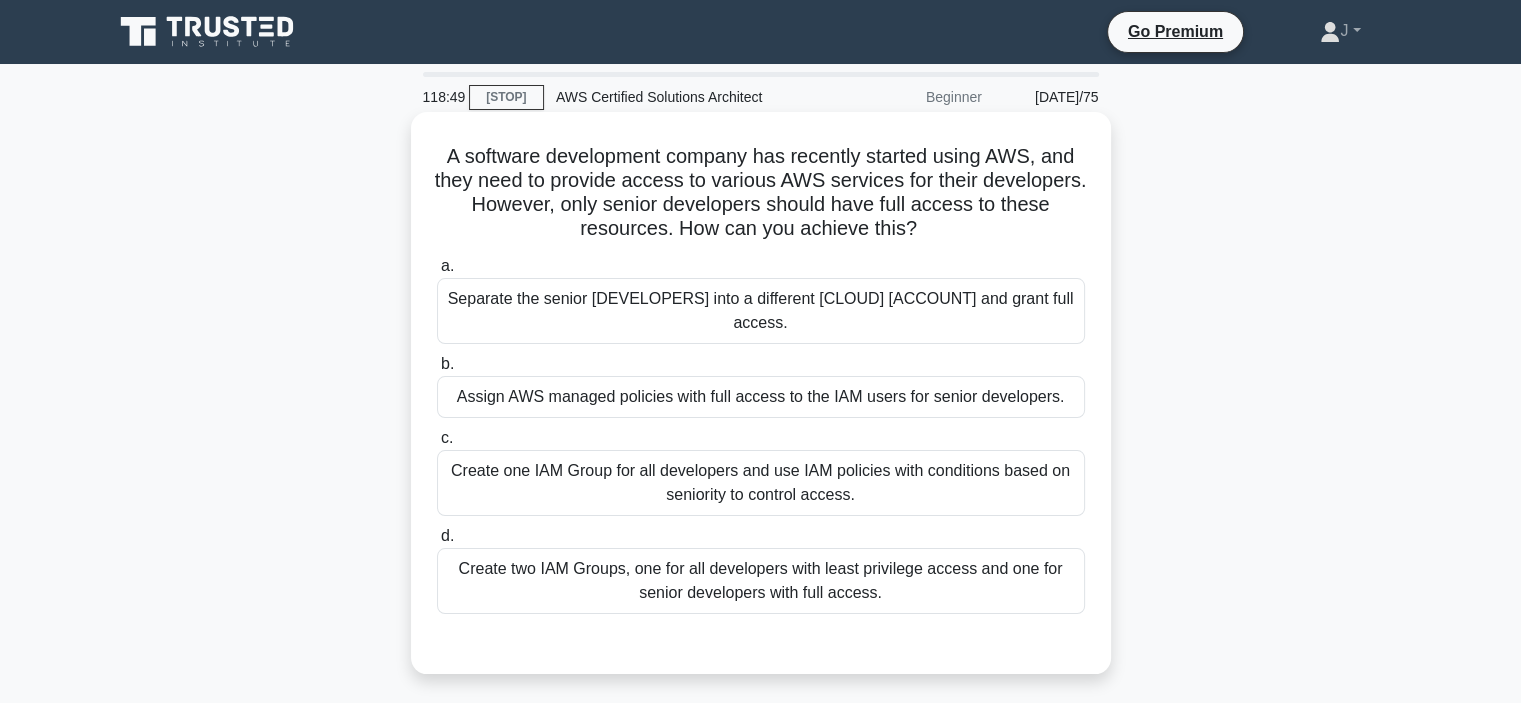 click on "Create one IAM Group for all developers and use IAM policies with conditions based on seniority to control access." at bounding box center (761, 483) 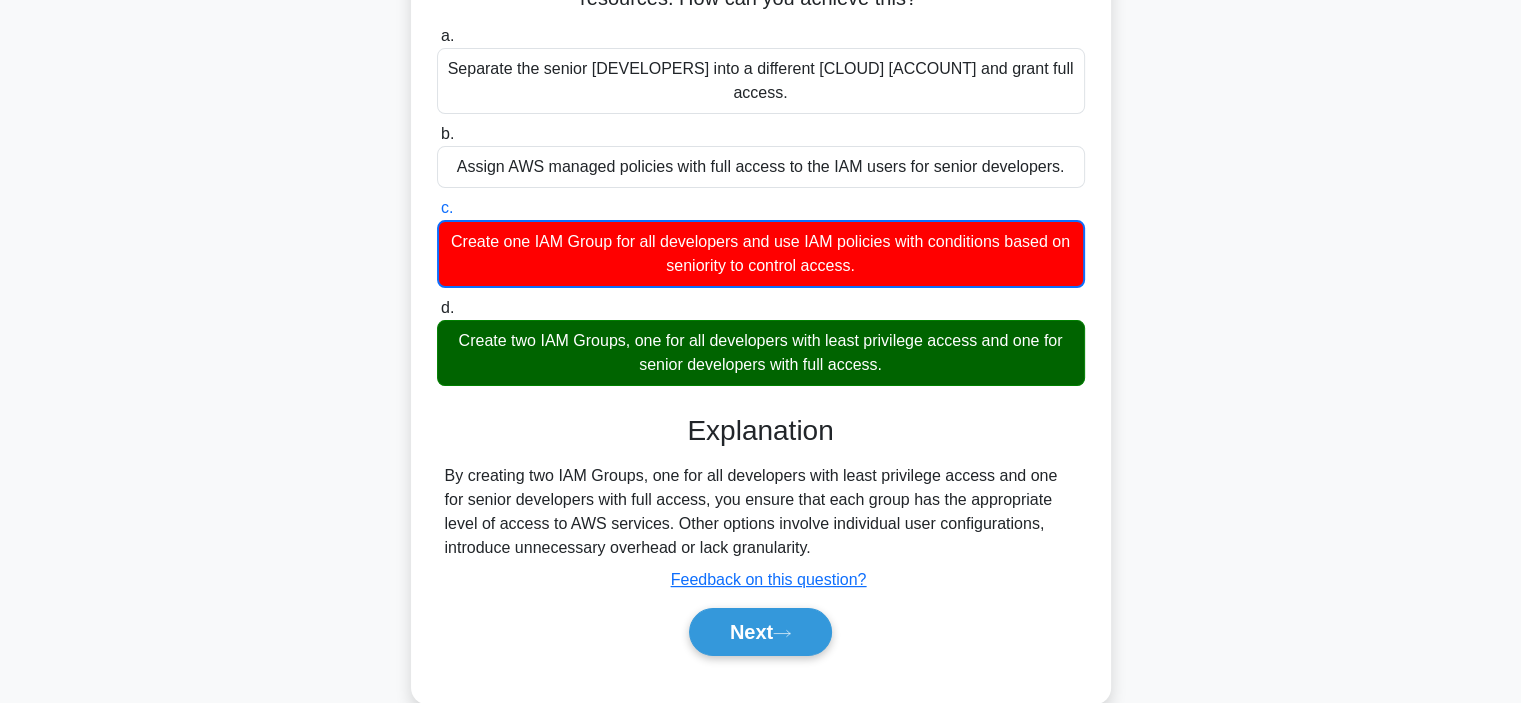 scroll, scrollTop: 266, scrollLeft: 0, axis: vertical 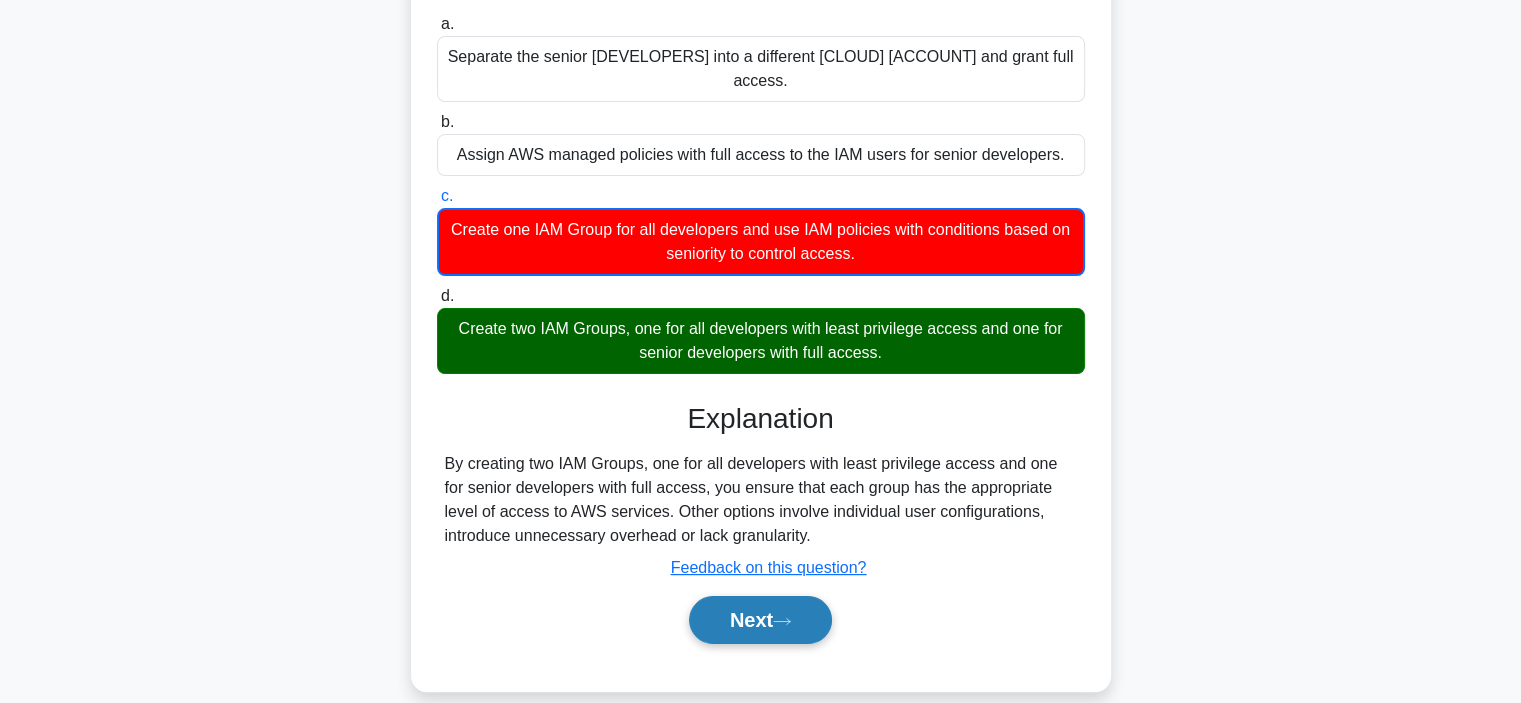 click on "Next" at bounding box center [760, 620] 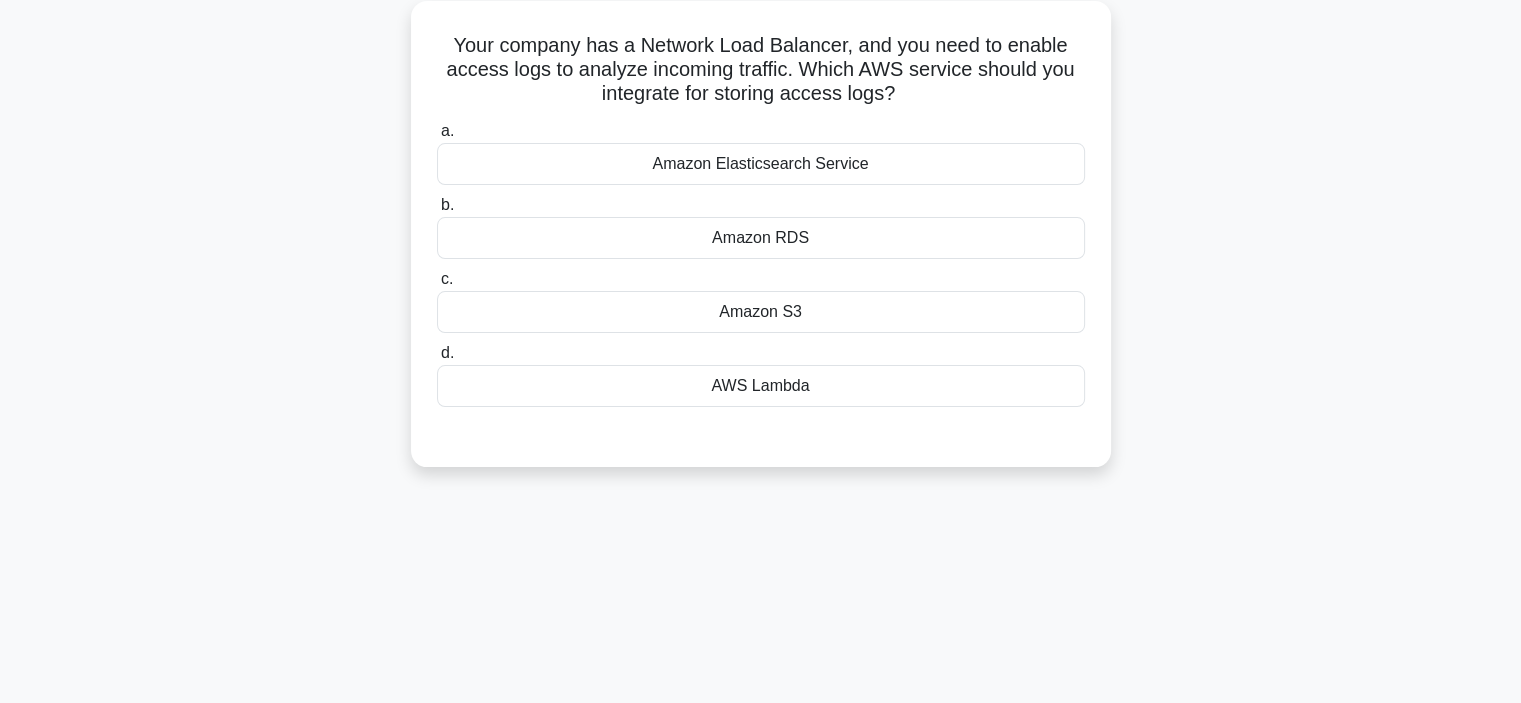 scroll, scrollTop: 0, scrollLeft: 0, axis: both 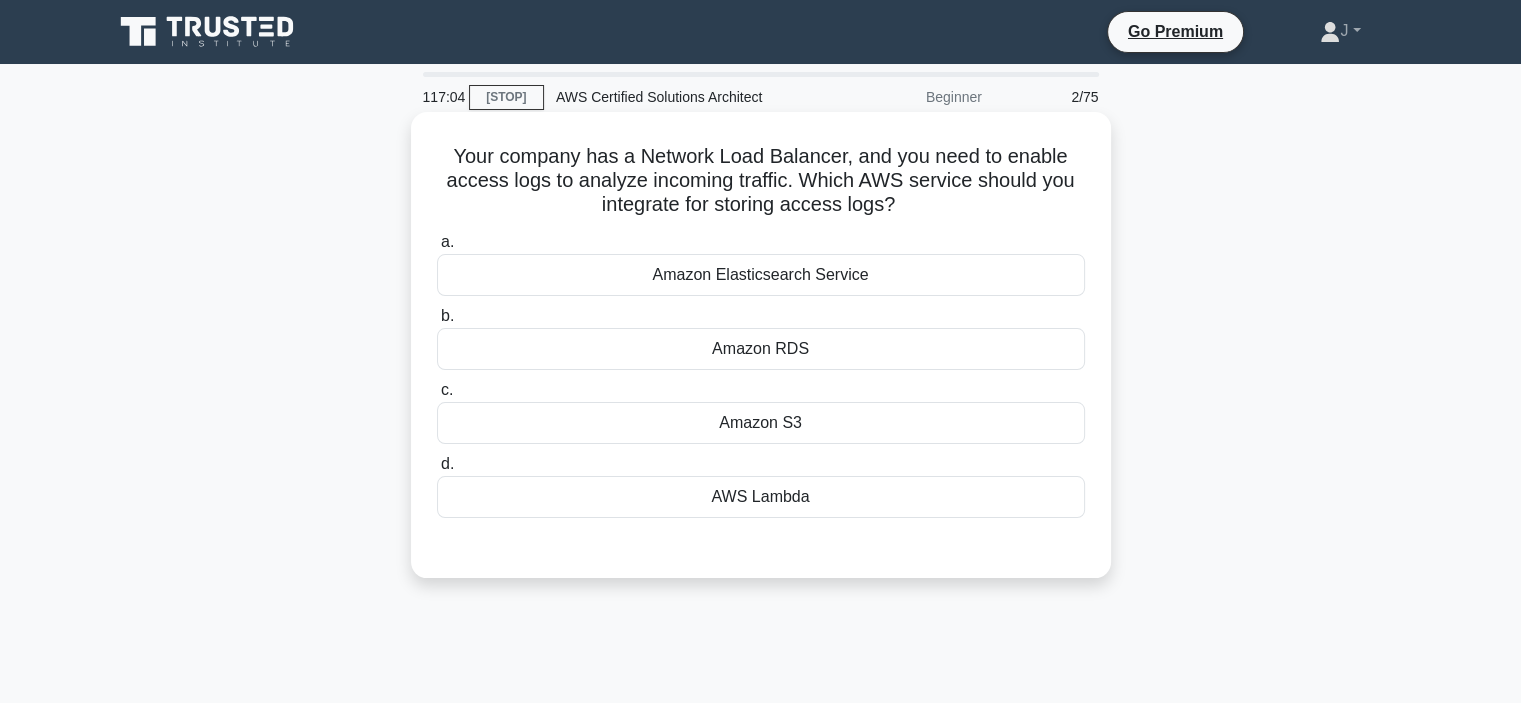 click on "Amazon S3" at bounding box center (761, 423) 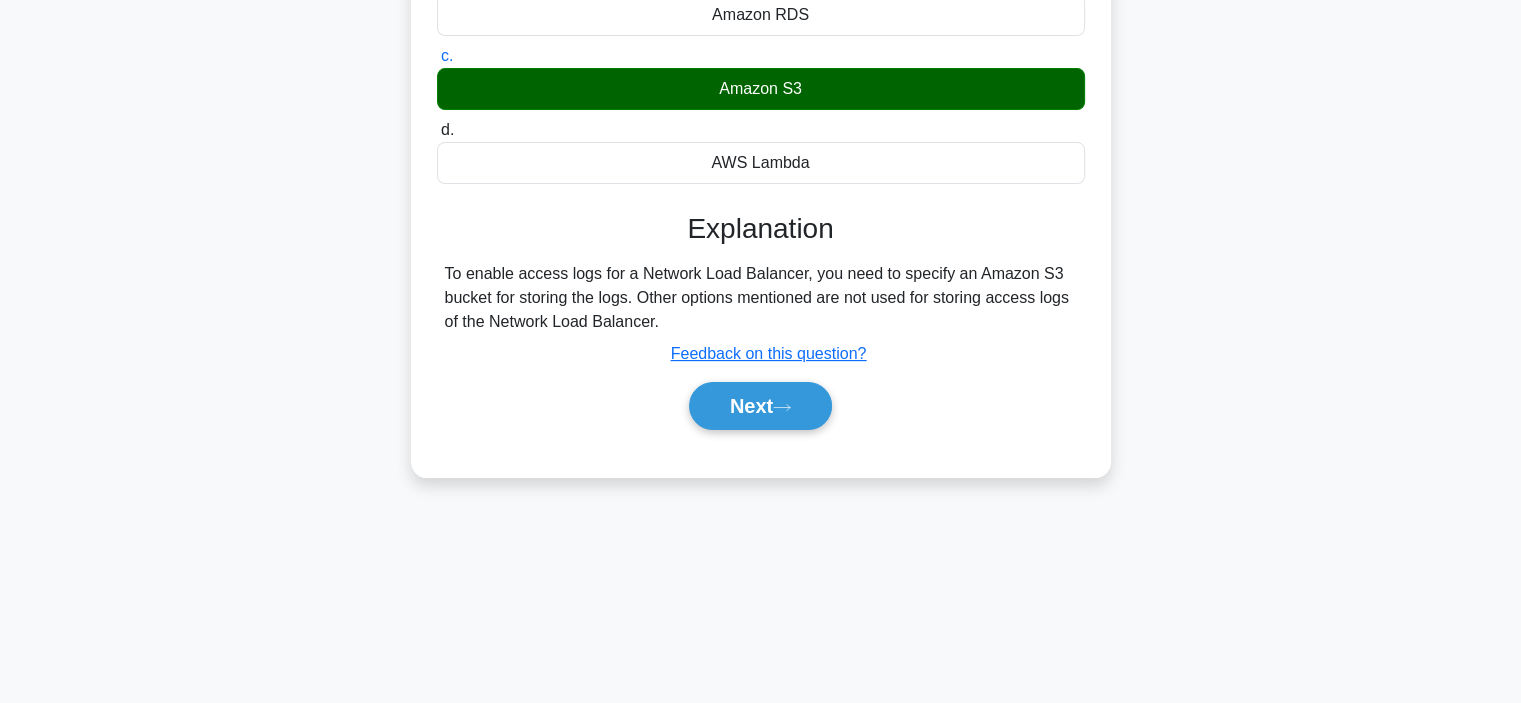 scroll, scrollTop: 350, scrollLeft: 0, axis: vertical 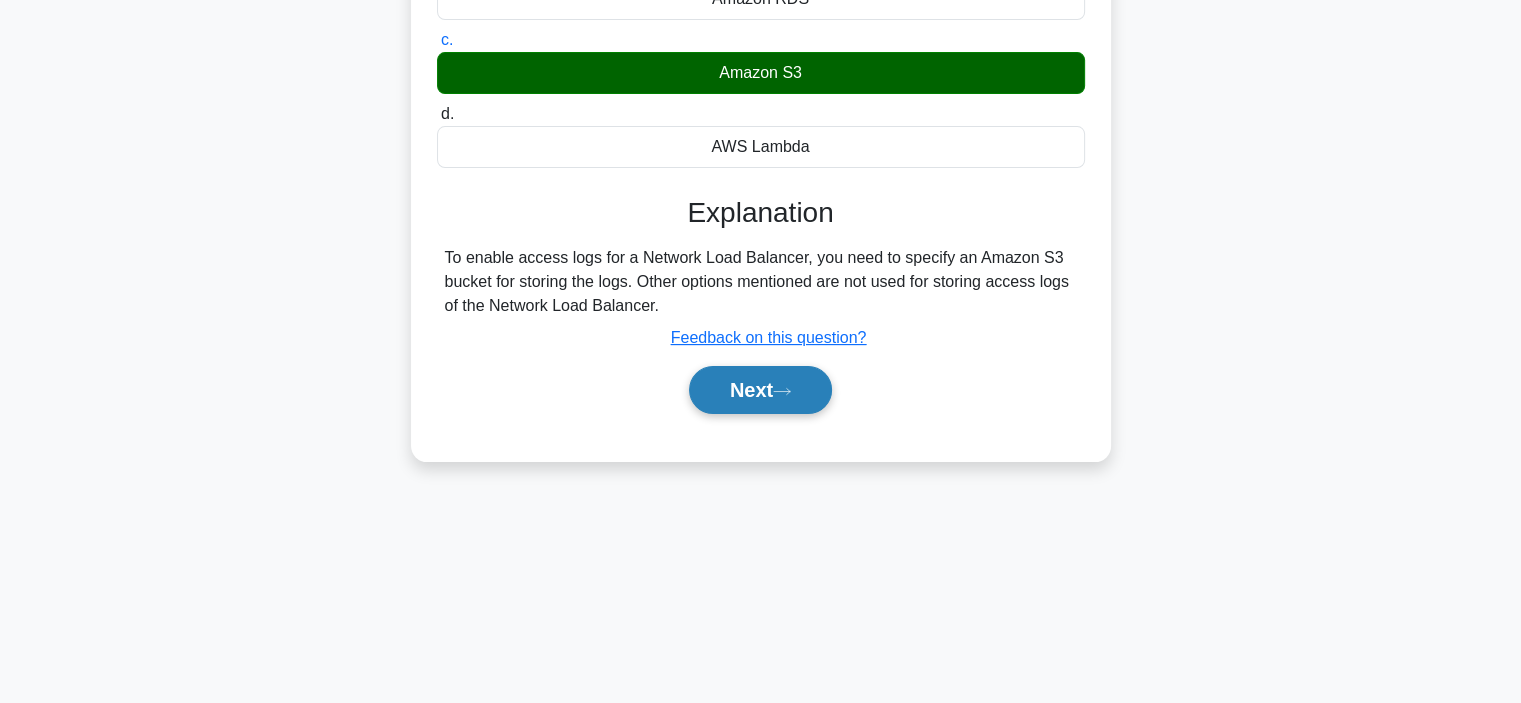 click on "Next" at bounding box center (760, 390) 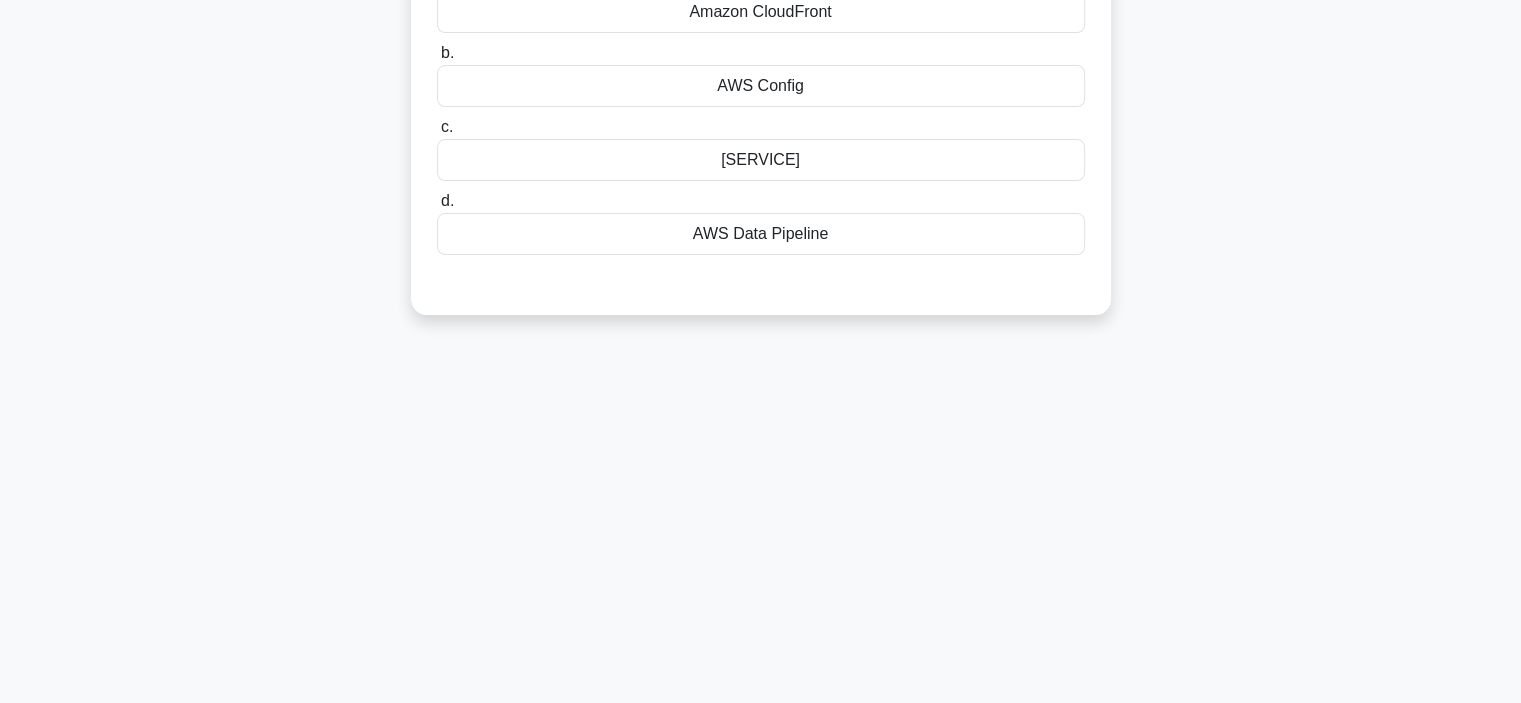 scroll, scrollTop: 0, scrollLeft: 0, axis: both 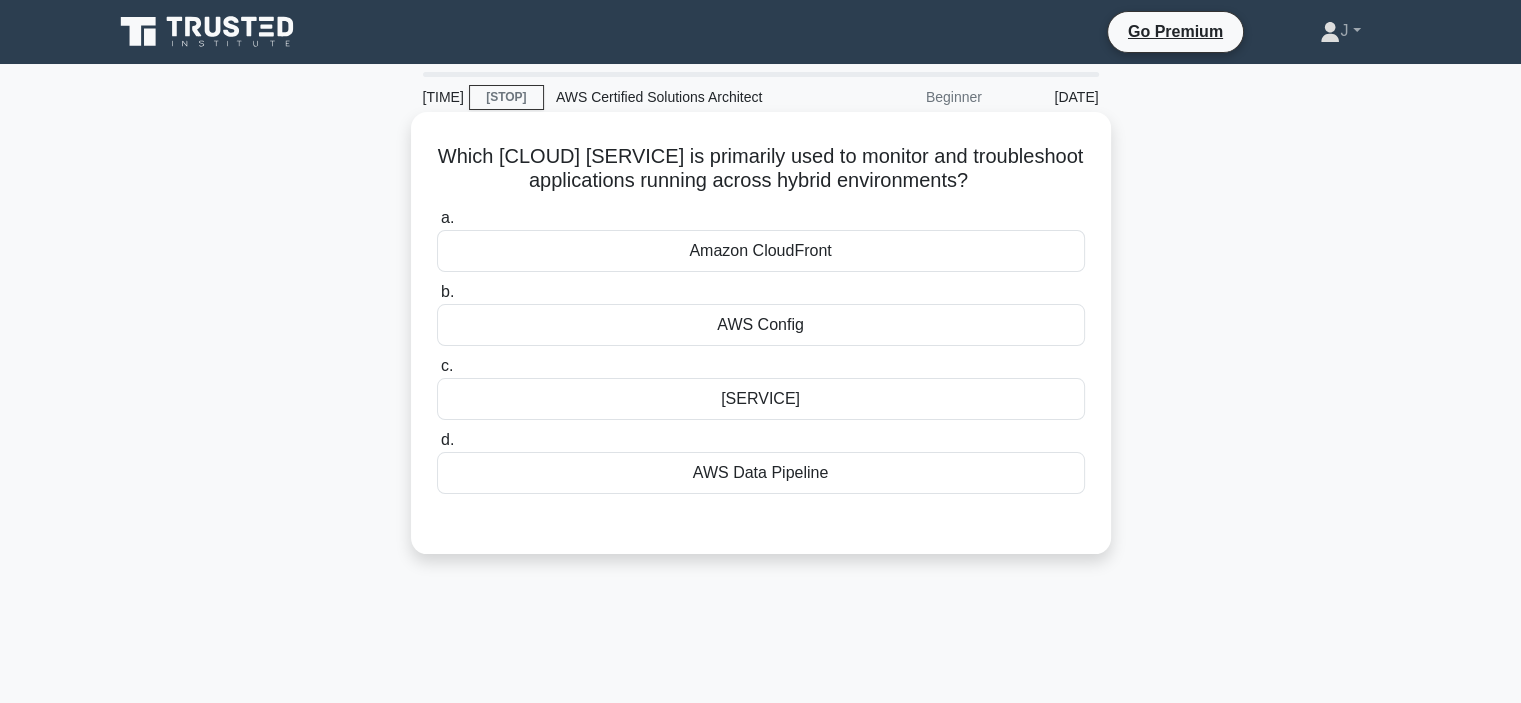 click on "[SERVICE]" at bounding box center (761, 399) 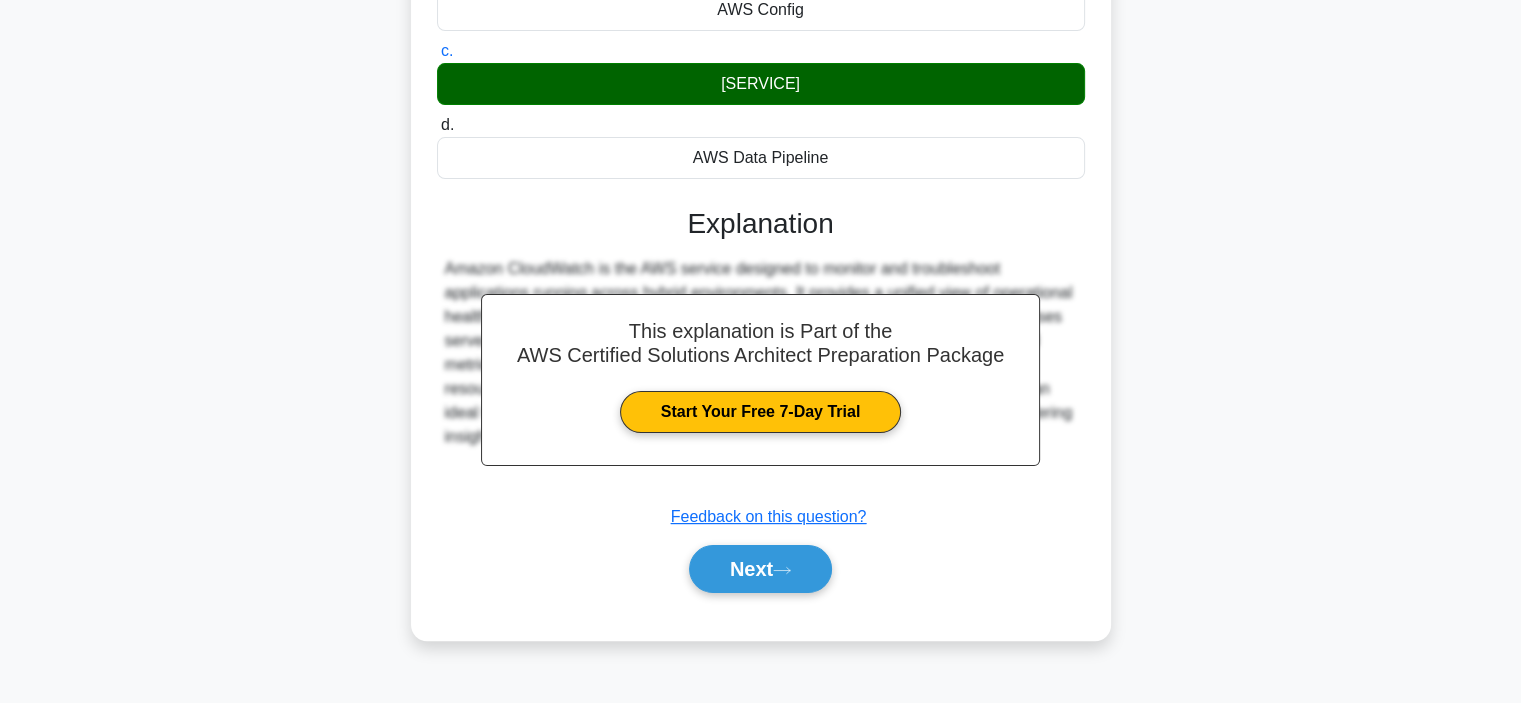 scroll, scrollTop: 377, scrollLeft: 0, axis: vertical 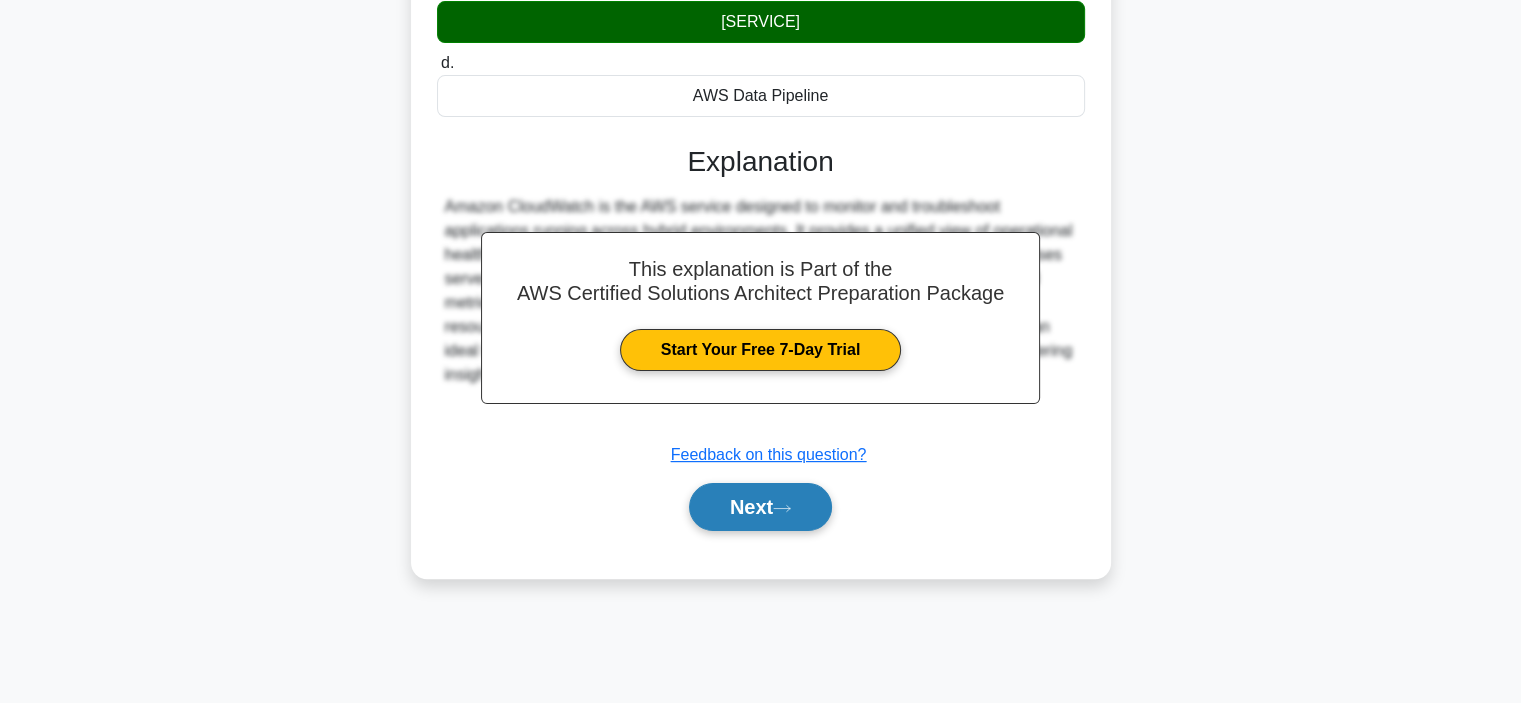 click on "Next" at bounding box center [760, 507] 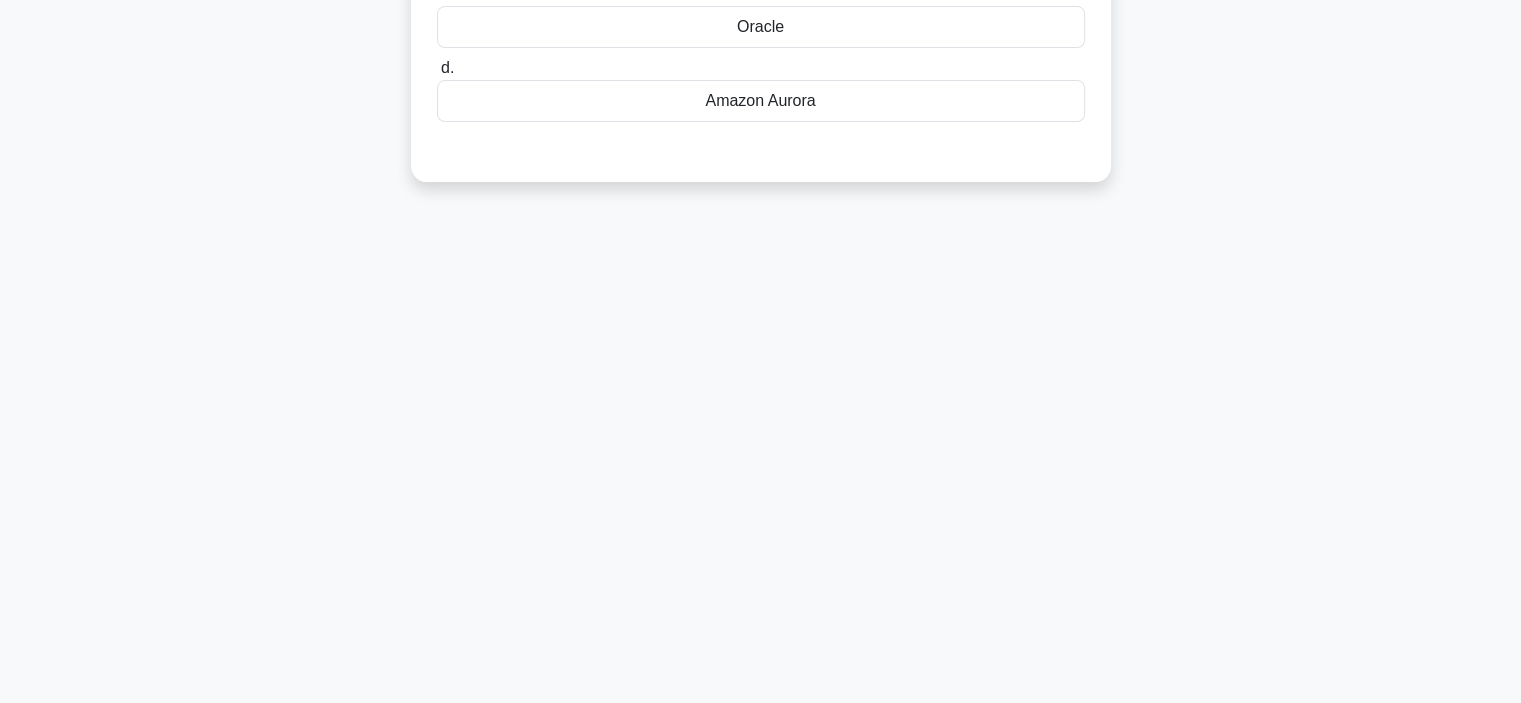 scroll, scrollTop: 0, scrollLeft: 0, axis: both 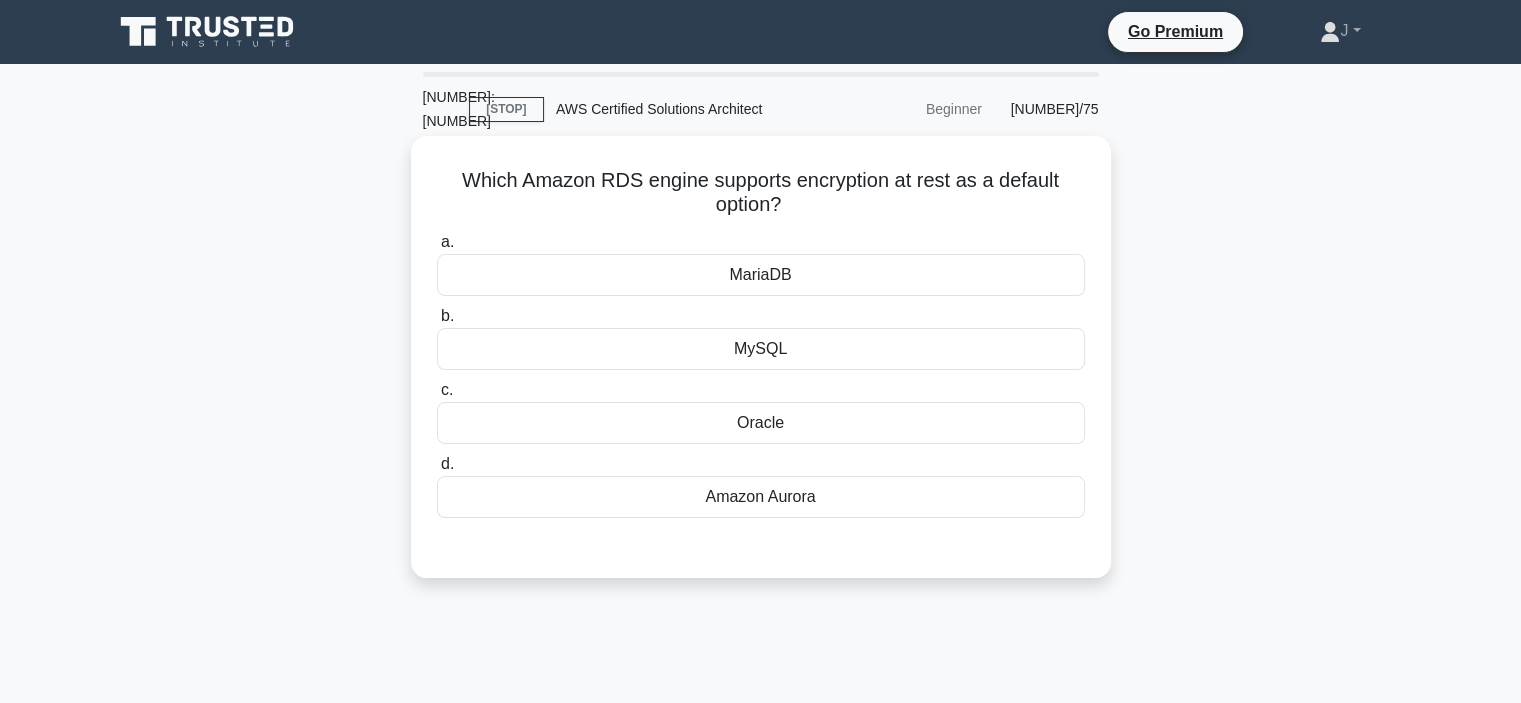 click on "Amazon Aurora" at bounding box center (761, 497) 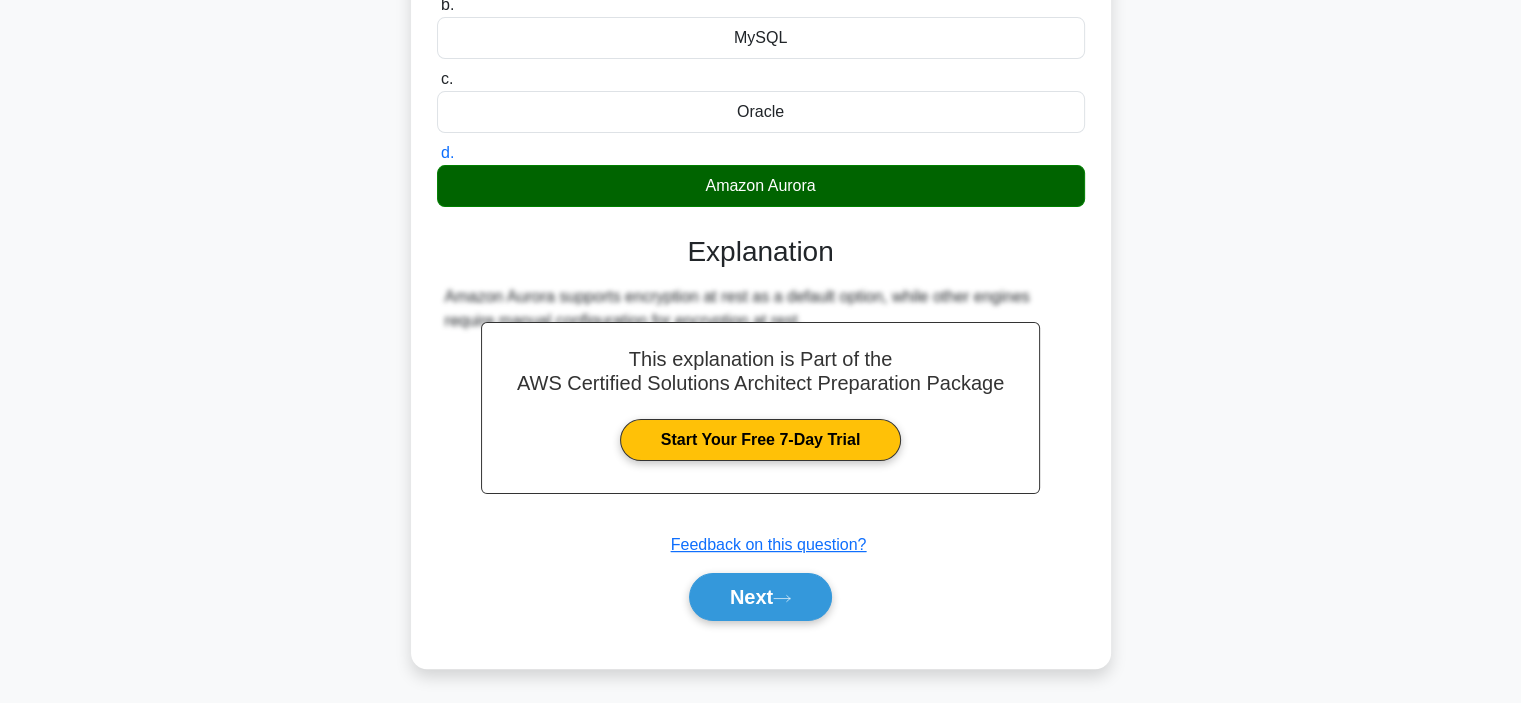 scroll, scrollTop: 377, scrollLeft: 0, axis: vertical 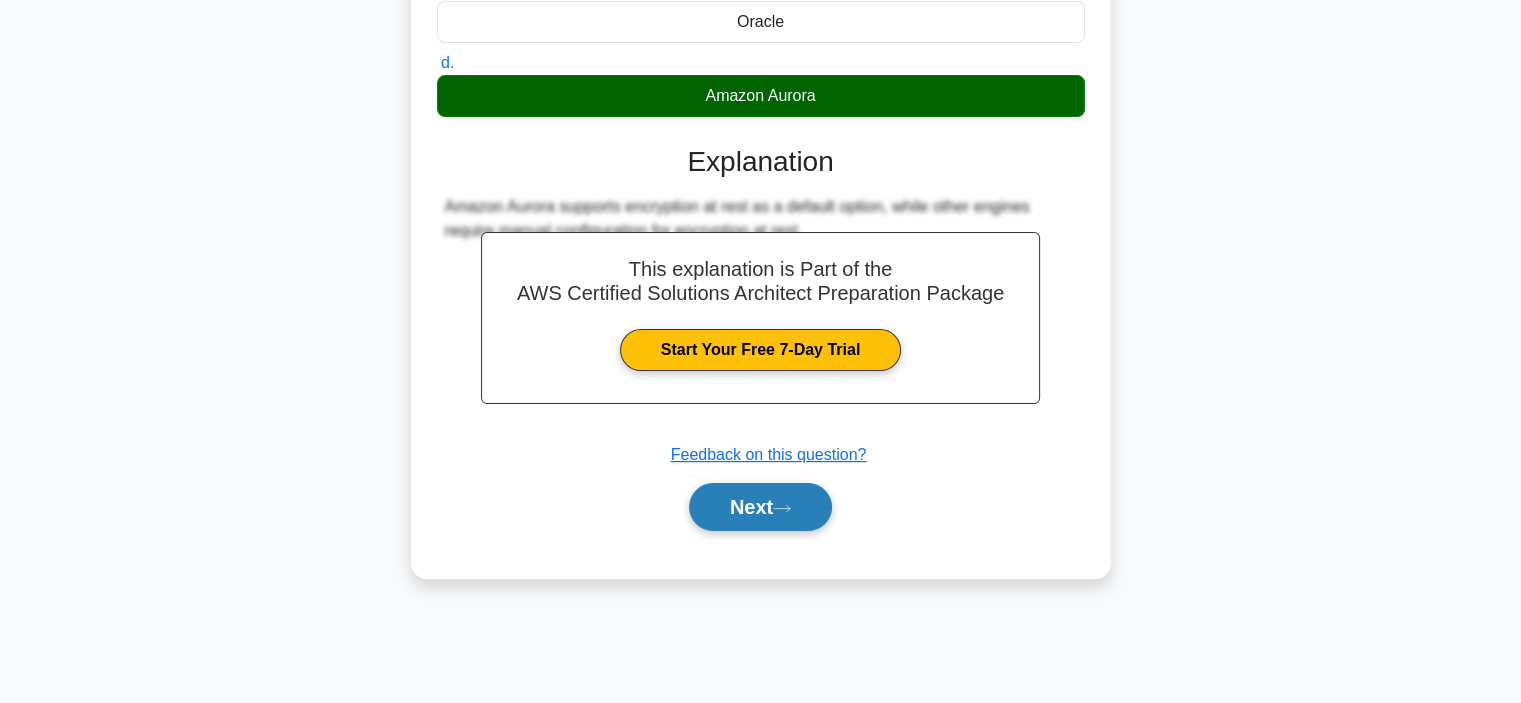 click on "Next" at bounding box center [760, 507] 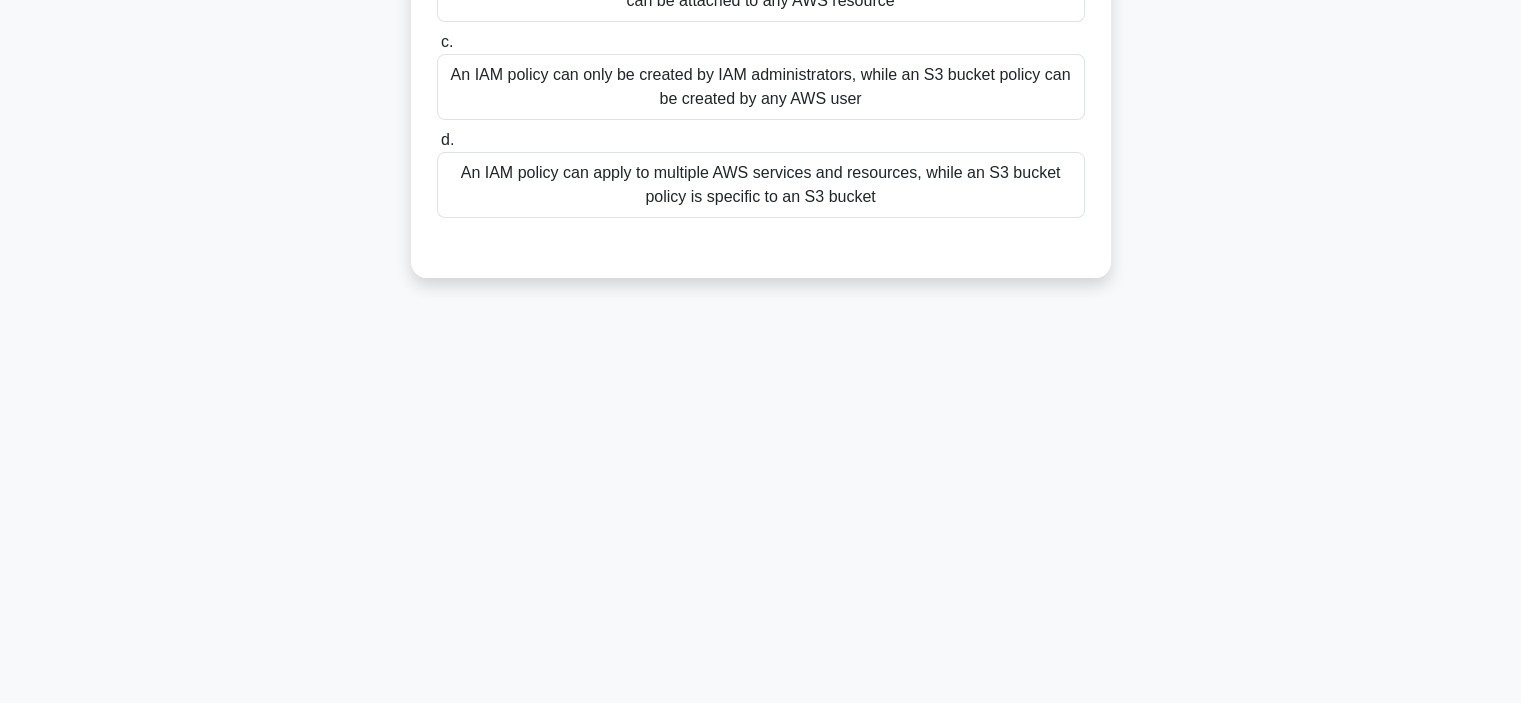 click on "What is the difference between an IAM policy and an S3 bucket policy? .spinner_0XTQ{transform-origin:center;animation:spinner_y6GP .75s linear infinite}@keyframes spinner_y6GP{100%{transform:rotate(360deg)}} a." at bounding box center (761, 195) 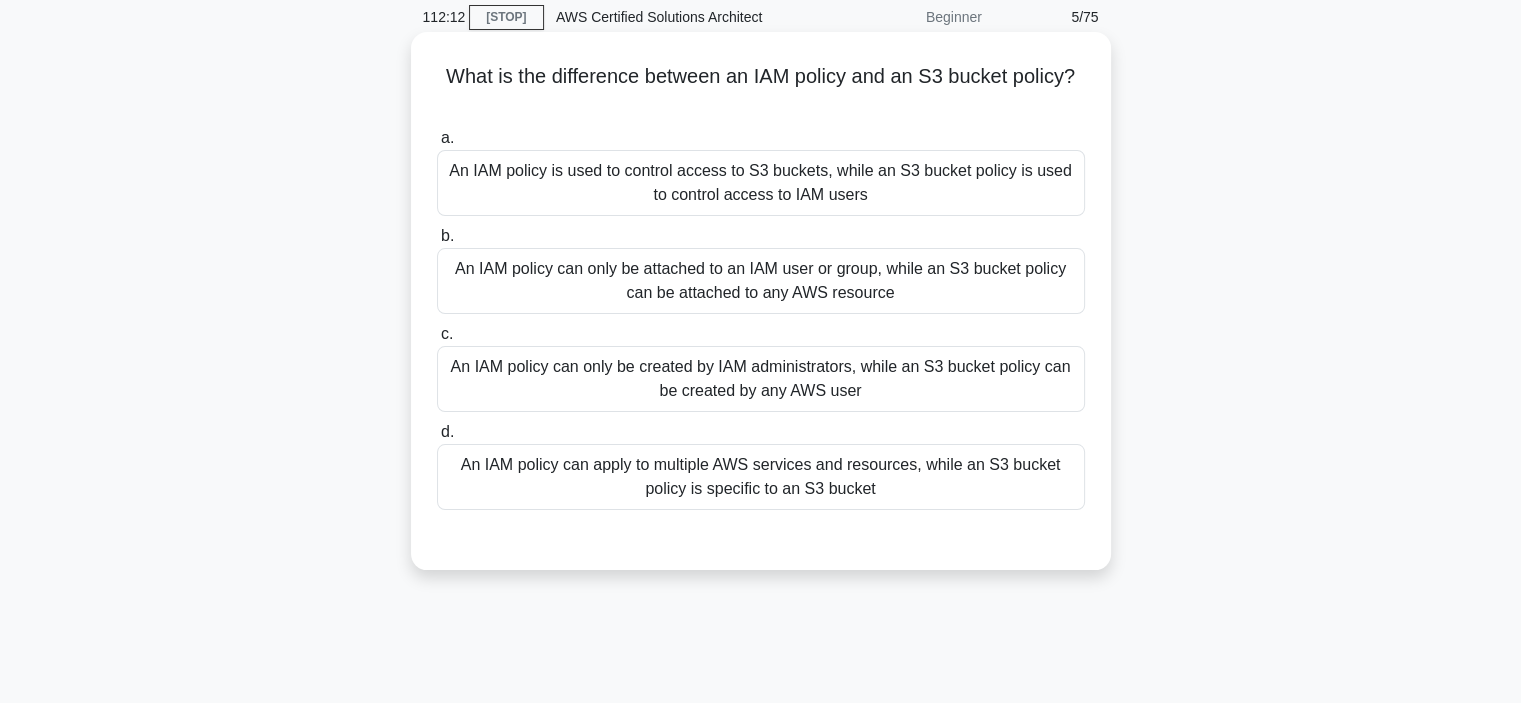scroll, scrollTop: 0, scrollLeft: 0, axis: both 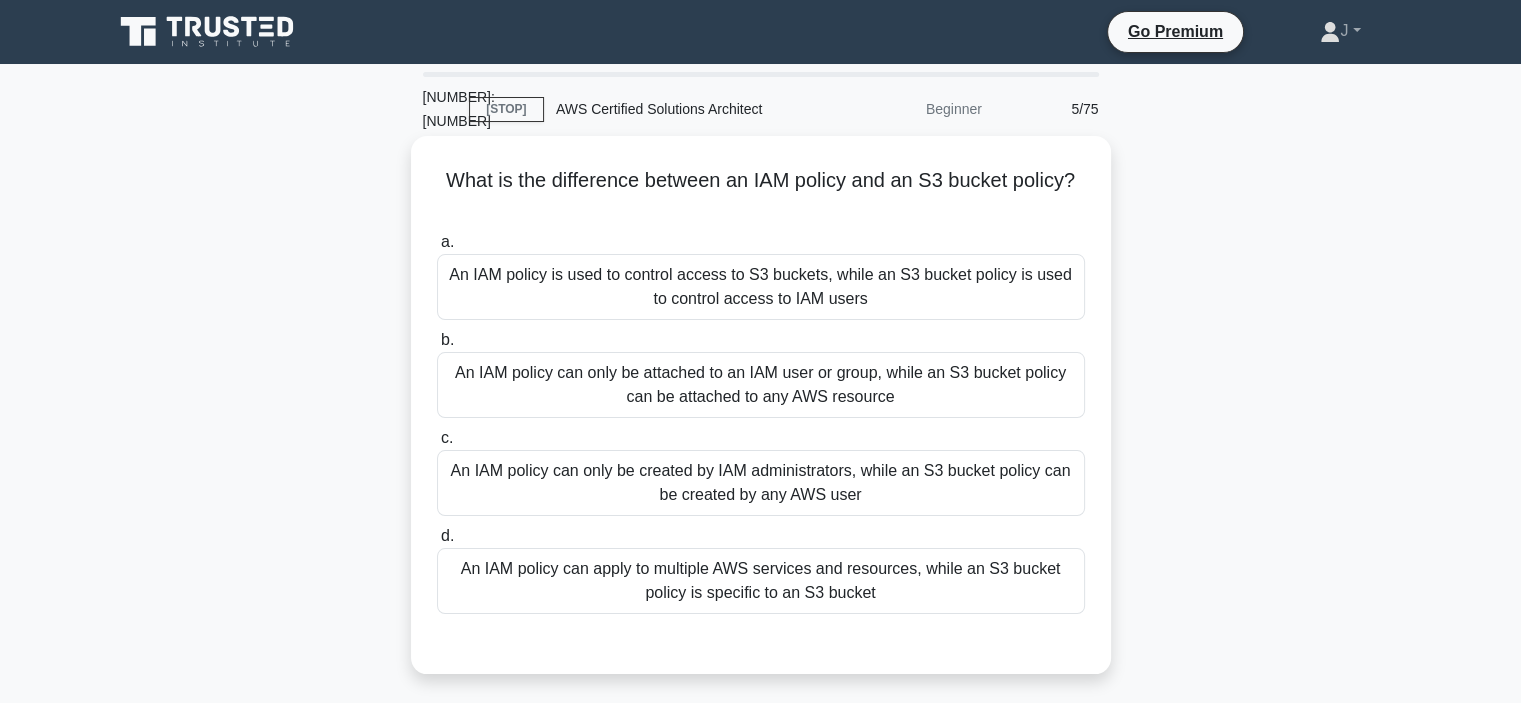 click on "An IAM policy can apply to multiple AWS services and resources, while an S3 bucket policy is specific to an S3 bucket" at bounding box center (761, 581) 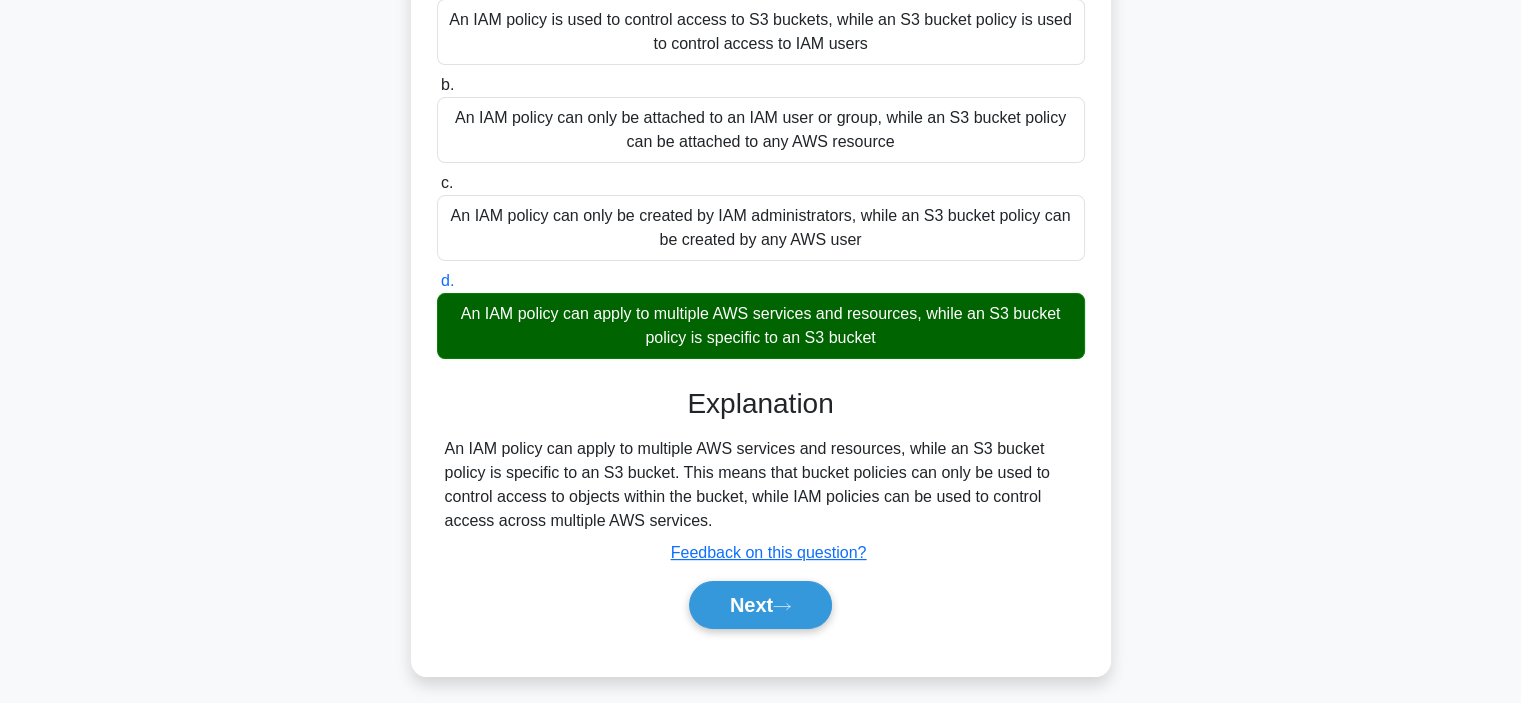 scroll, scrollTop: 377, scrollLeft: 0, axis: vertical 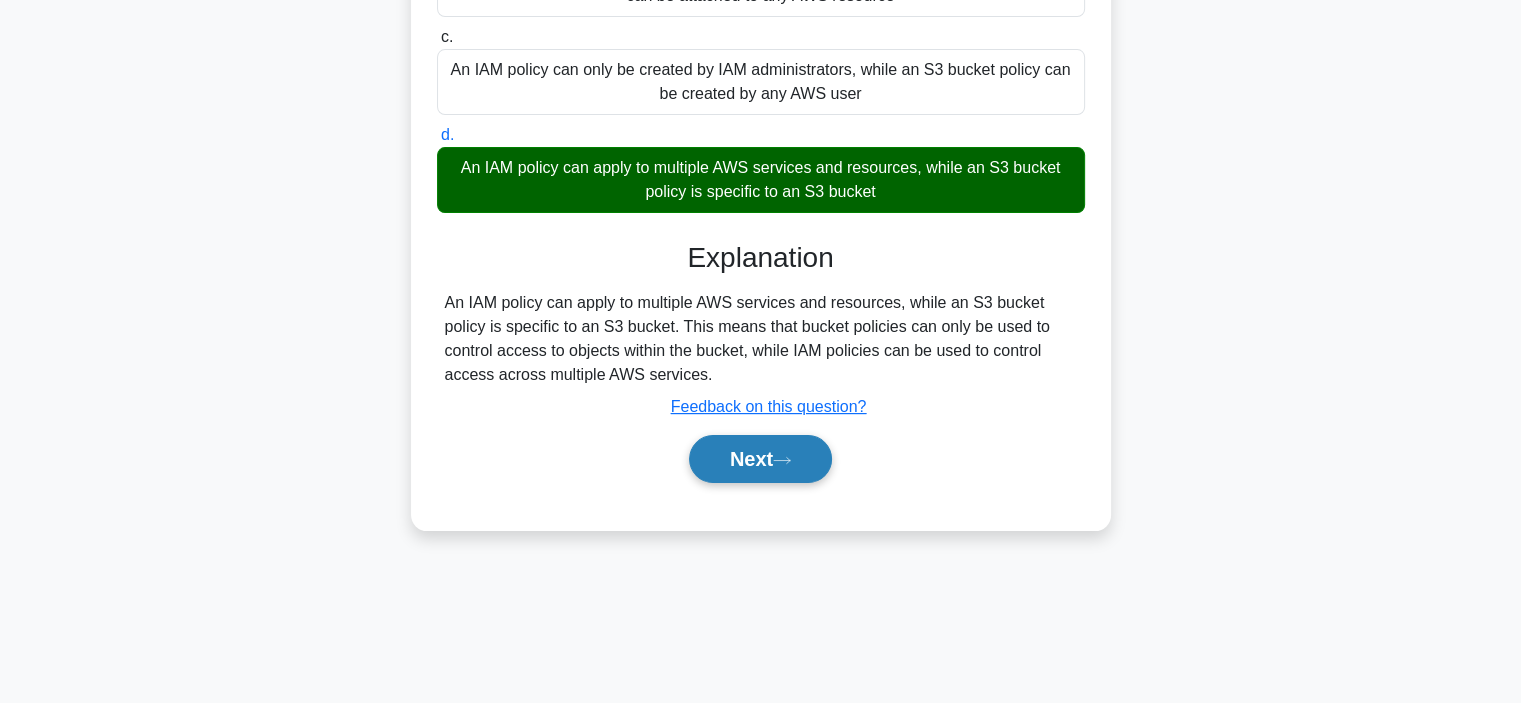 click on "Next" at bounding box center (760, 459) 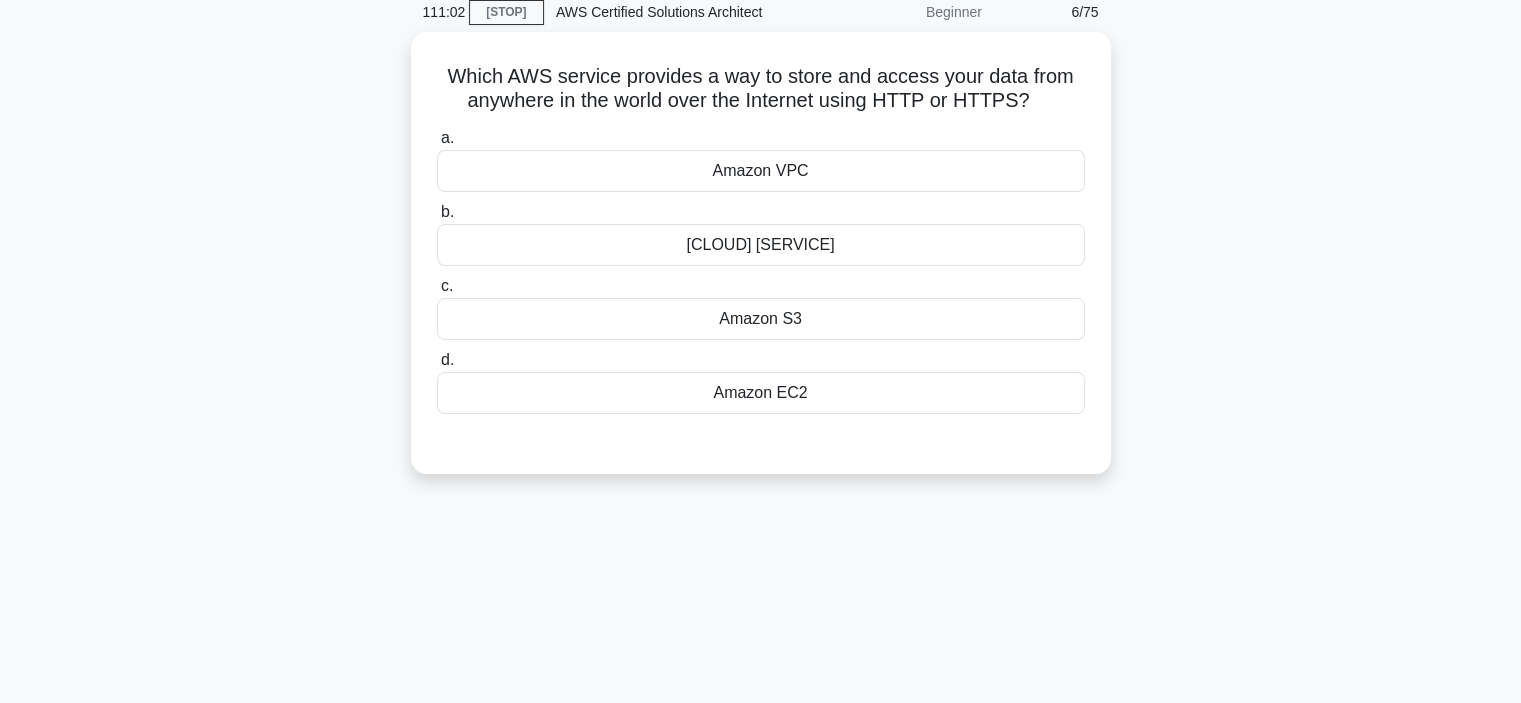 scroll, scrollTop: 0, scrollLeft: 0, axis: both 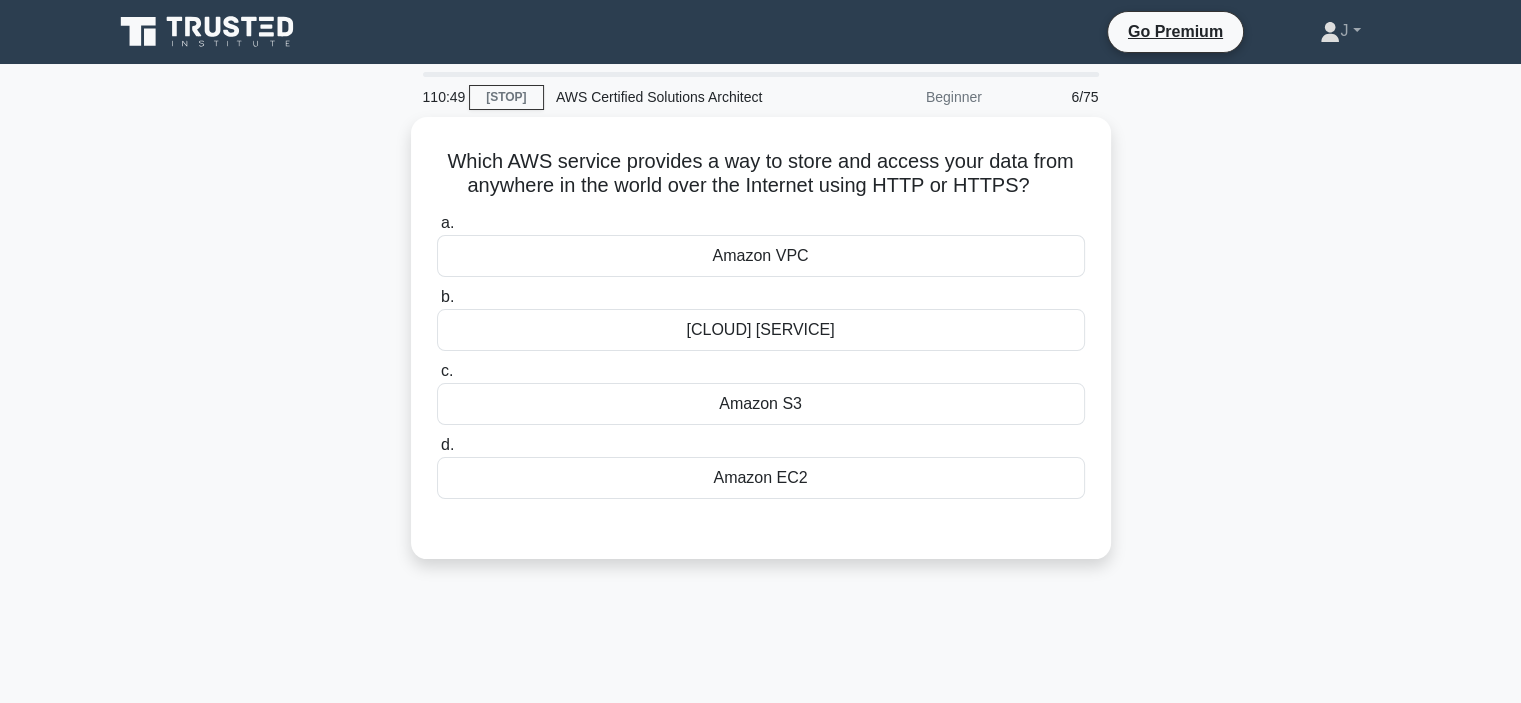 click on "Amazon EC2" at bounding box center (761, 478) 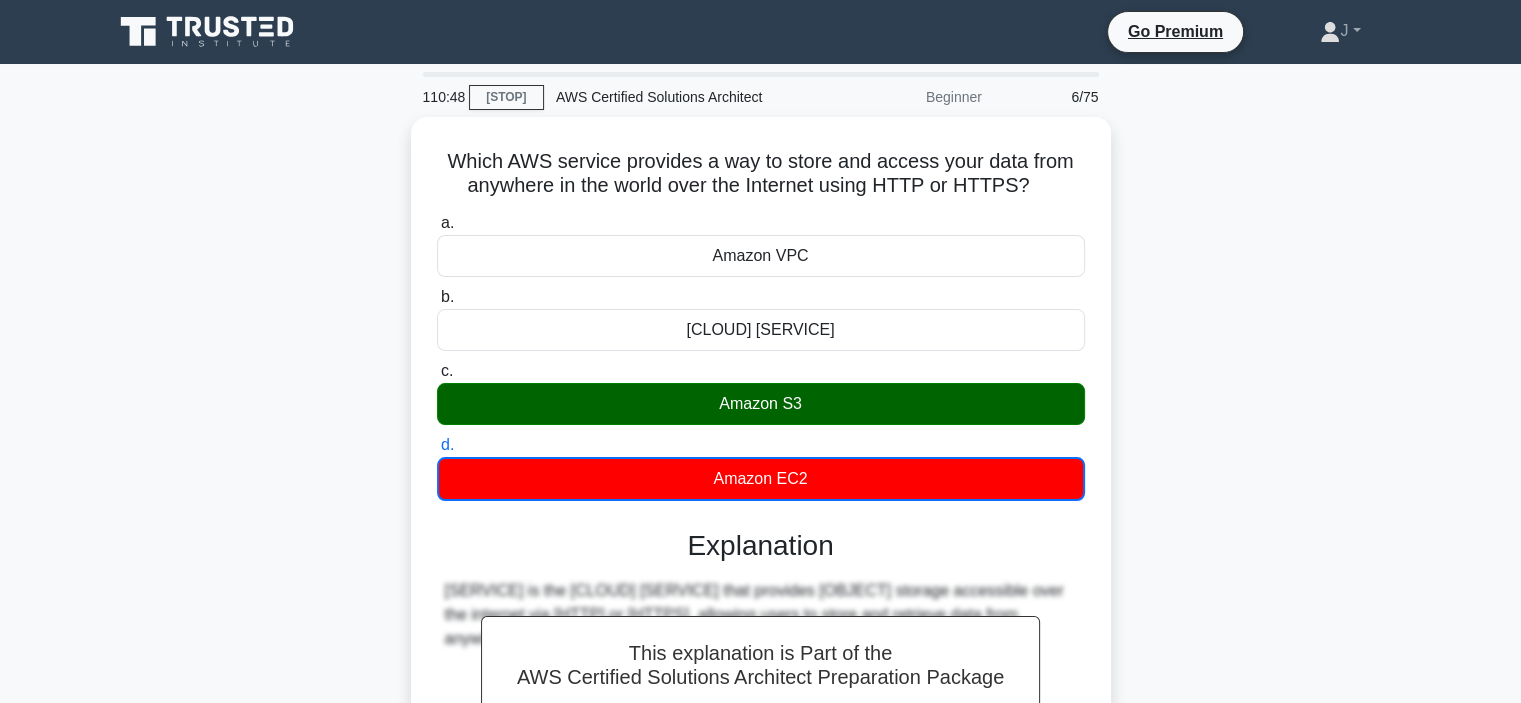 click on "Amazon EC2" at bounding box center (761, 479) 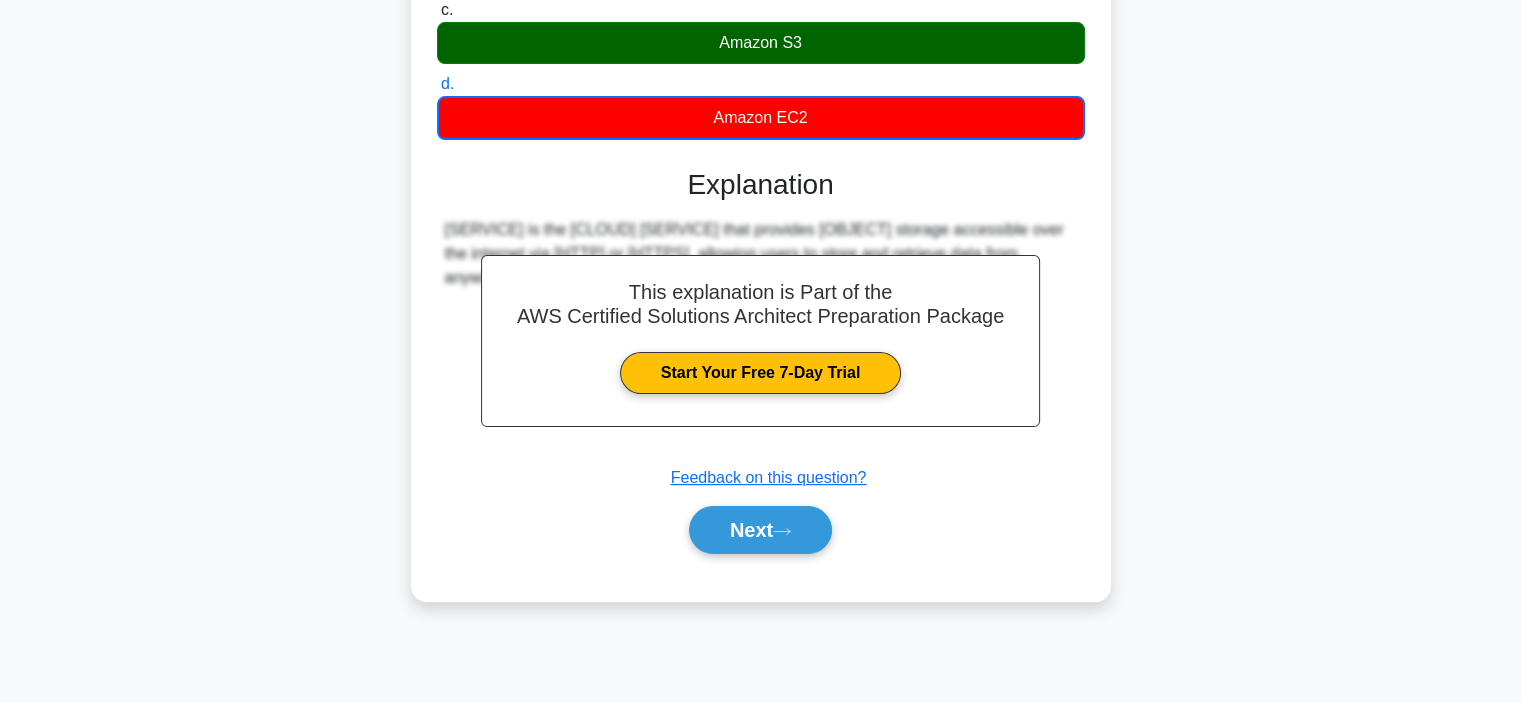 scroll, scrollTop: 377, scrollLeft: 0, axis: vertical 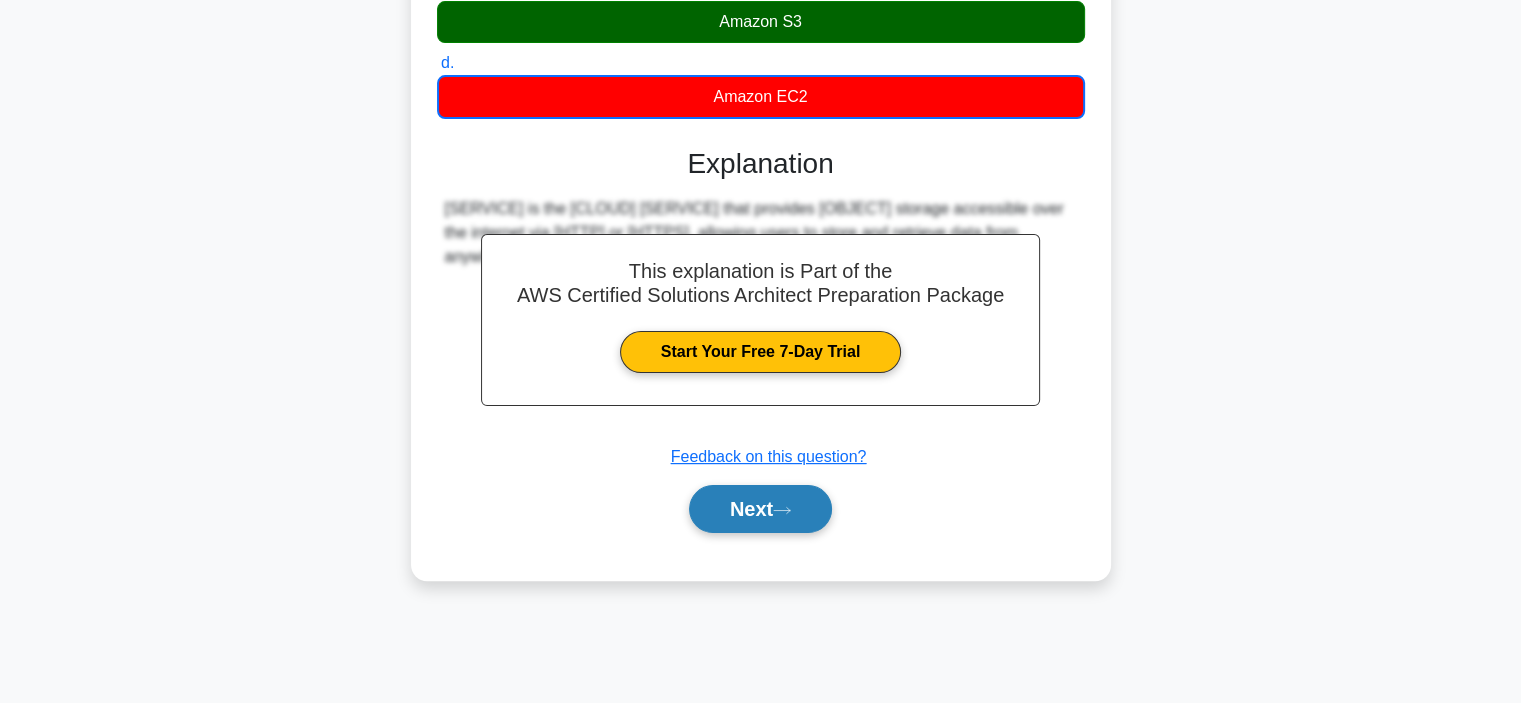 click on "Next" at bounding box center [760, 509] 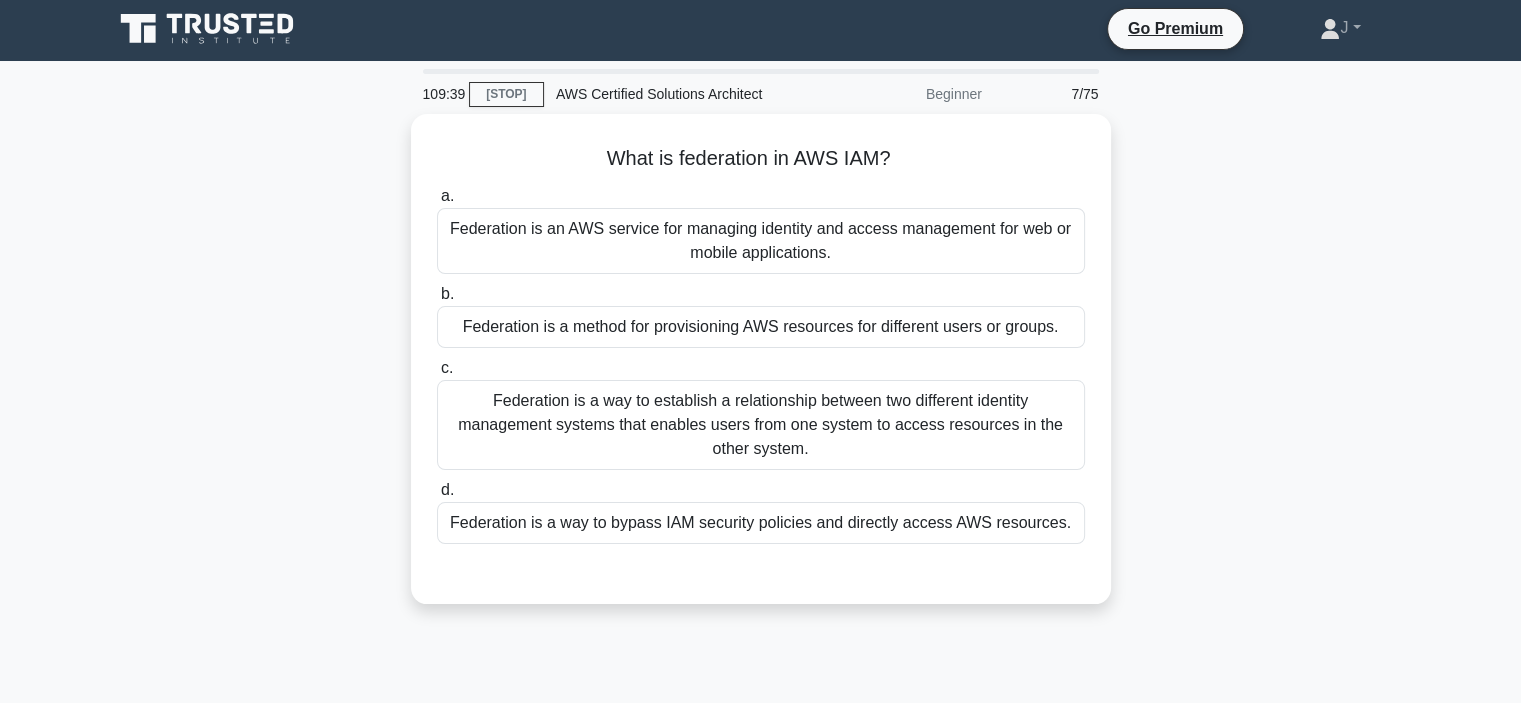 scroll, scrollTop: 0, scrollLeft: 0, axis: both 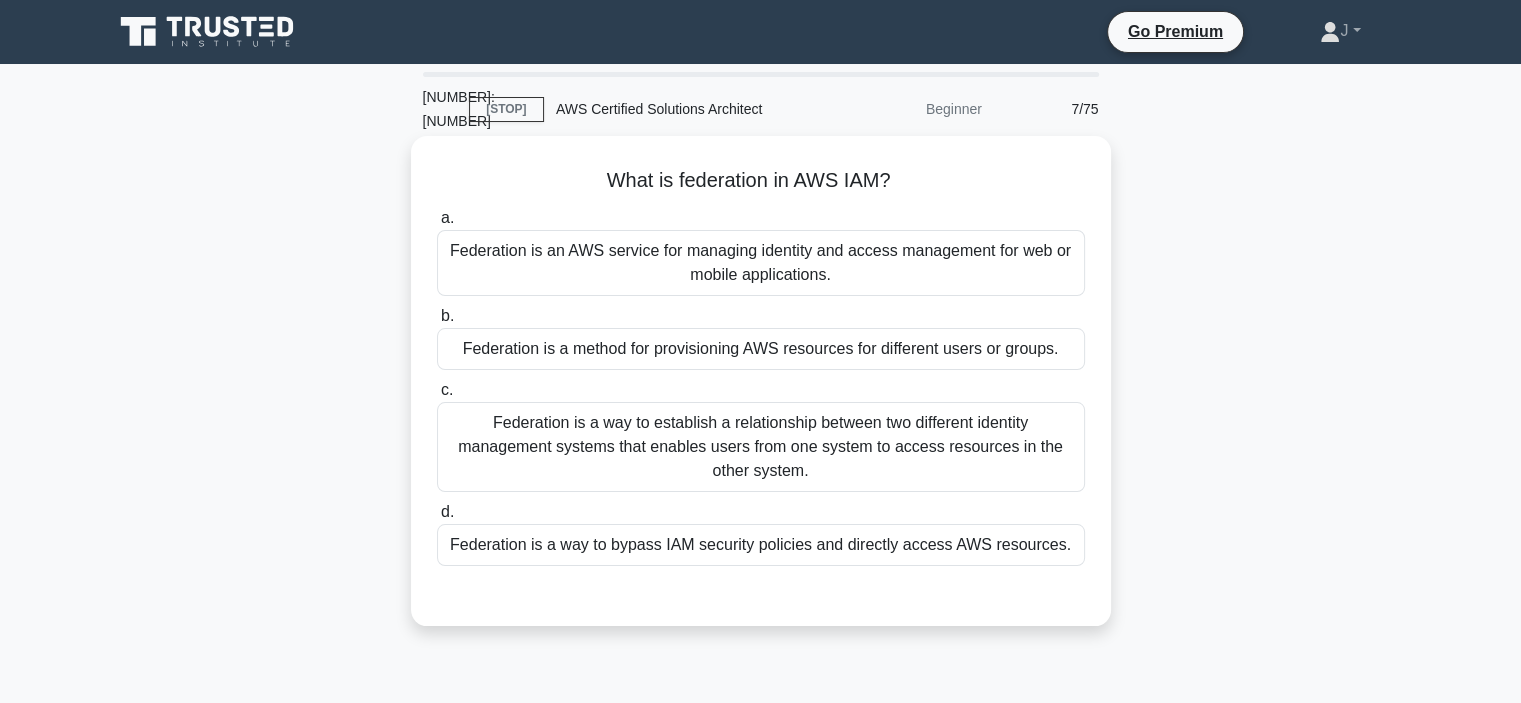 click on "Federation is a way to establish a relationship between two different identity management systems that enables users from one system to access resources in the other system." at bounding box center [761, 447] 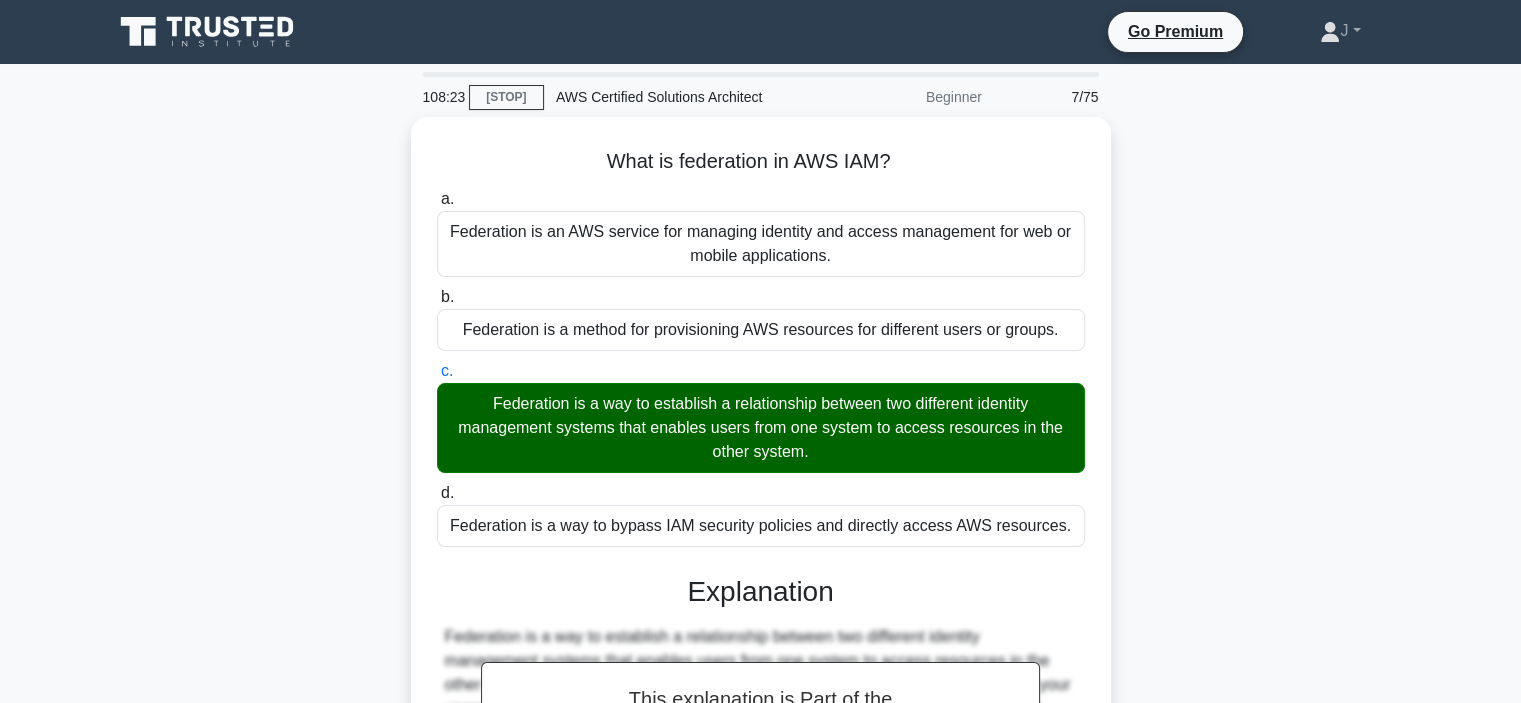 scroll, scrollTop: 377, scrollLeft: 0, axis: vertical 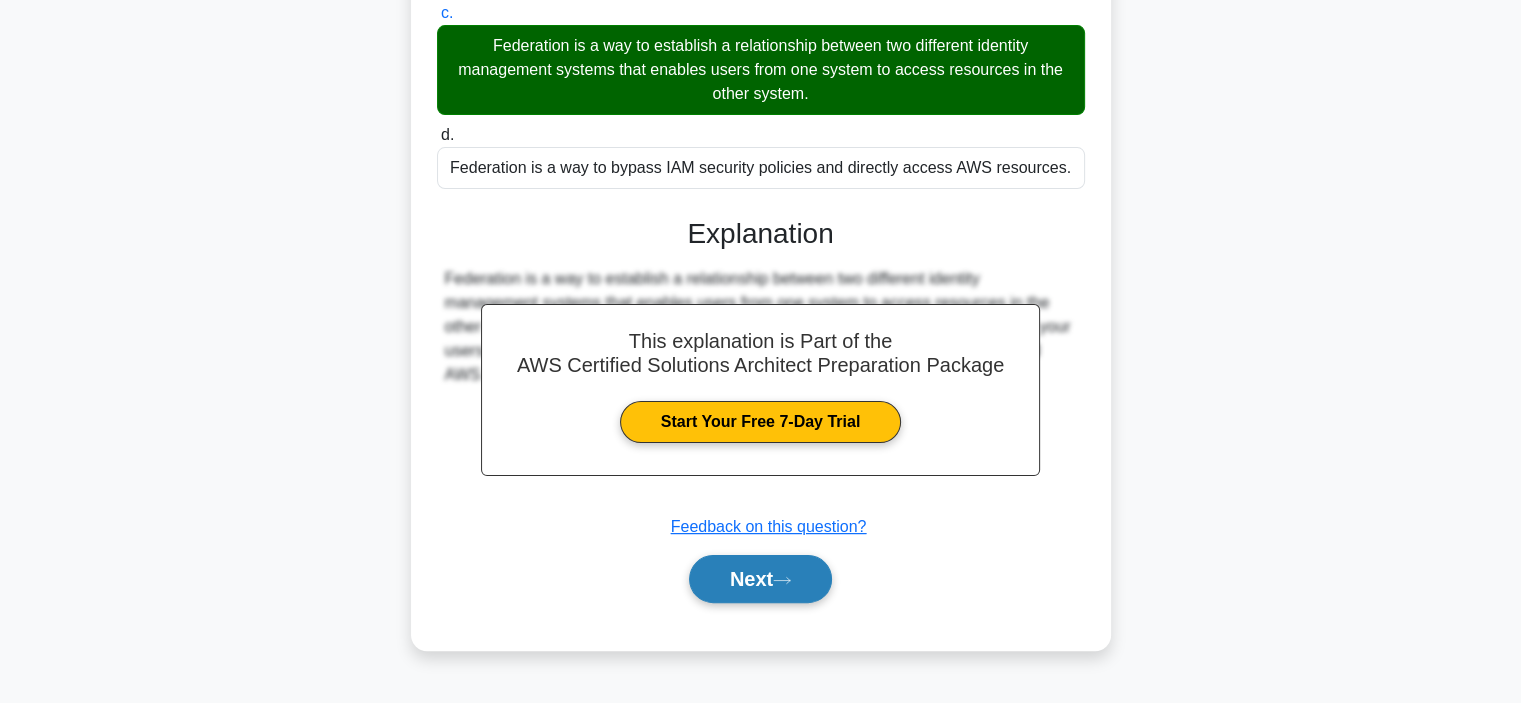 click on "Next" at bounding box center [760, 579] 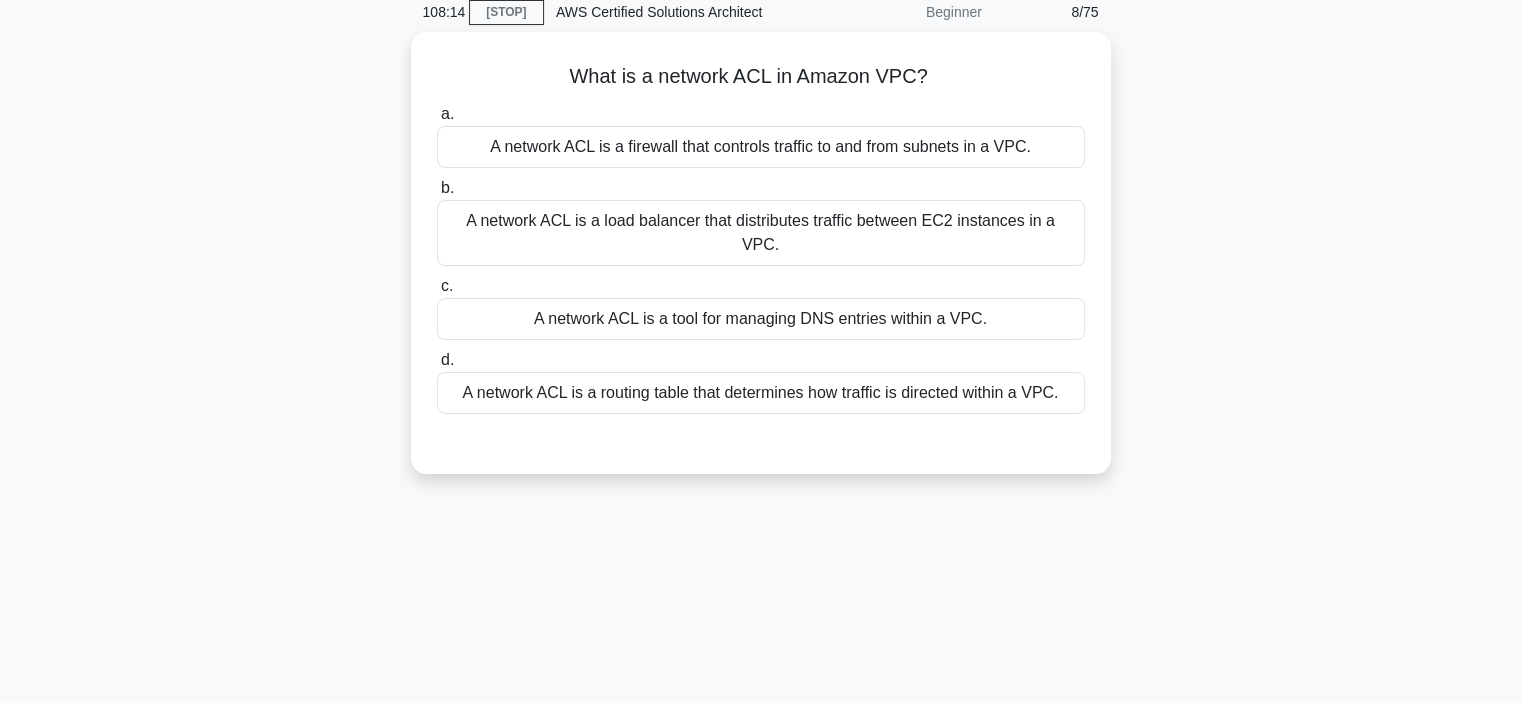 scroll, scrollTop: 0, scrollLeft: 0, axis: both 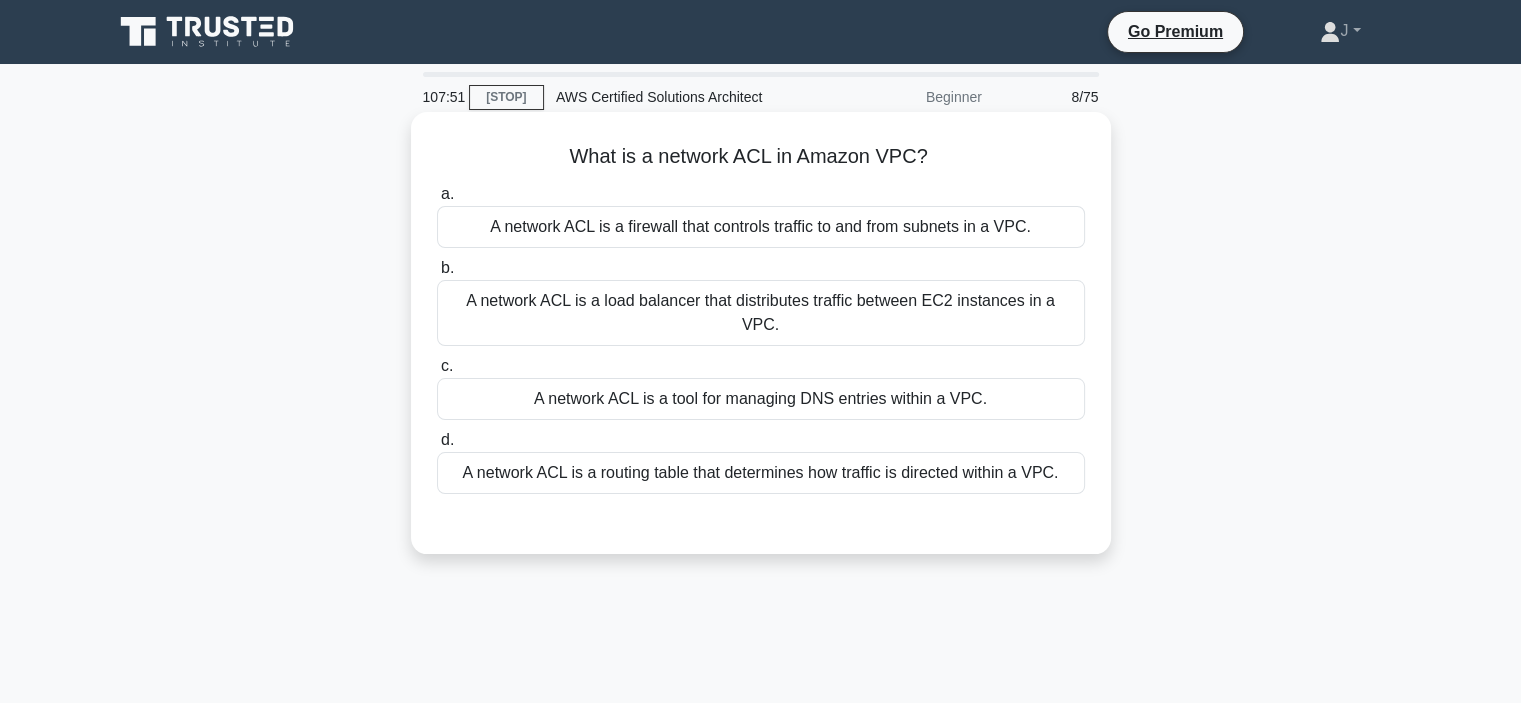 click on "A network ACL is a firewall that controls traffic to and from subnets in a VPC." at bounding box center (761, 227) 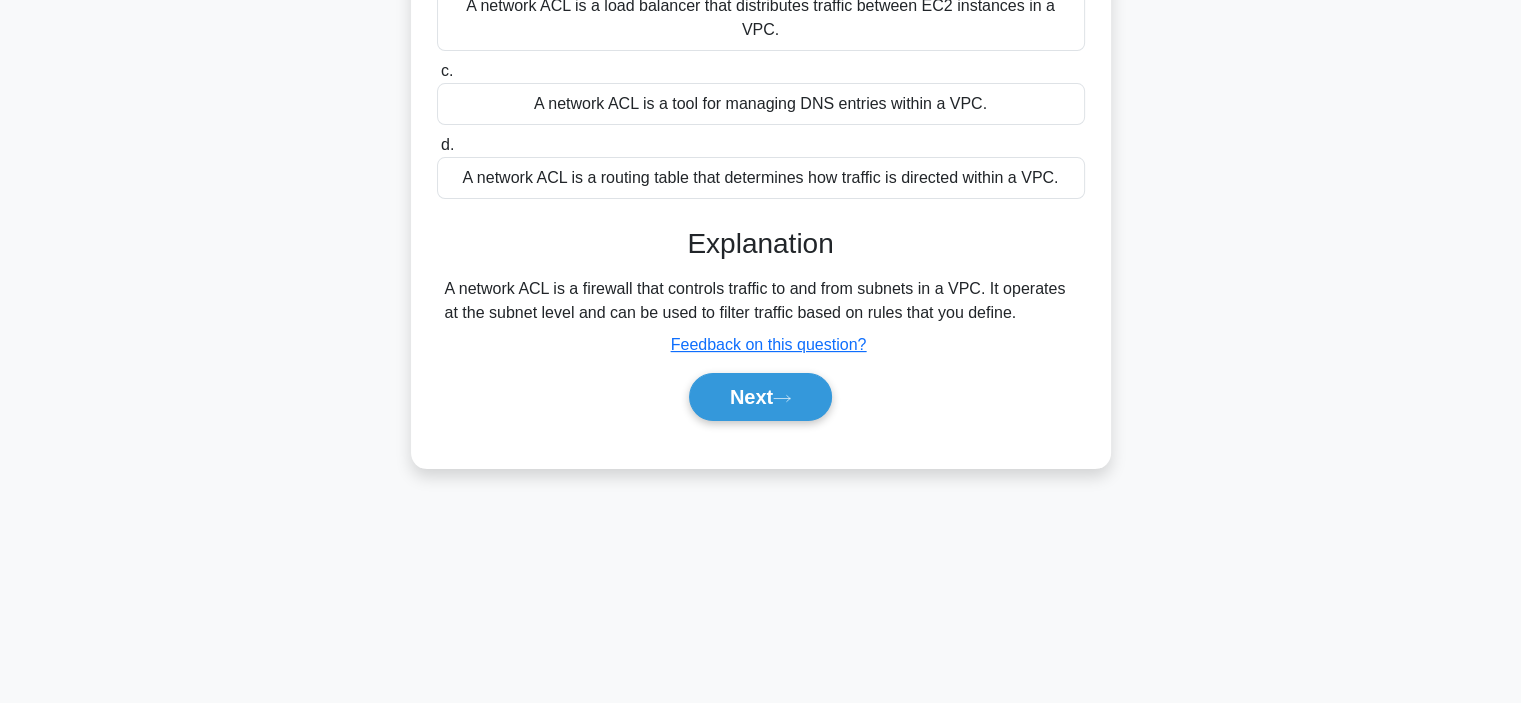 scroll, scrollTop: 377, scrollLeft: 0, axis: vertical 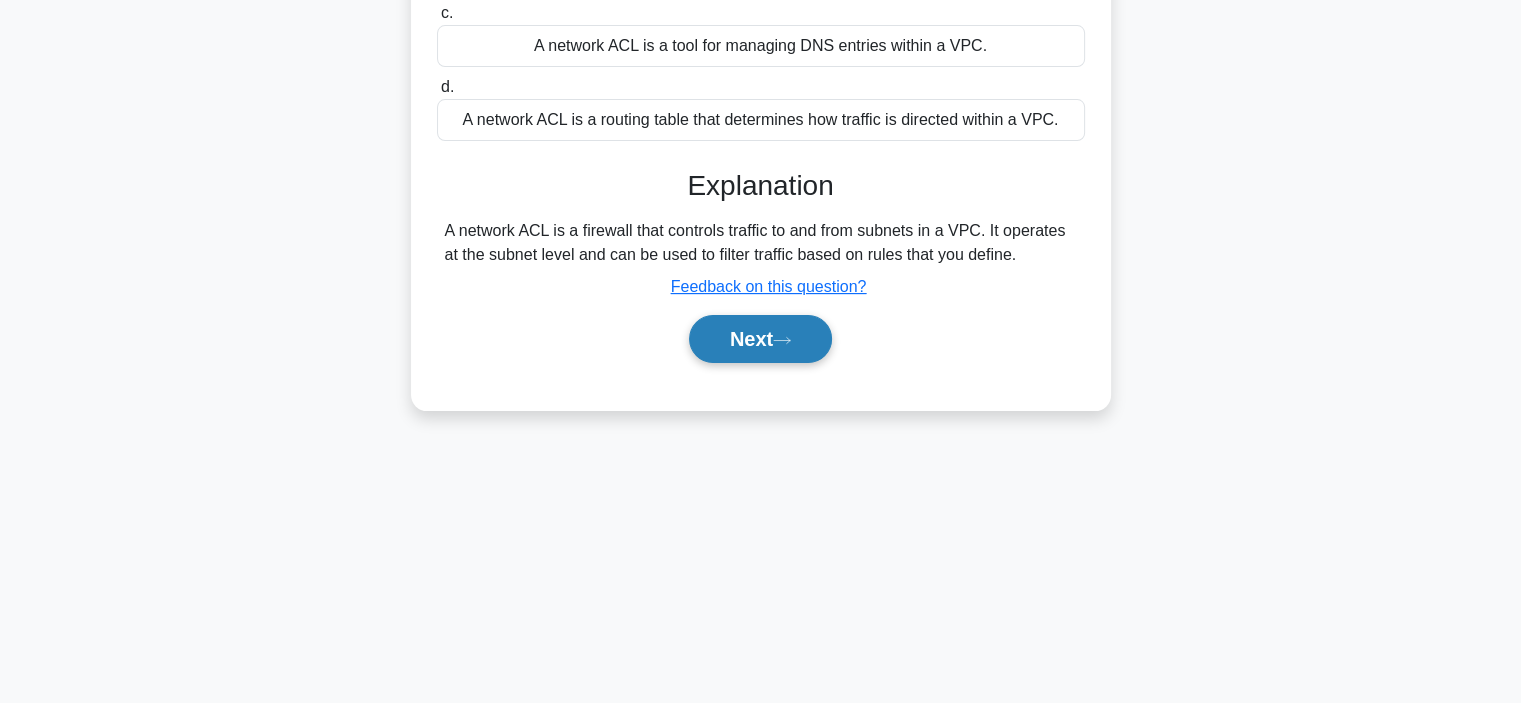 click on "Next" at bounding box center [760, 339] 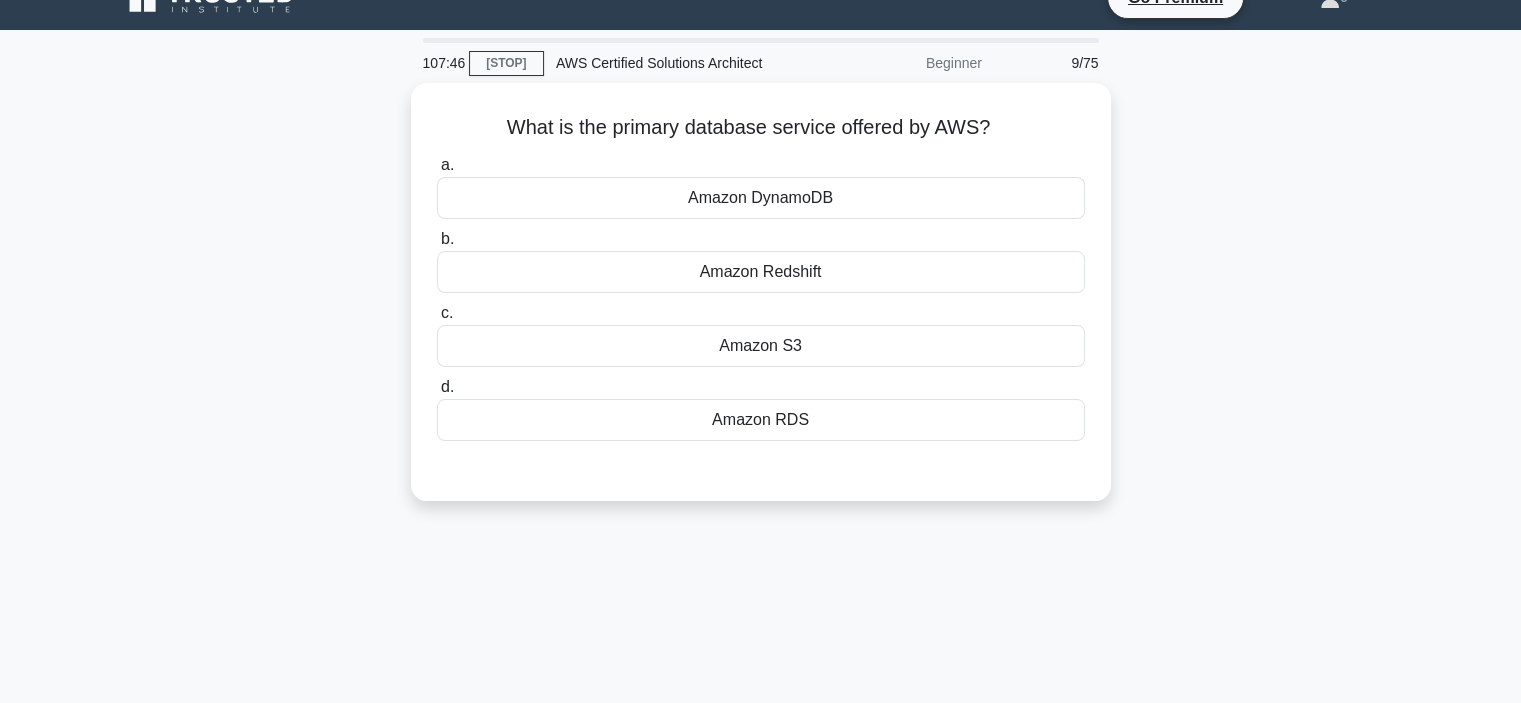 scroll, scrollTop: 0, scrollLeft: 0, axis: both 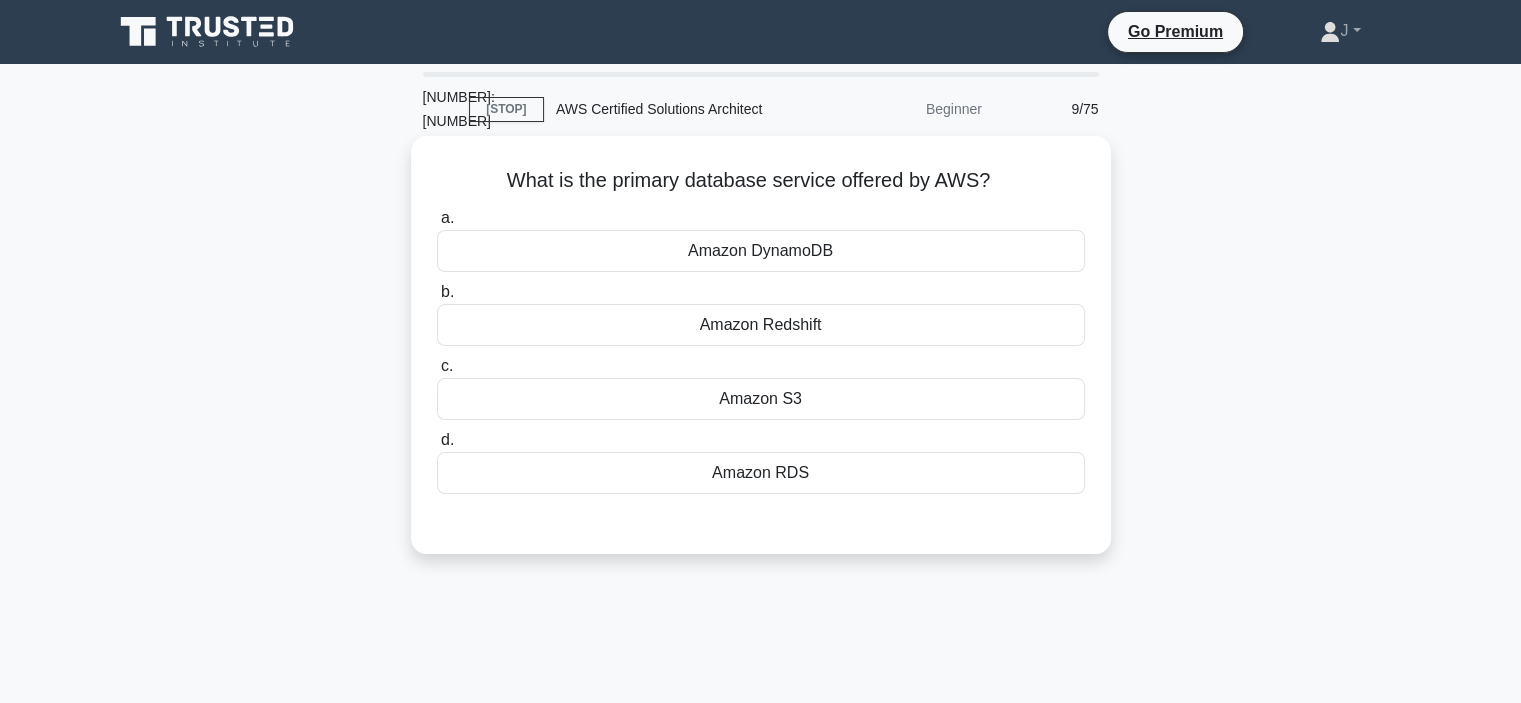 click on "Amazon S3" at bounding box center [761, 399] 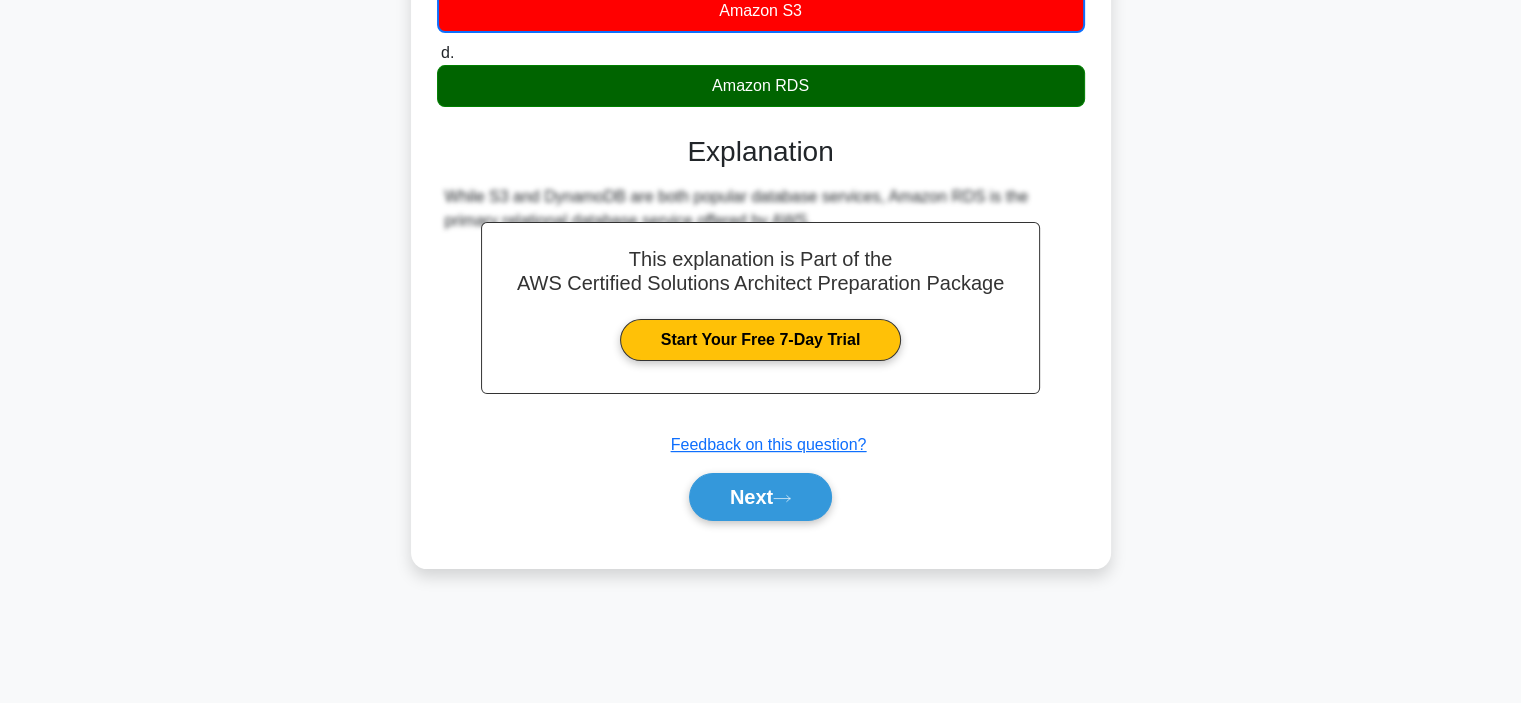 scroll, scrollTop: 377, scrollLeft: 0, axis: vertical 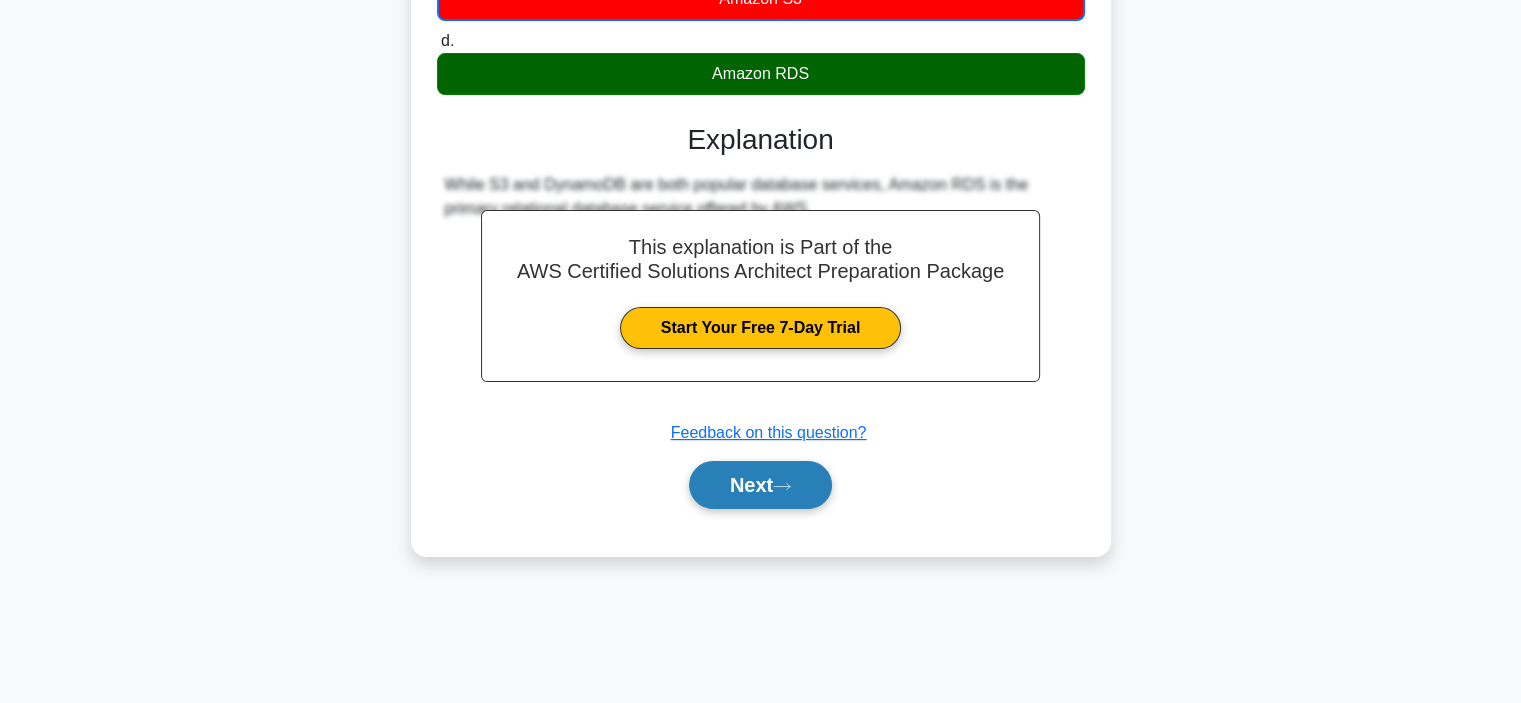 click on "Next" at bounding box center [760, 485] 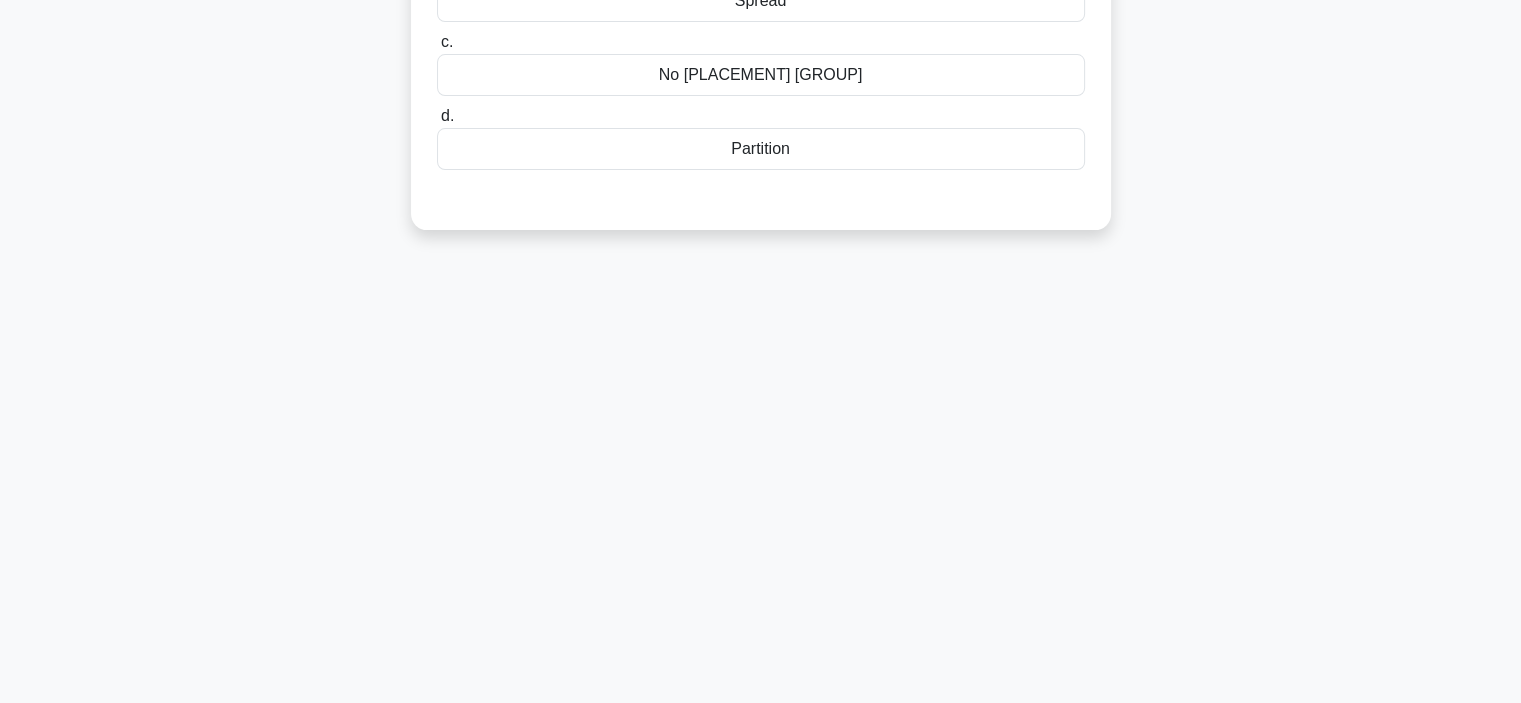 click on "A company is planning to deploy several instances for their mission-critical application. The instances require low latency and high-performance networking. Which Placement Group should they use?
.spinner_0XTQ{transform-origin:center;animation:spinner_y6GP .75s linear infinite}@keyframes spinner_y6GP{100%{transform:rotate(360deg)}}
a. b. c. d." at bounding box center (761, 195) 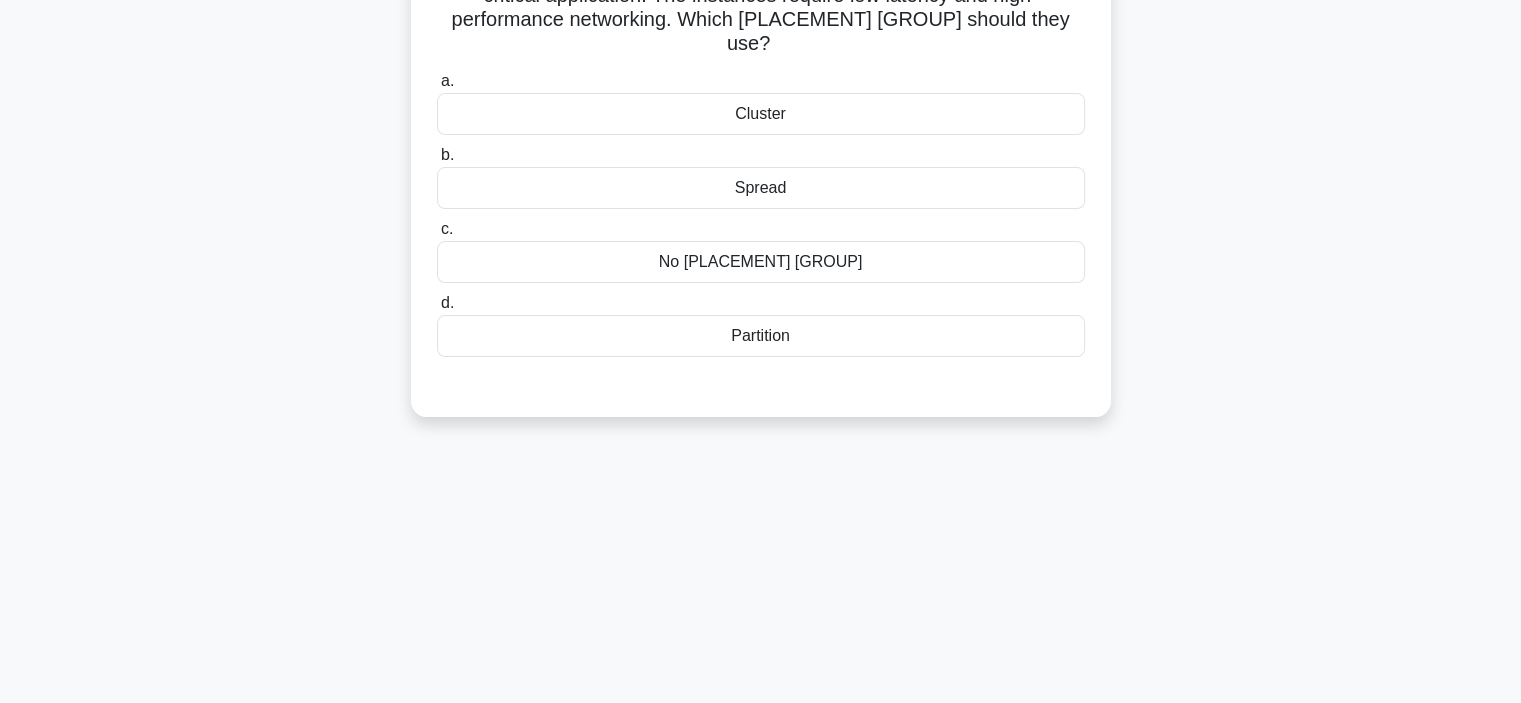 scroll, scrollTop: 0, scrollLeft: 0, axis: both 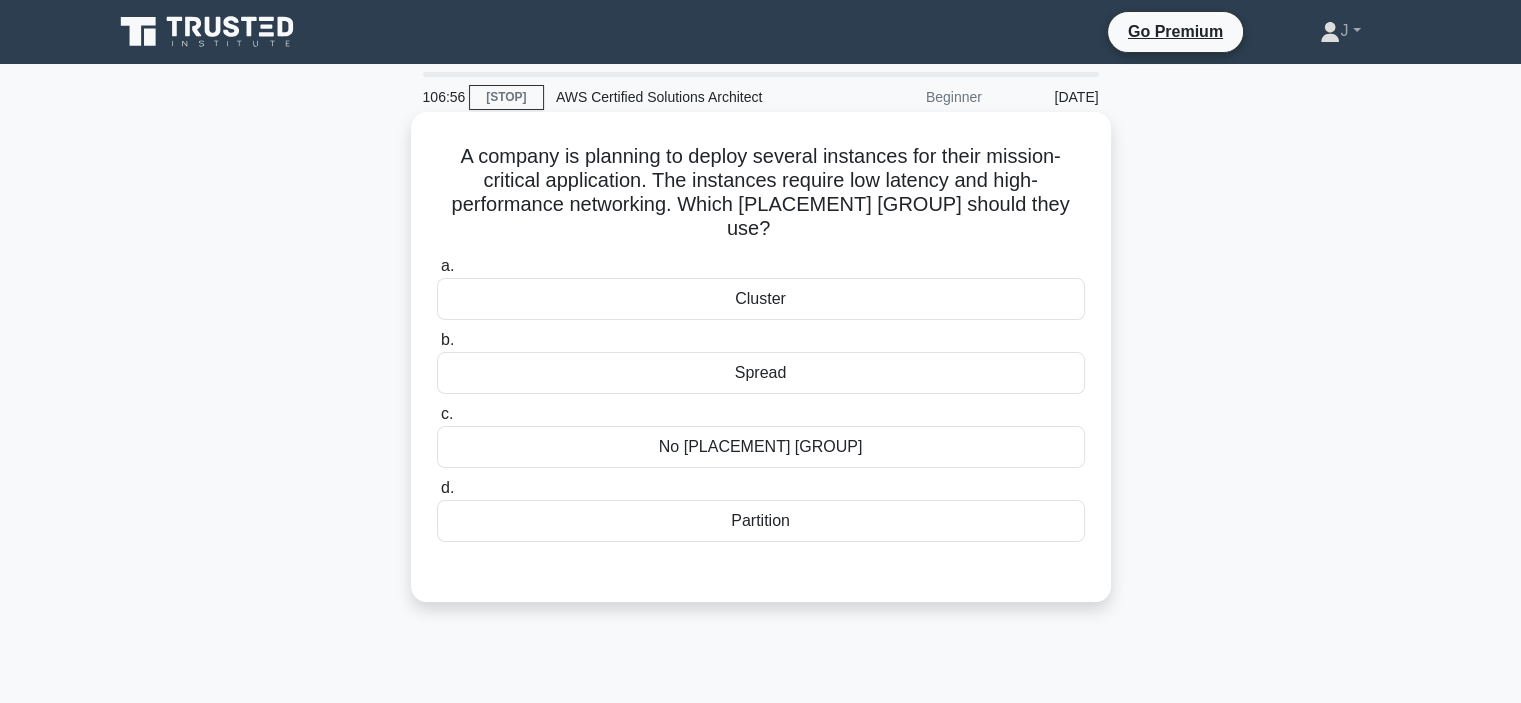 click on "Cluster" at bounding box center (761, 299) 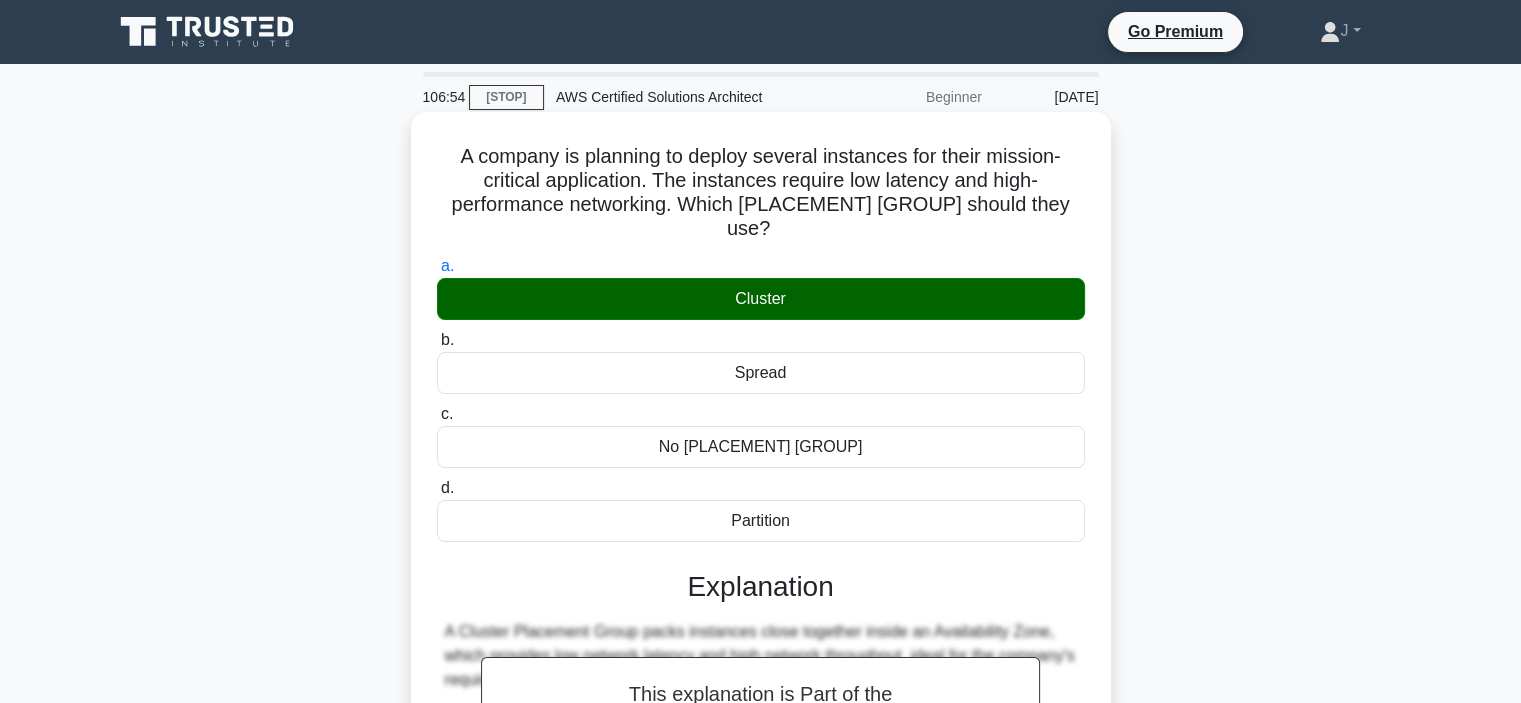 scroll, scrollTop: 377, scrollLeft: 0, axis: vertical 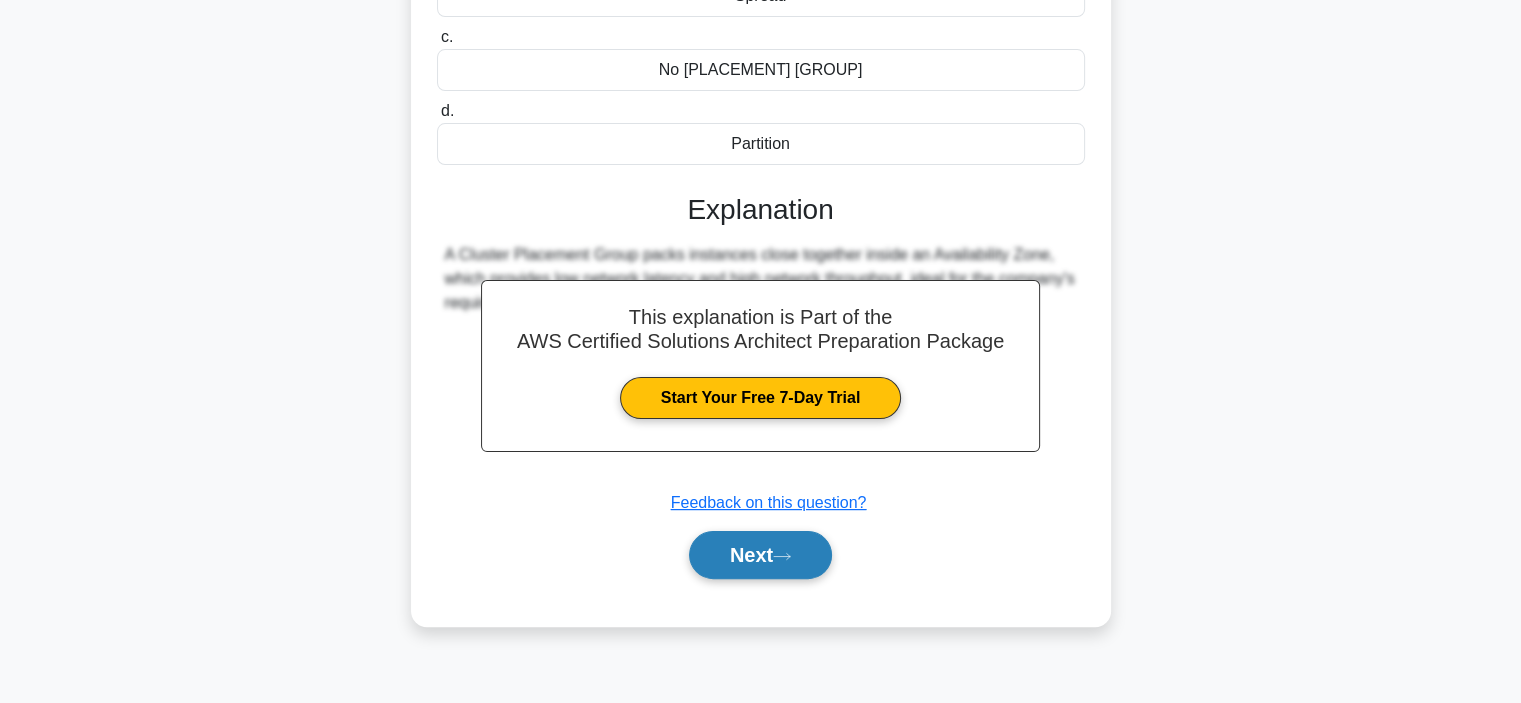 click on "Next" at bounding box center (760, 555) 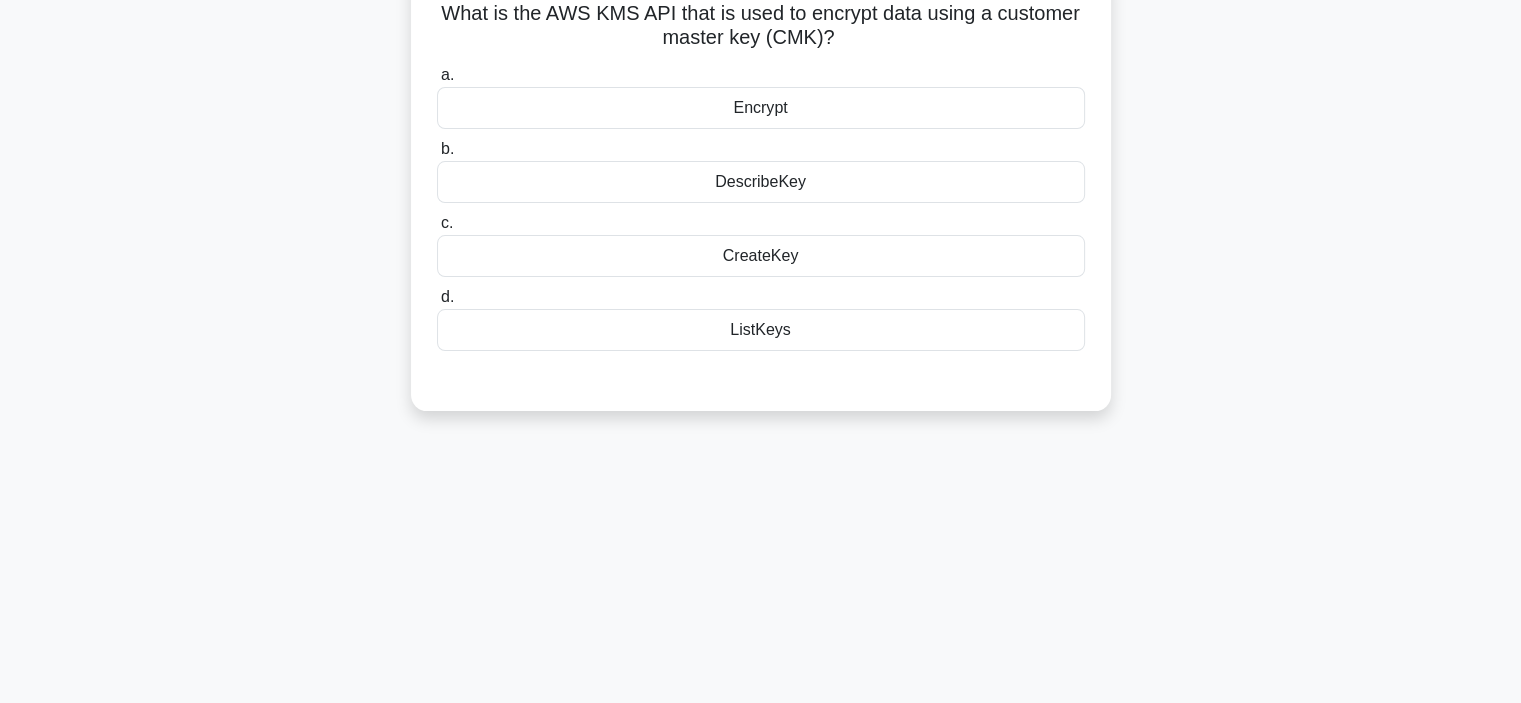 scroll, scrollTop: 0, scrollLeft: 0, axis: both 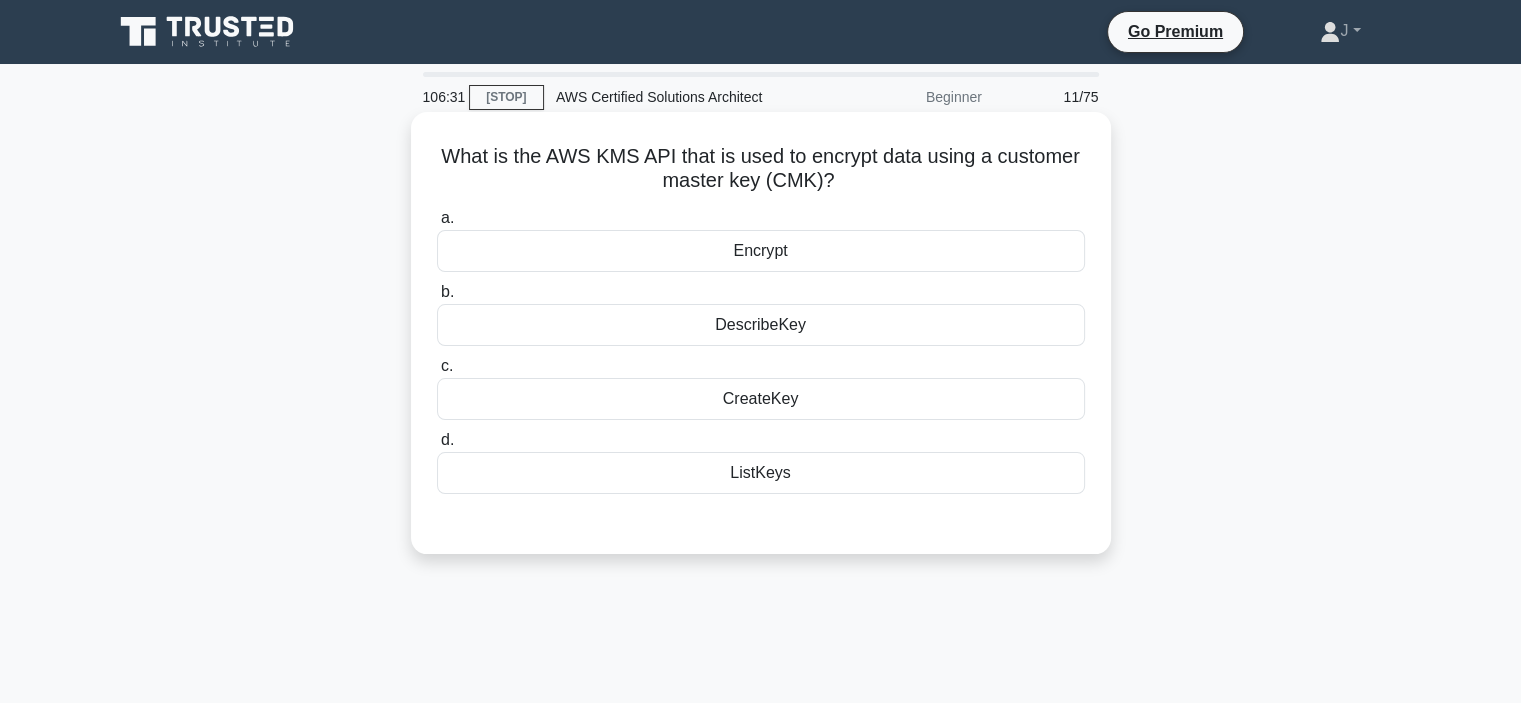 click on "Encrypt" at bounding box center [761, 251] 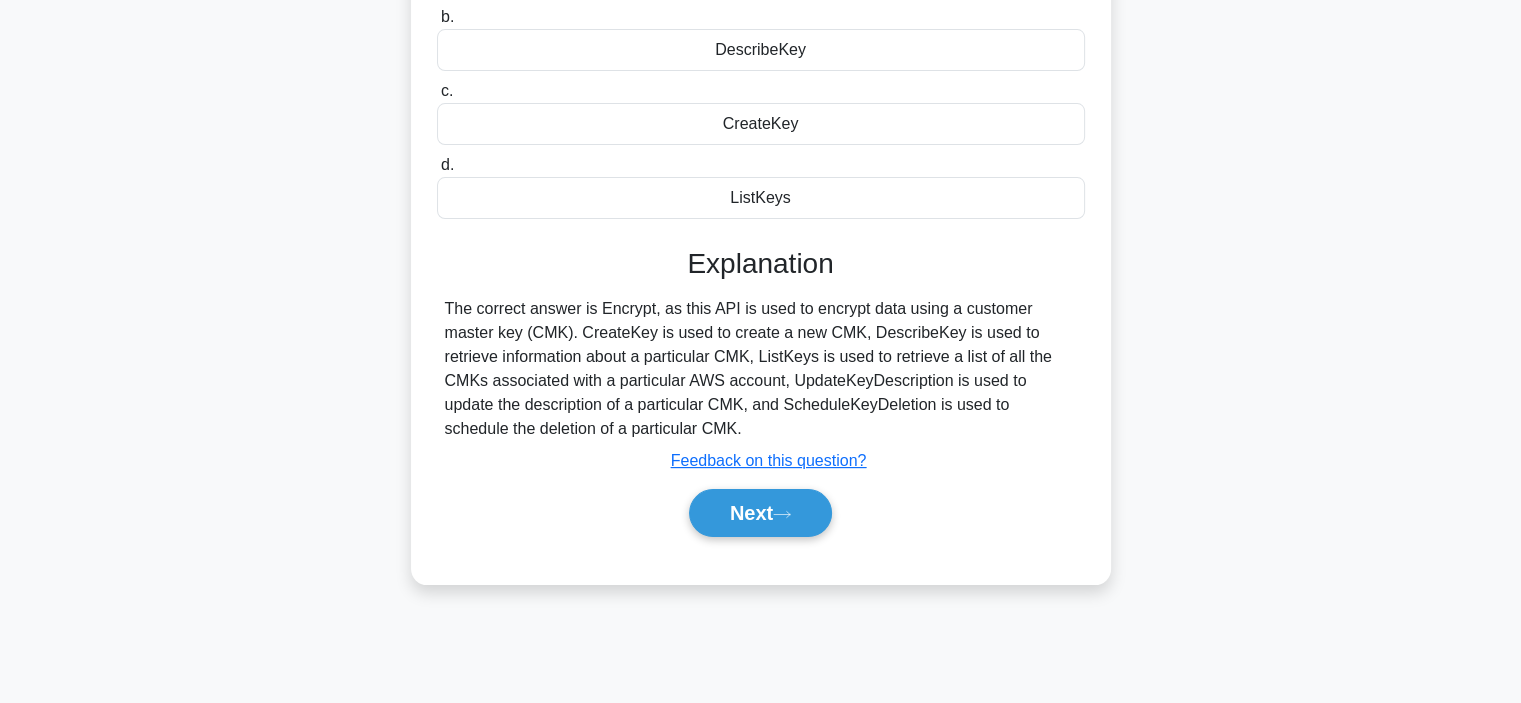 scroll, scrollTop: 349, scrollLeft: 0, axis: vertical 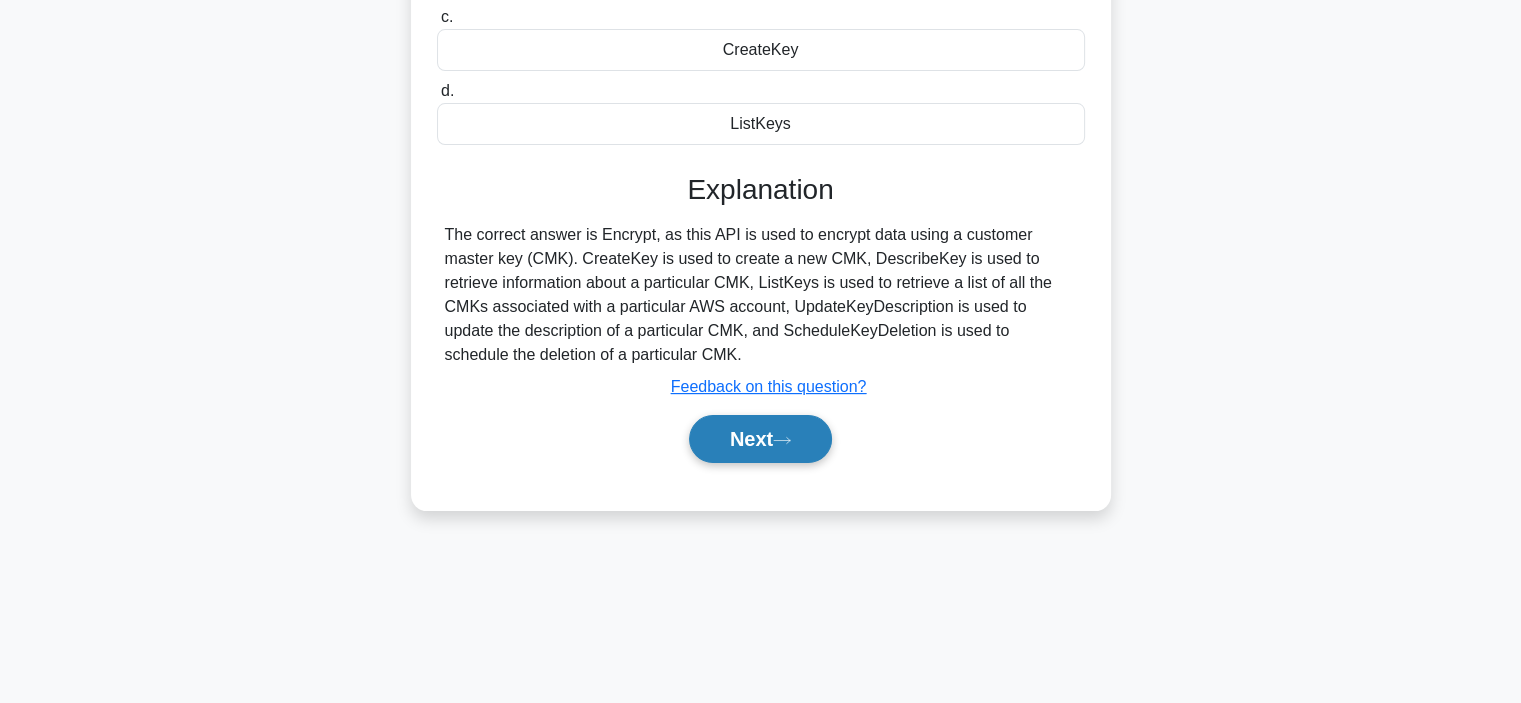click on "Next" at bounding box center (760, 439) 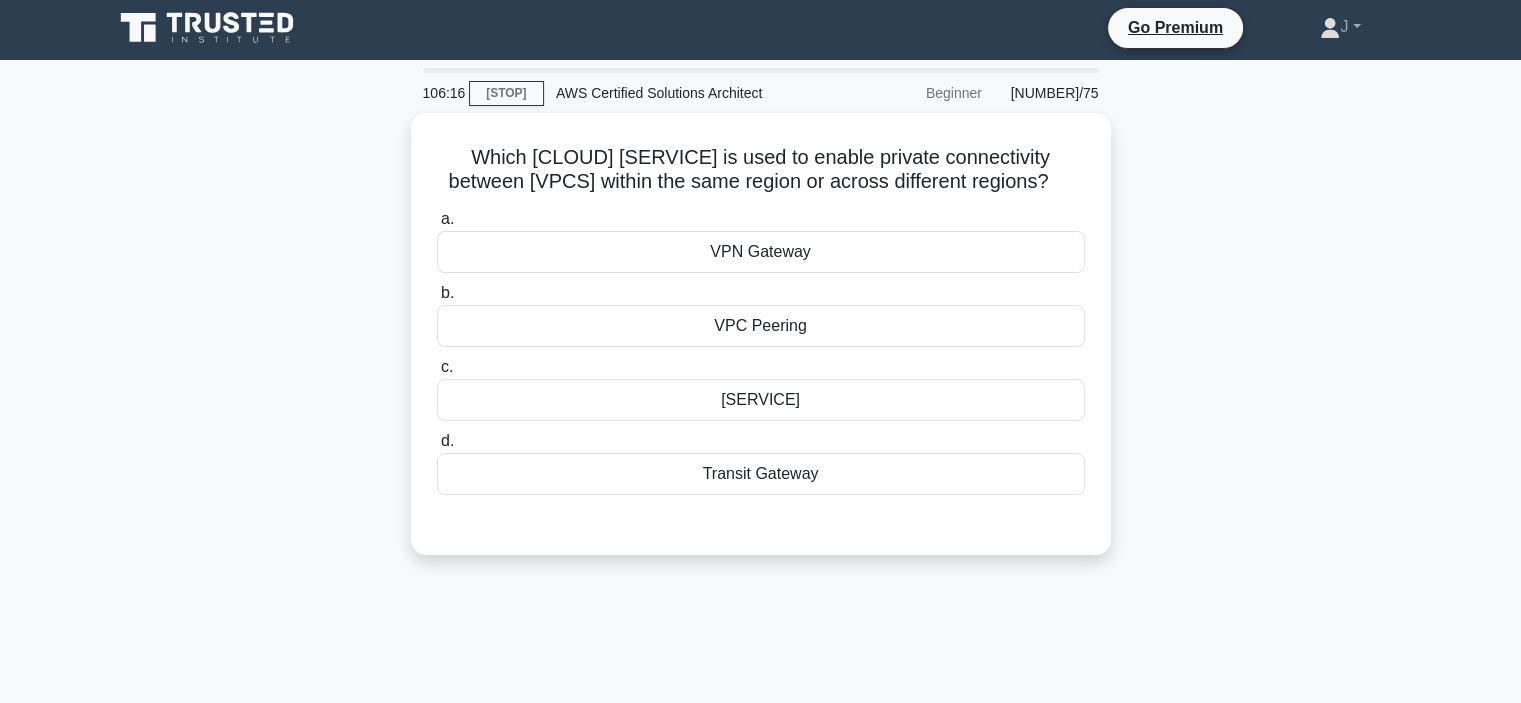 scroll, scrollTop: 0, scrollLeft: 0, axis: both 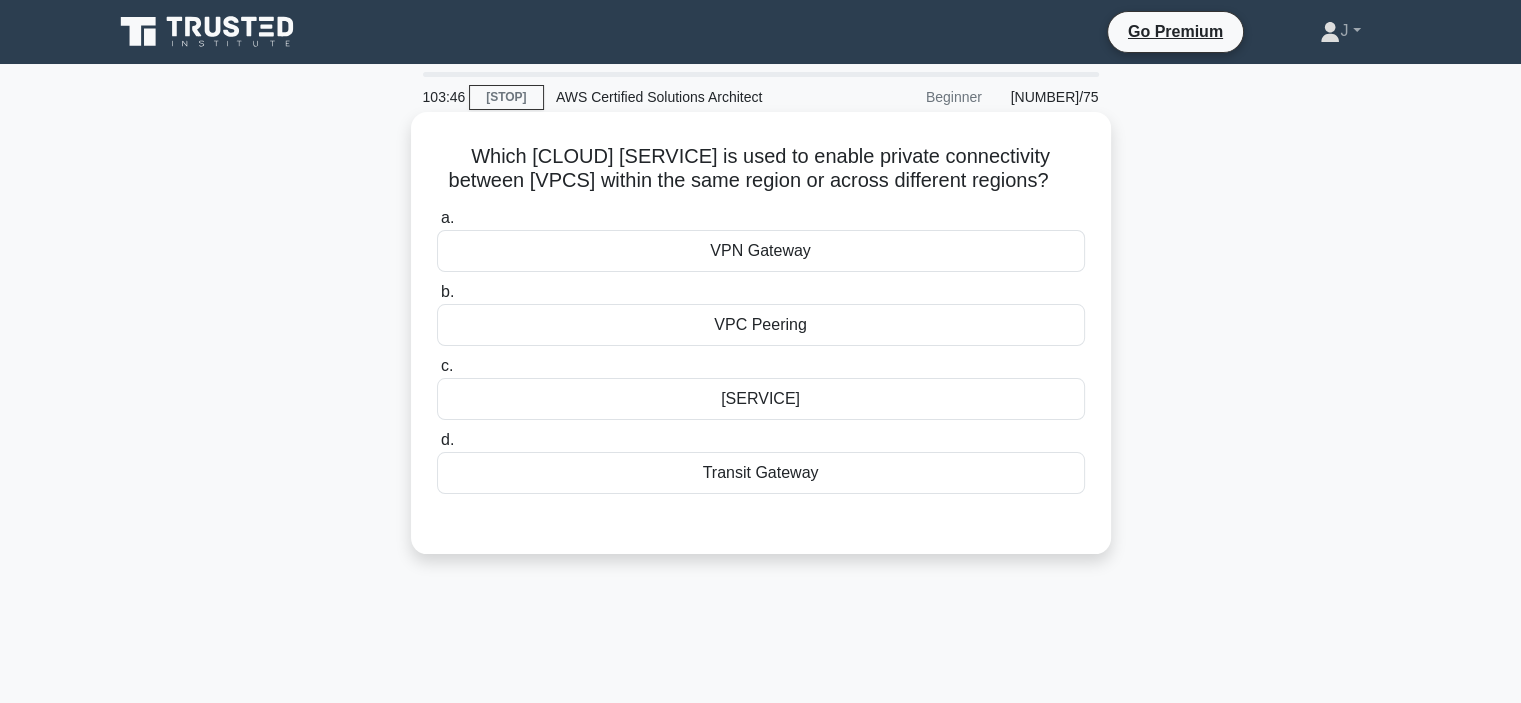 click on "VPN Gateway" at bounding box center [761, 251] 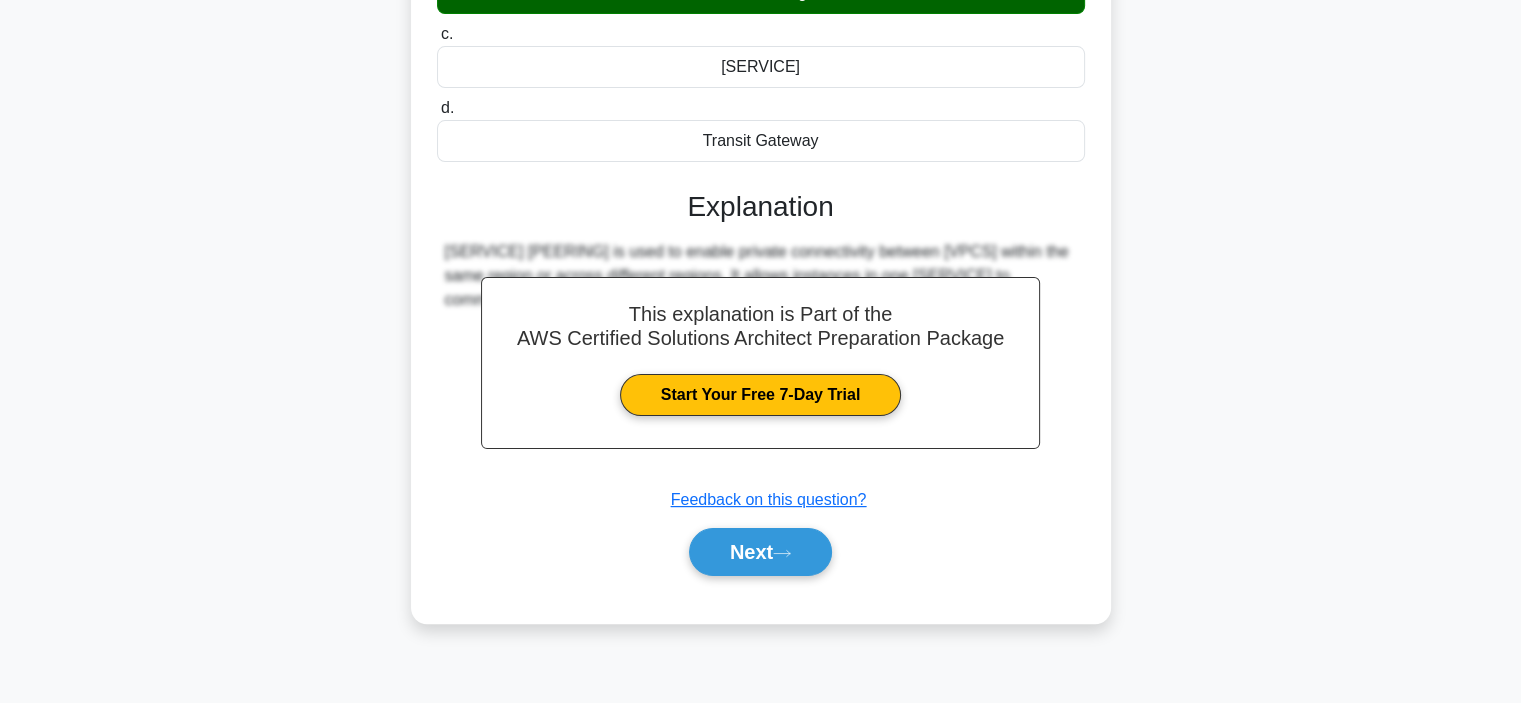 scroll, scrollTop: 377, scrollLeft: 0, axis: vertical 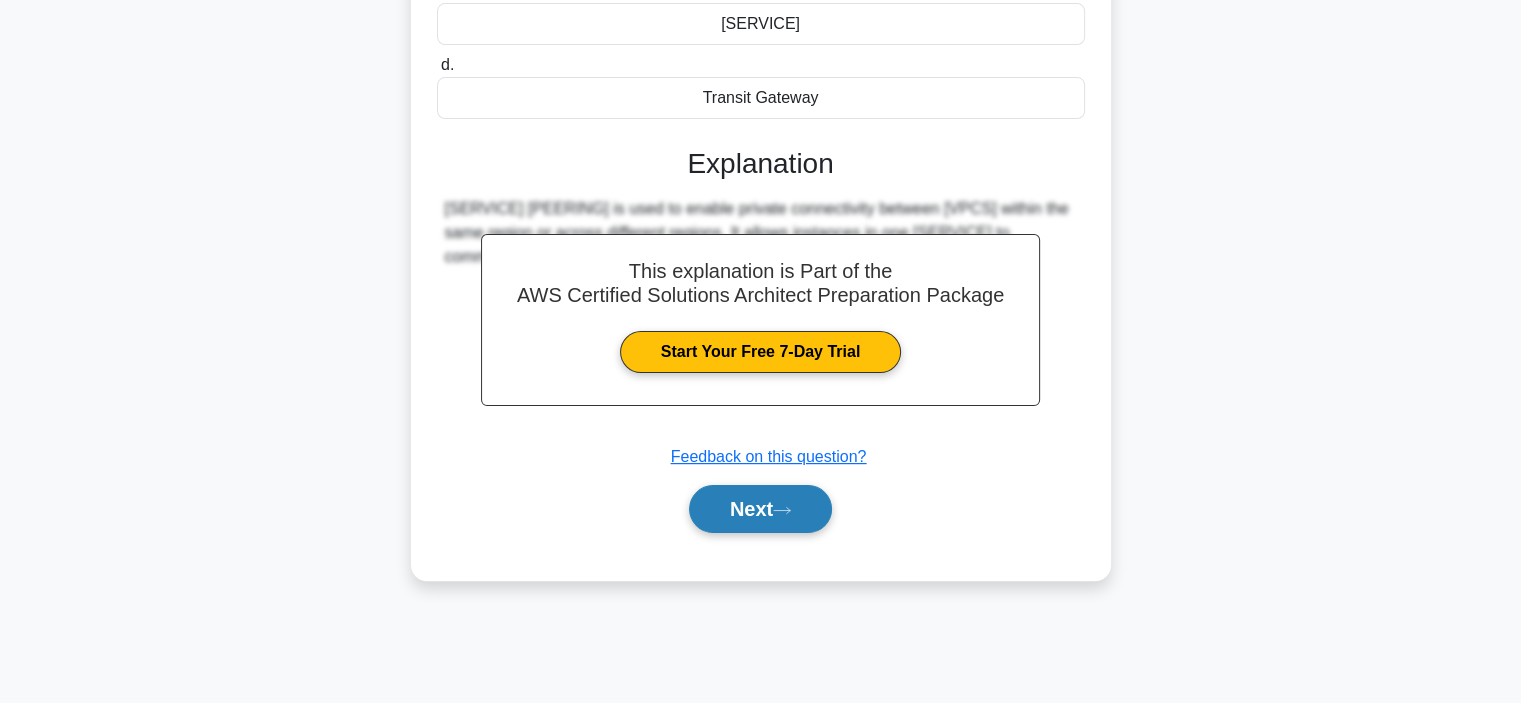 click on "Next" at bounding box center (760, 509) 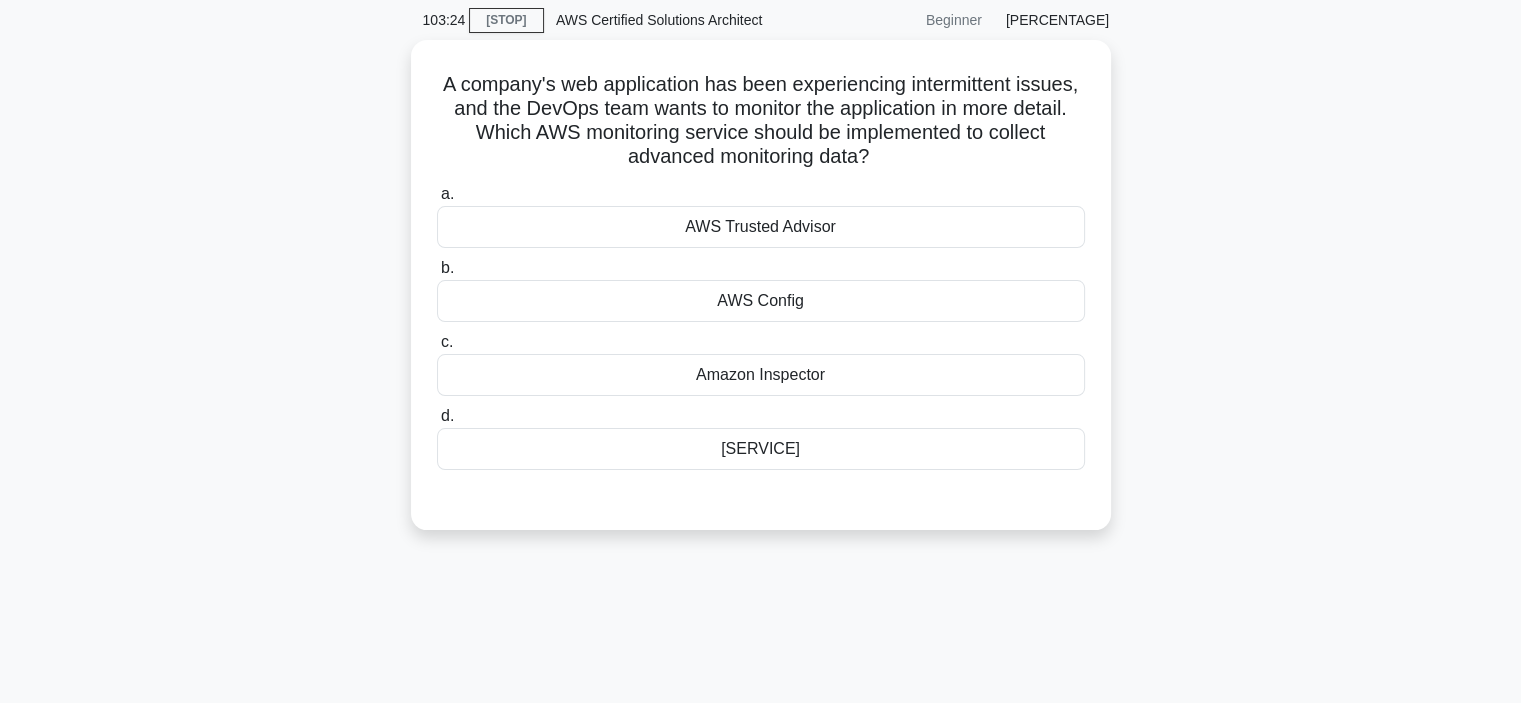 scroll, scrollTop: 0, scrollLeft: 0, axis: both 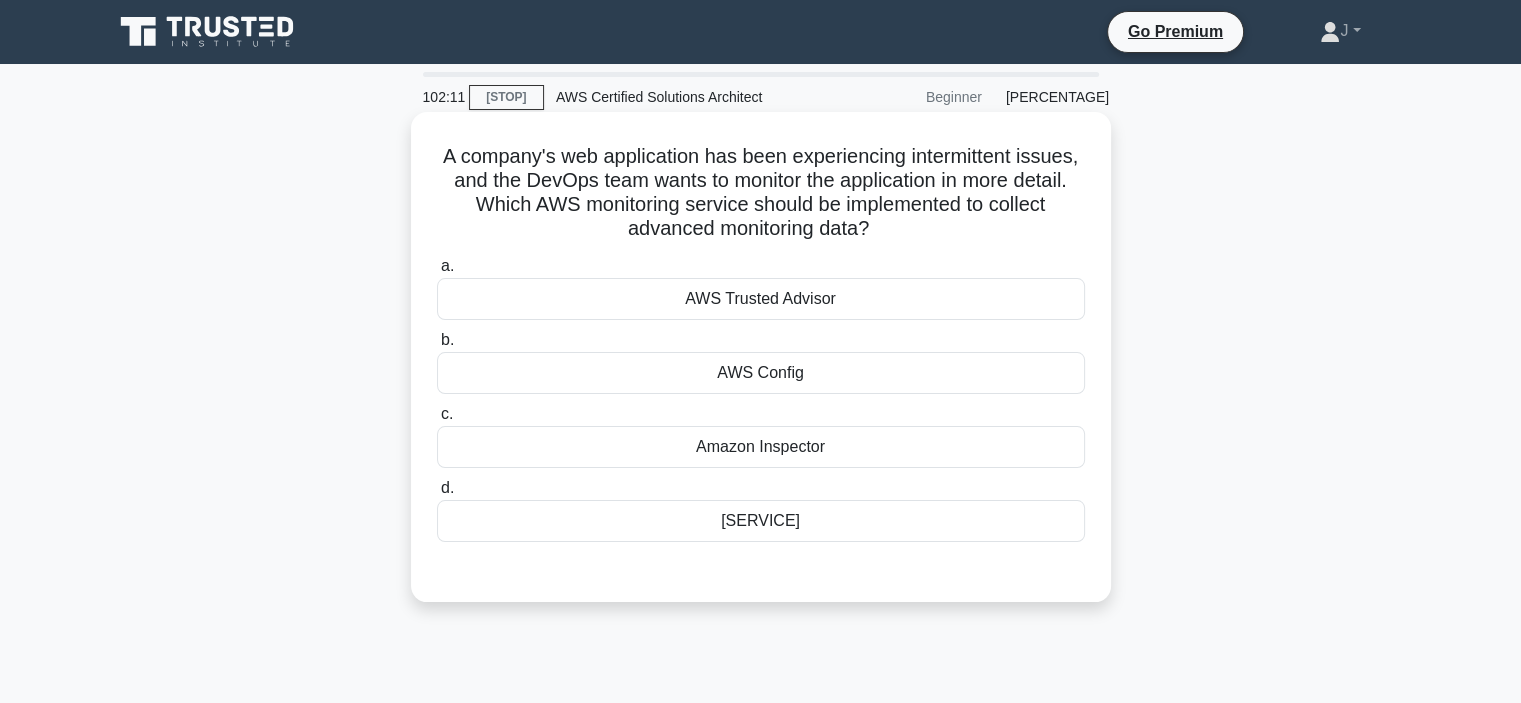 click on "d.
Amazon CloudWatch" at bounding box center [761, 509] 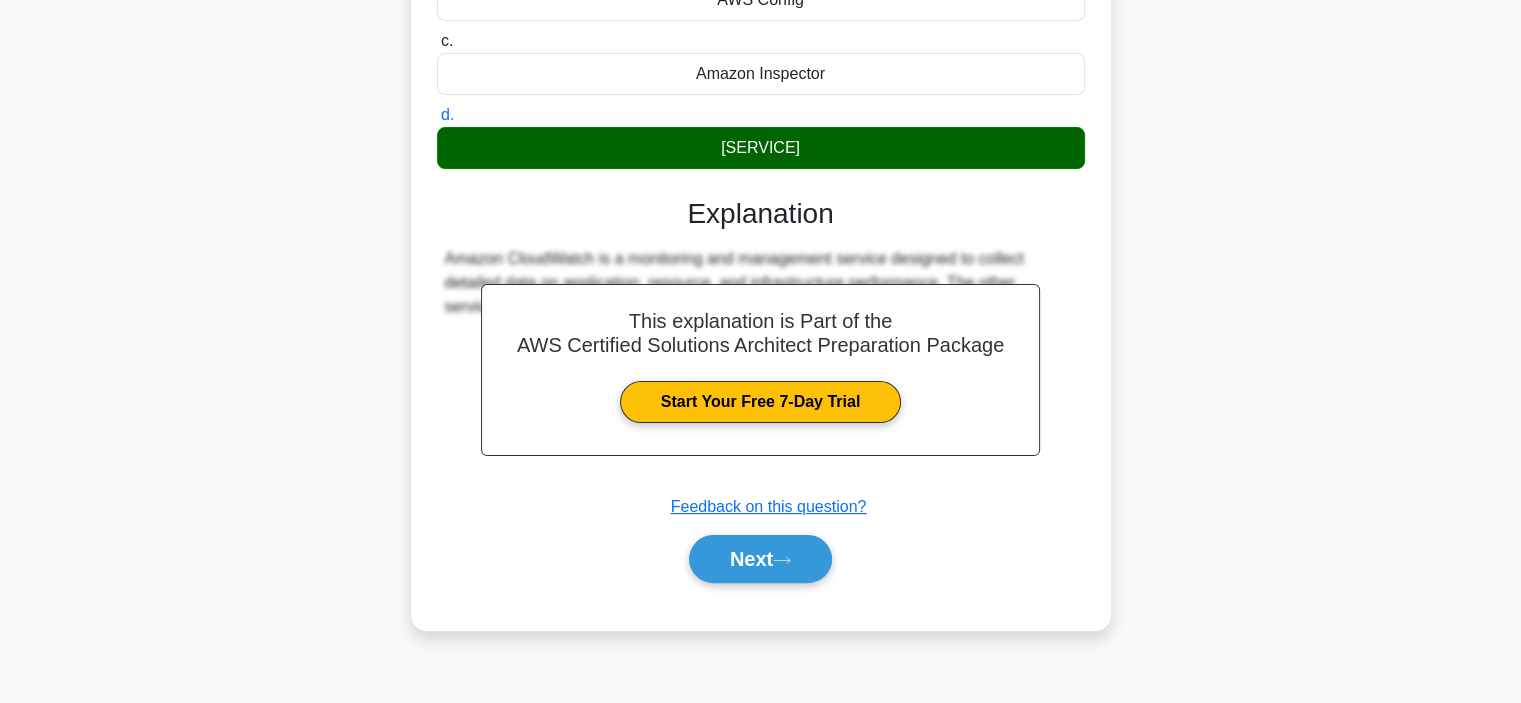 scroll, scrollTop: 377, scrollLeft: 0, axis: vertical 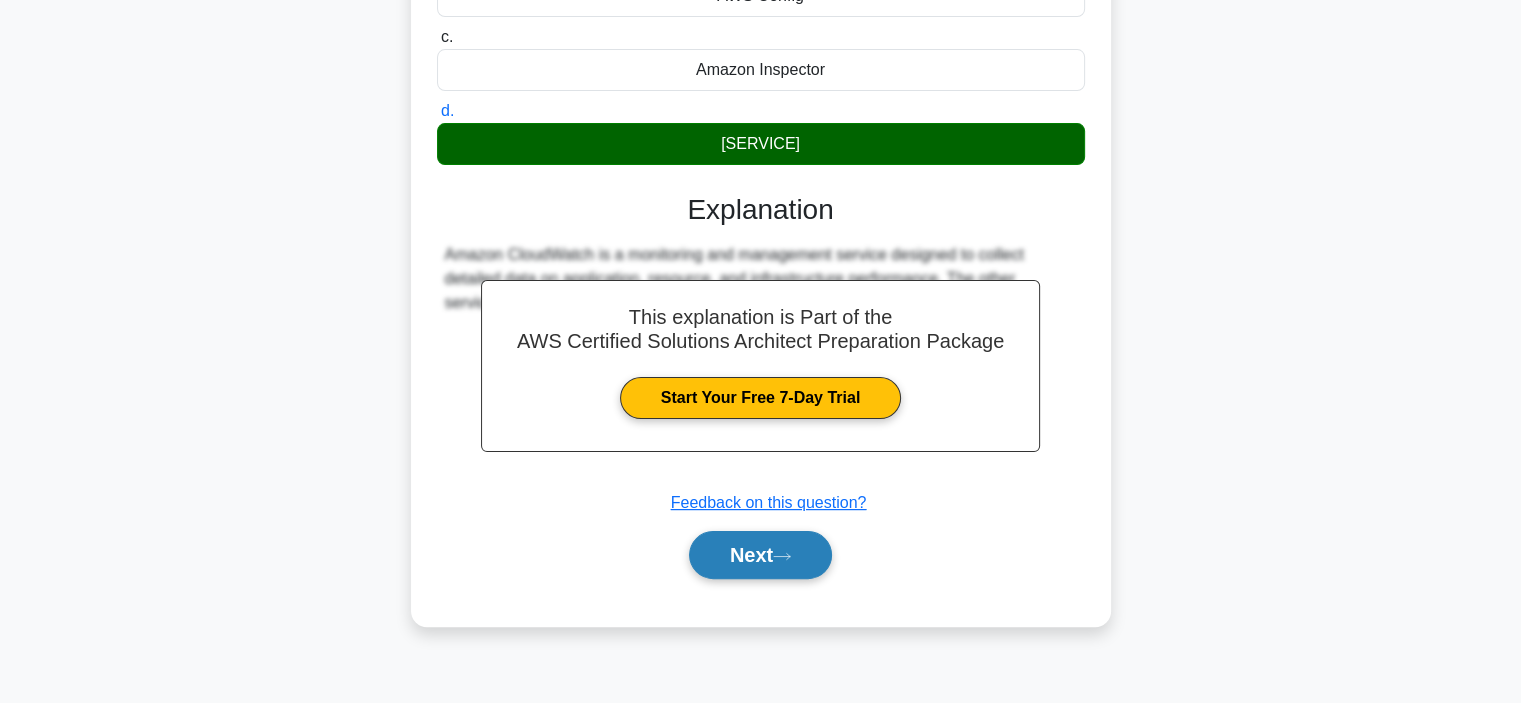 click on "Next" at bounding box center [760, 555] 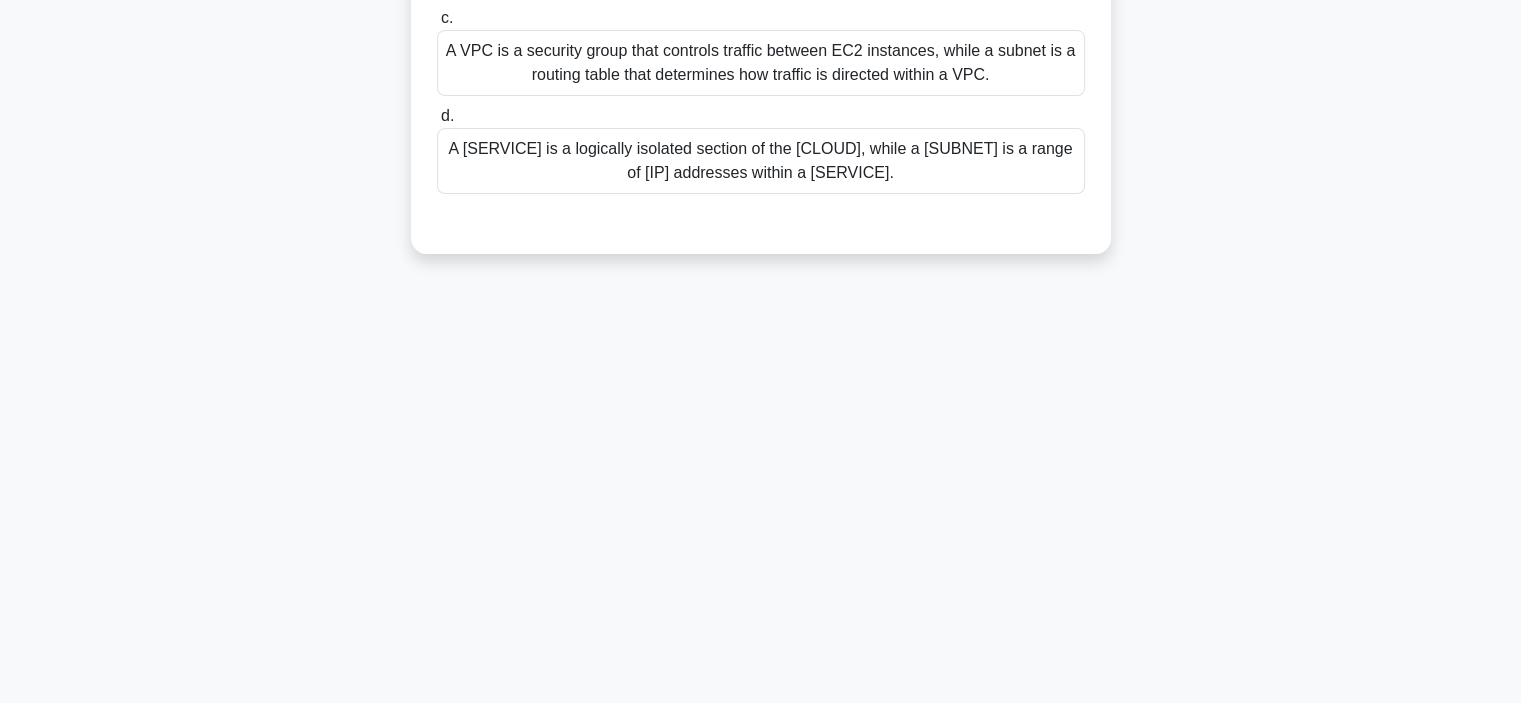 scroll, scrollTop: 0, scrollLeft: 0, axis: both 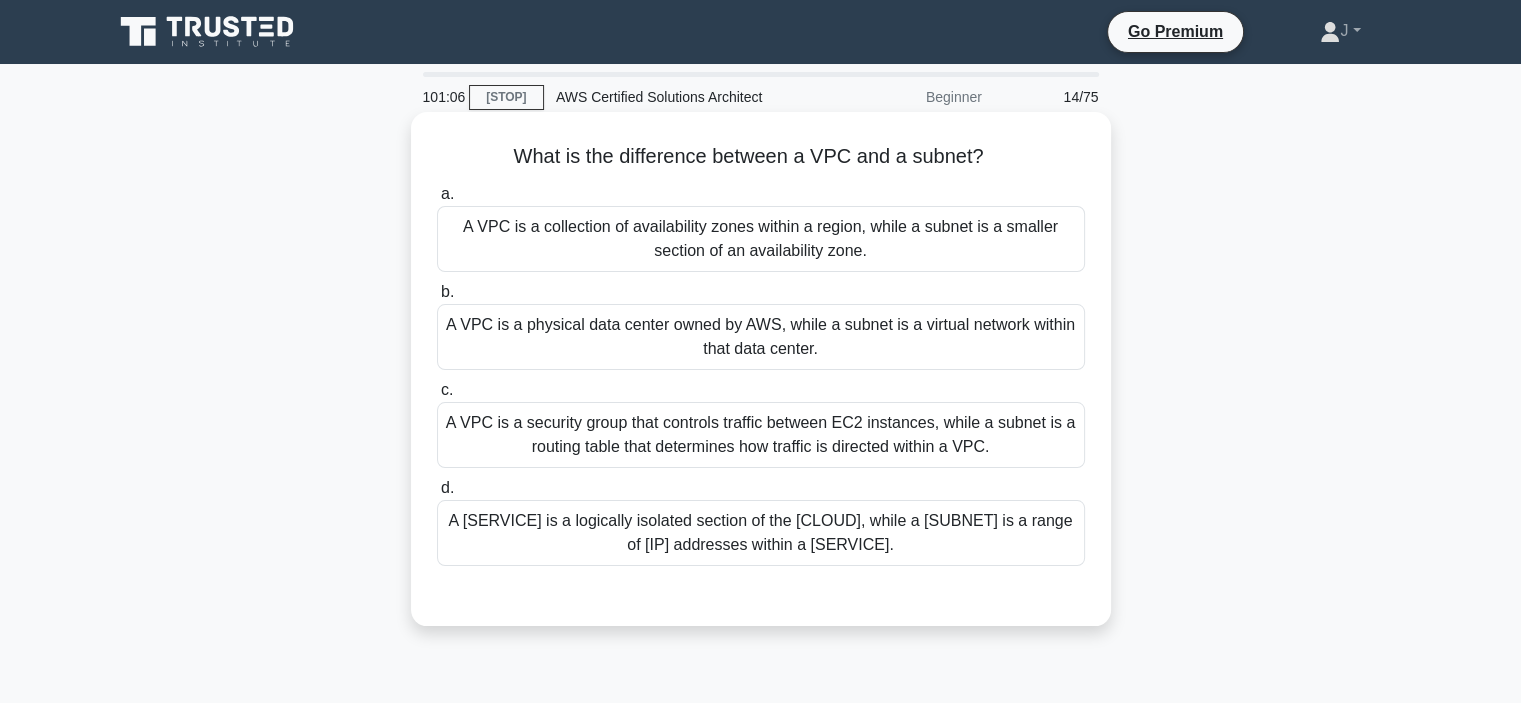 click on "A [SERVICE] is a logically isolated section of the [CLOUD], while a [SUBNET] is a range of [IP] addresses within a [SERVICE]." at bounding box center (761, 533) 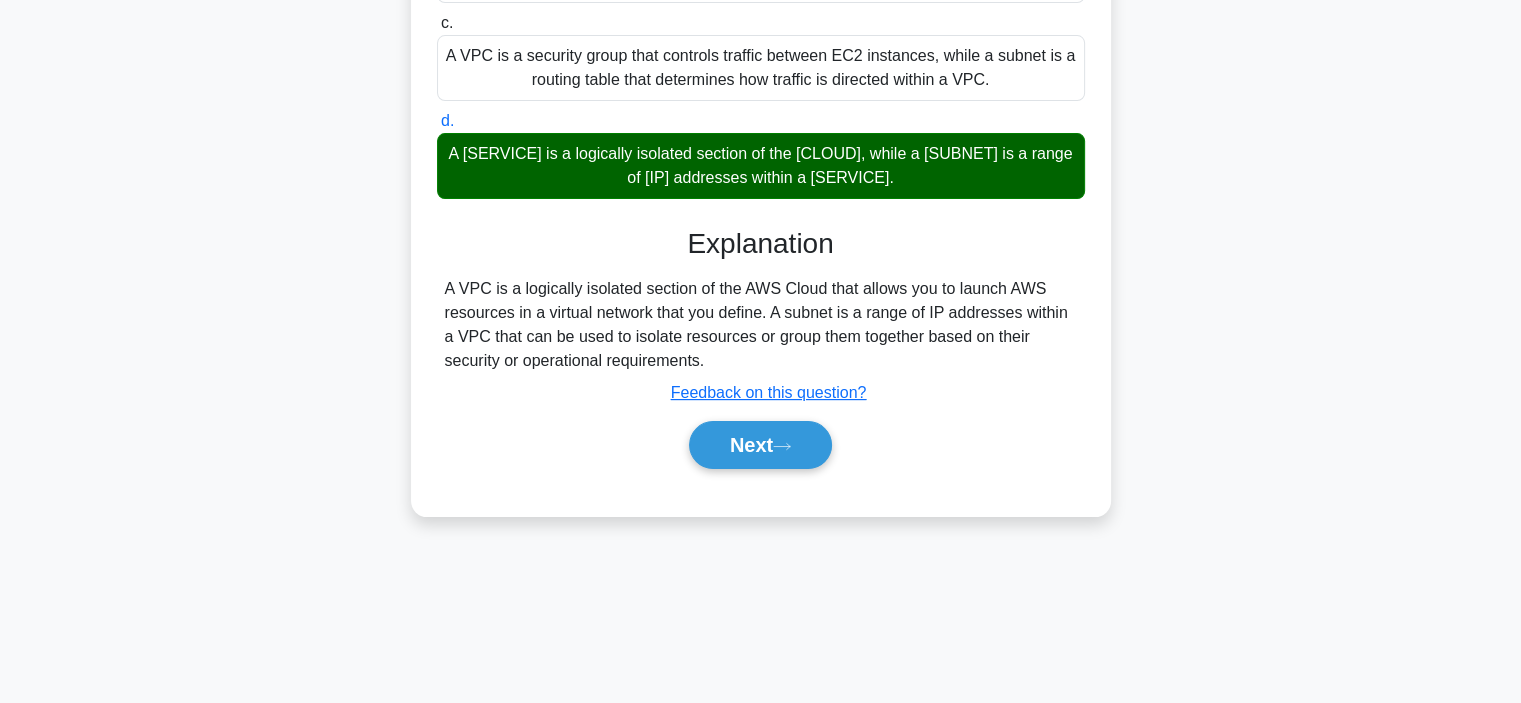 scroll, scrollTop: 377, scrollLeft: 0, axis: vertical 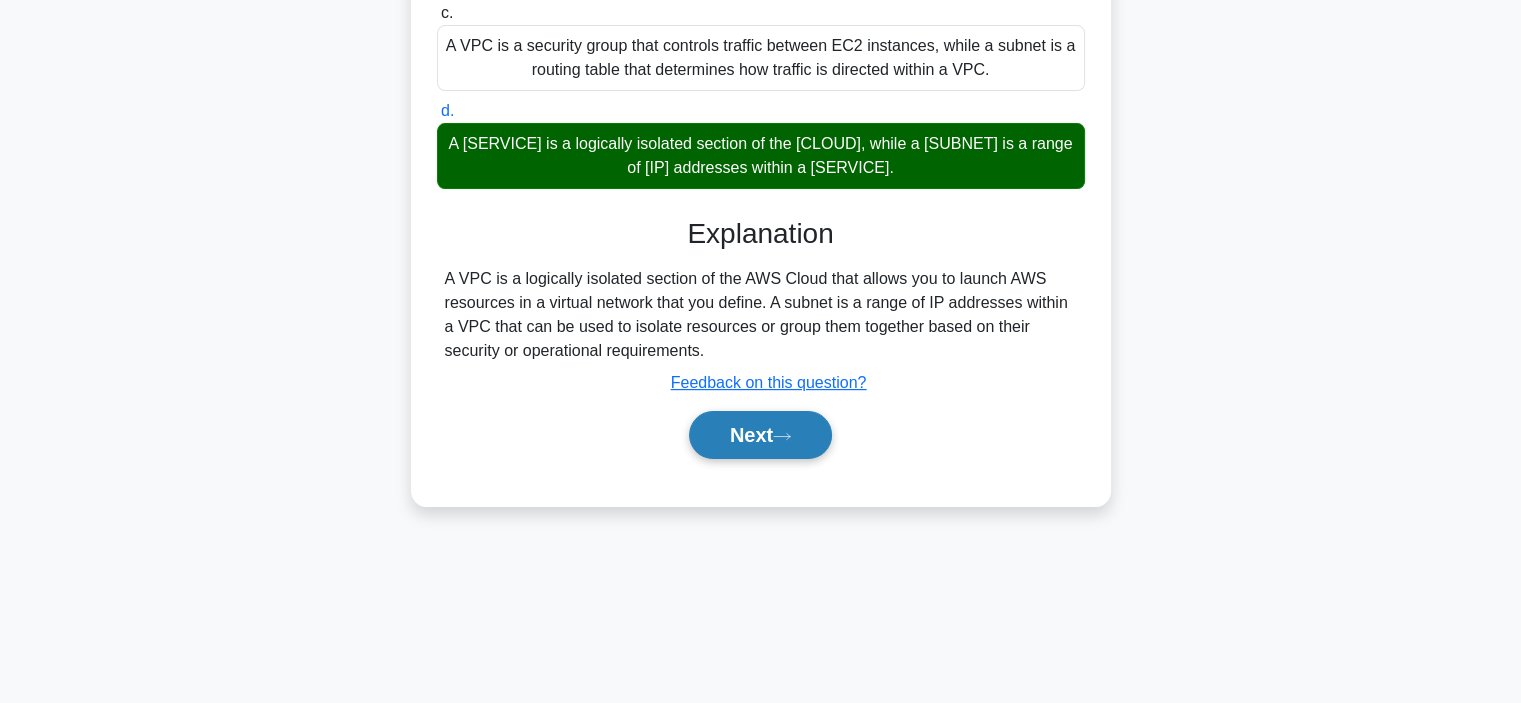 click on "Next" at bounding box center [760, 435] 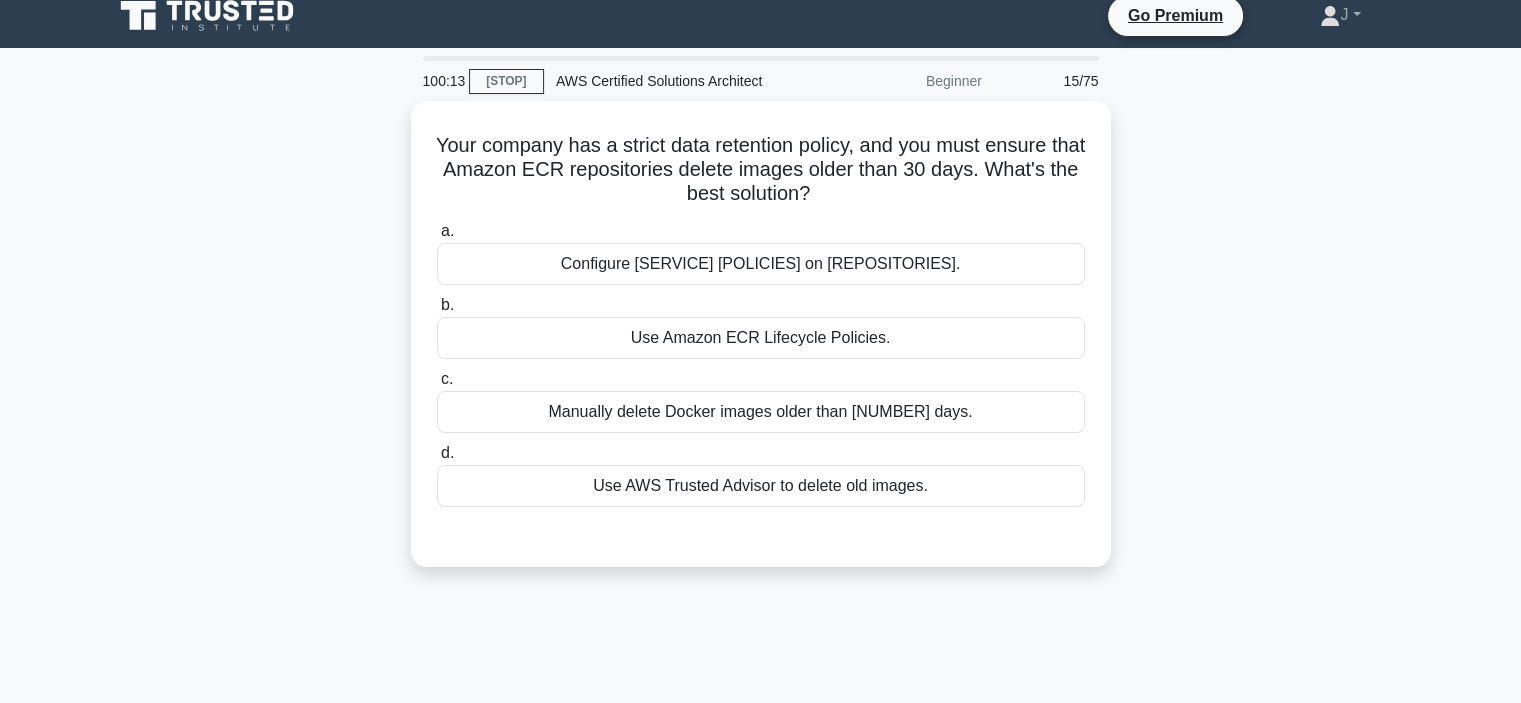 scroll, scrollTop: 0, scrollLeft: 0, axis: both 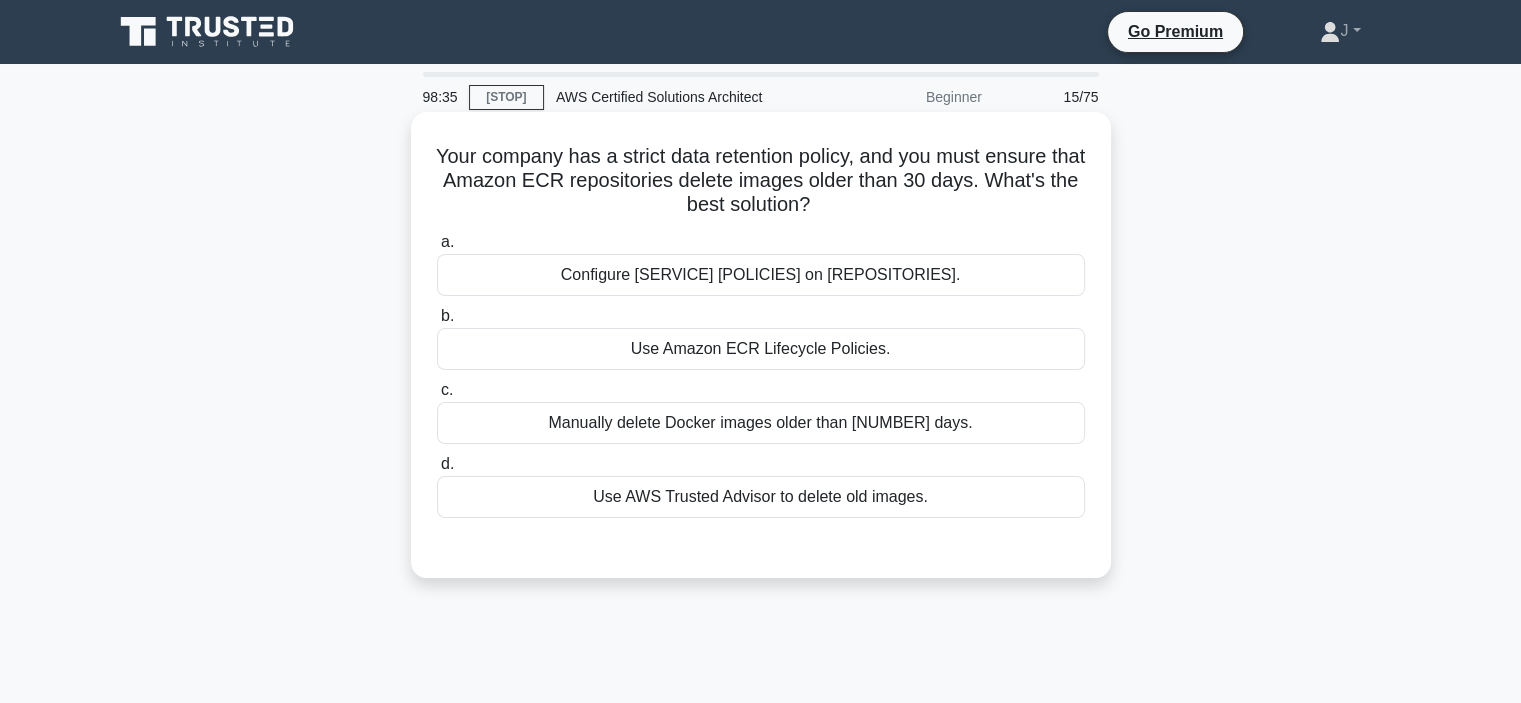 click on "Use Amazon ECR Lifecycle Policies." at bounding box center [761, 349] 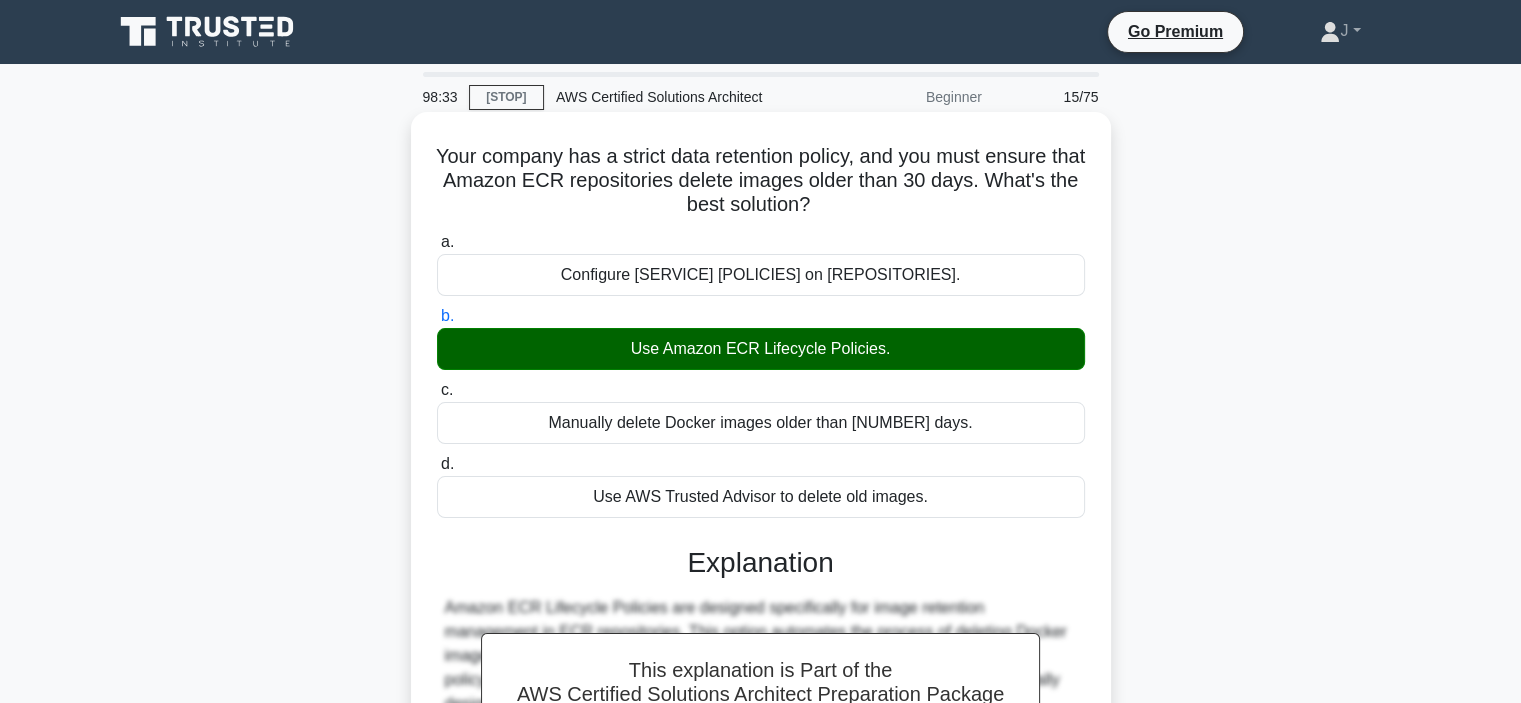scroll, scrollTop: 377, scrollLeft: 0, axis: vertical 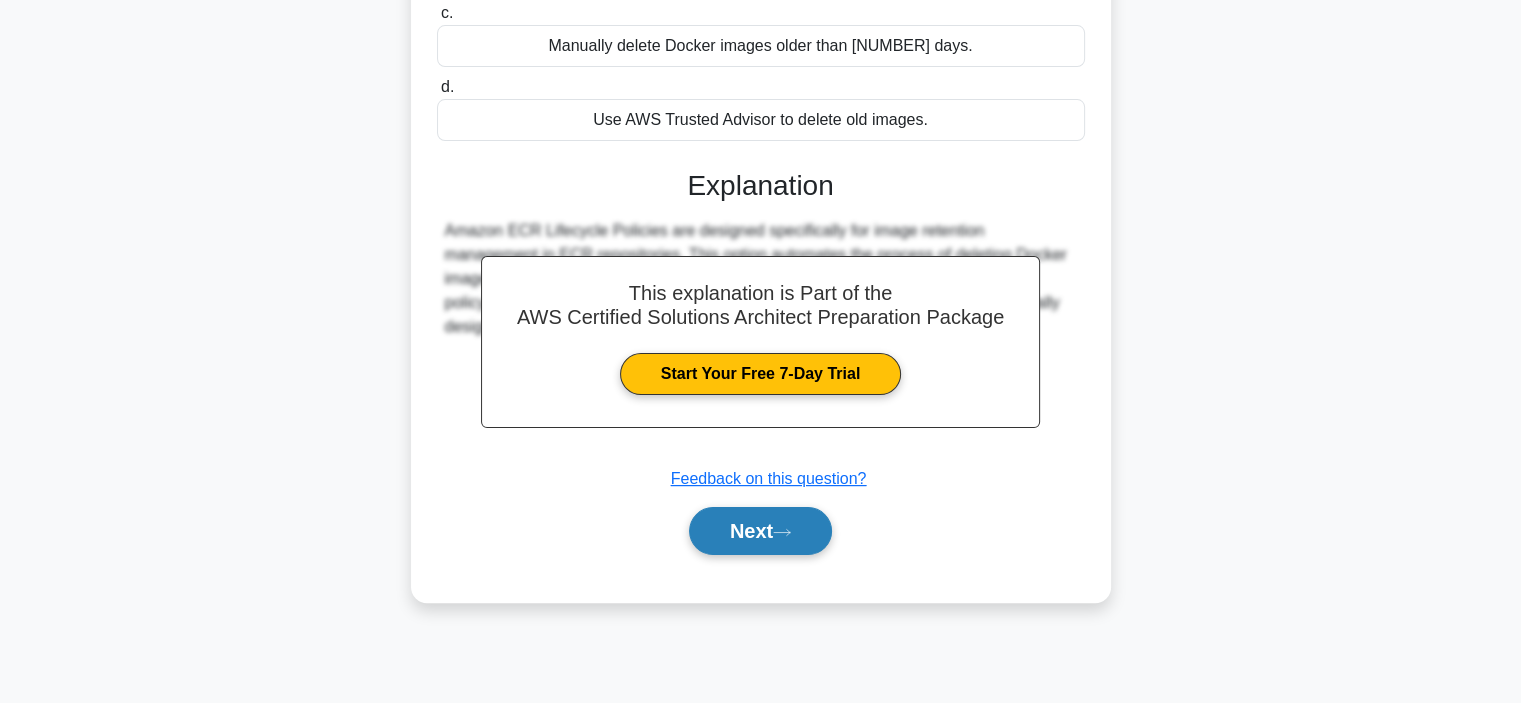 click on "Next" at bounding box center (760, 531) 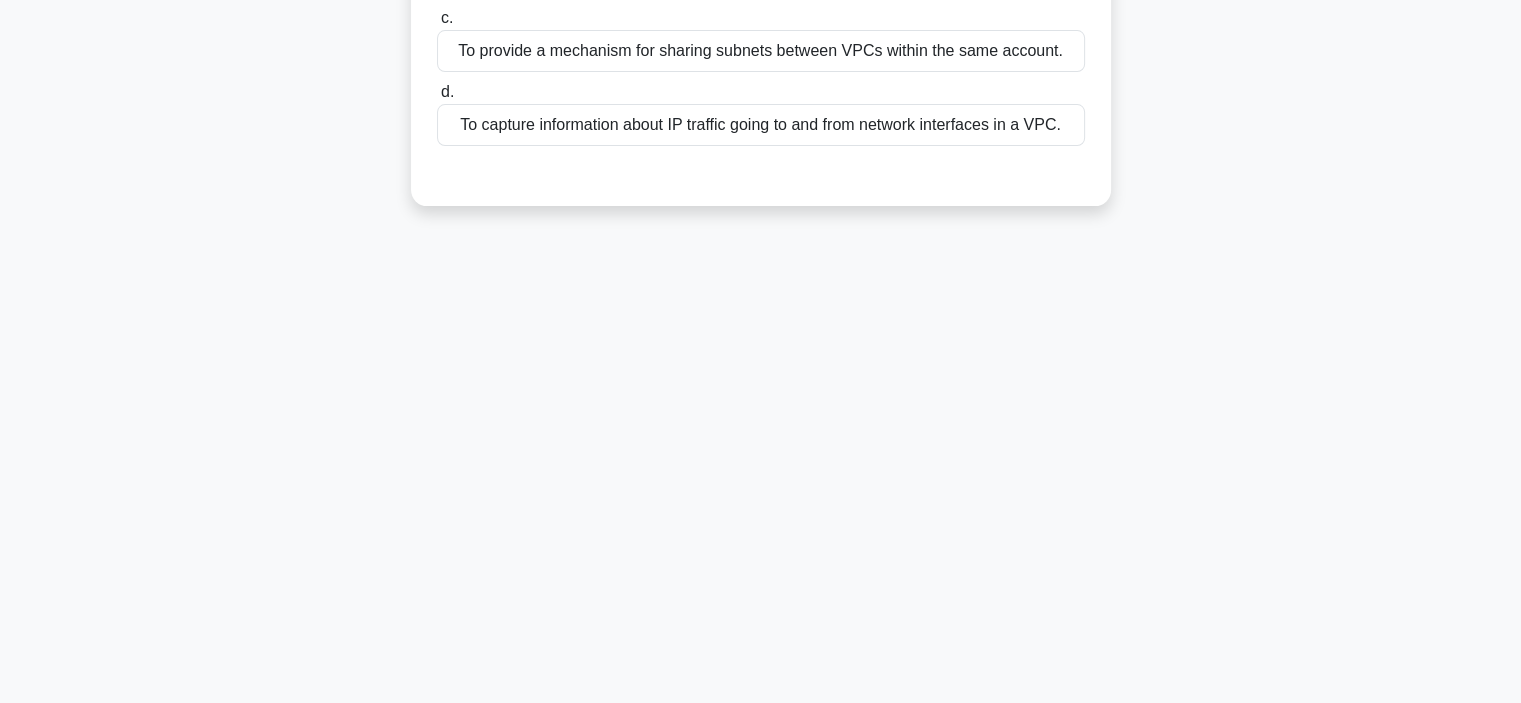 scroll, scrollTop: 0, scrollLeft: 0, axis: both 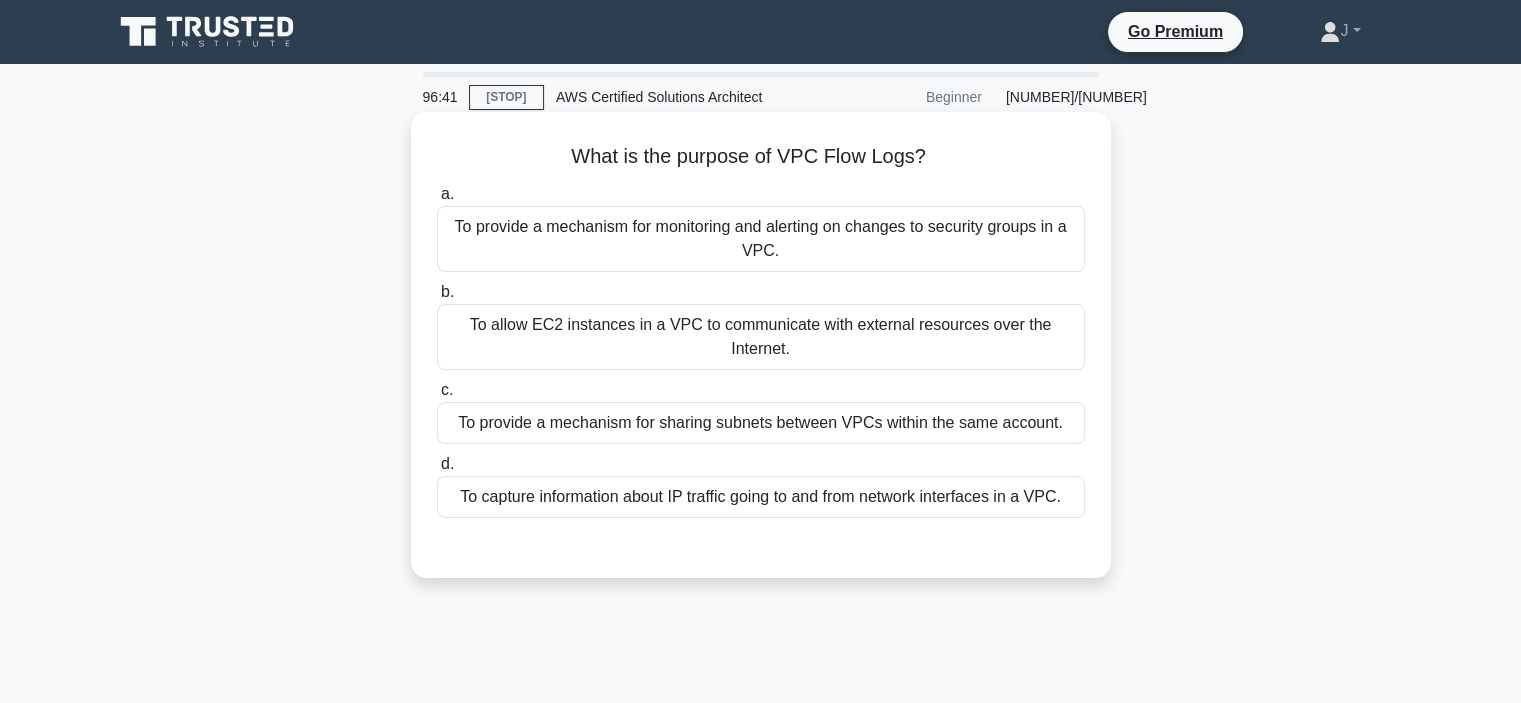 click on "To capture information about IP traffic going to and from network interfaces in a VPC." at bounding box center [761, 497] 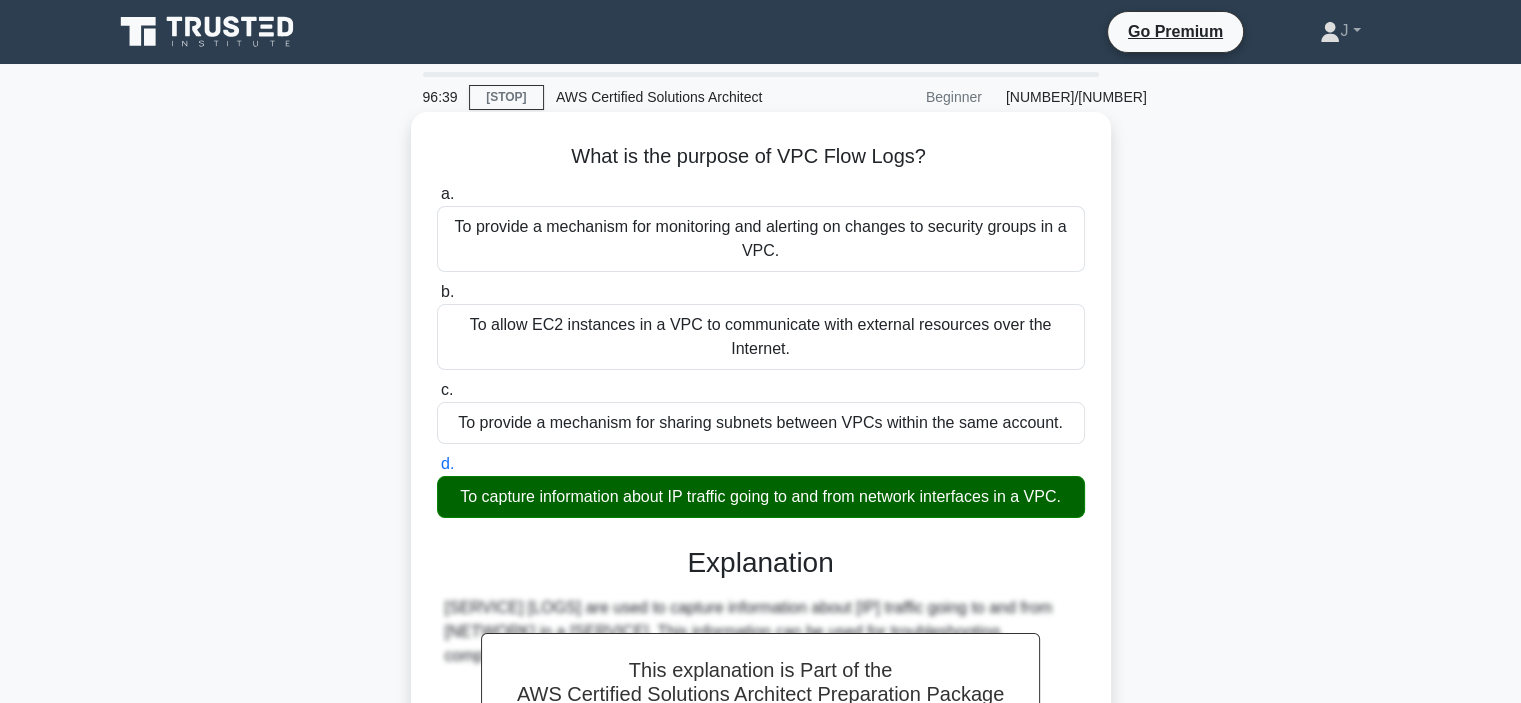 scroll, scrollTop: 377, scrollLeft: 0, axis: vertical 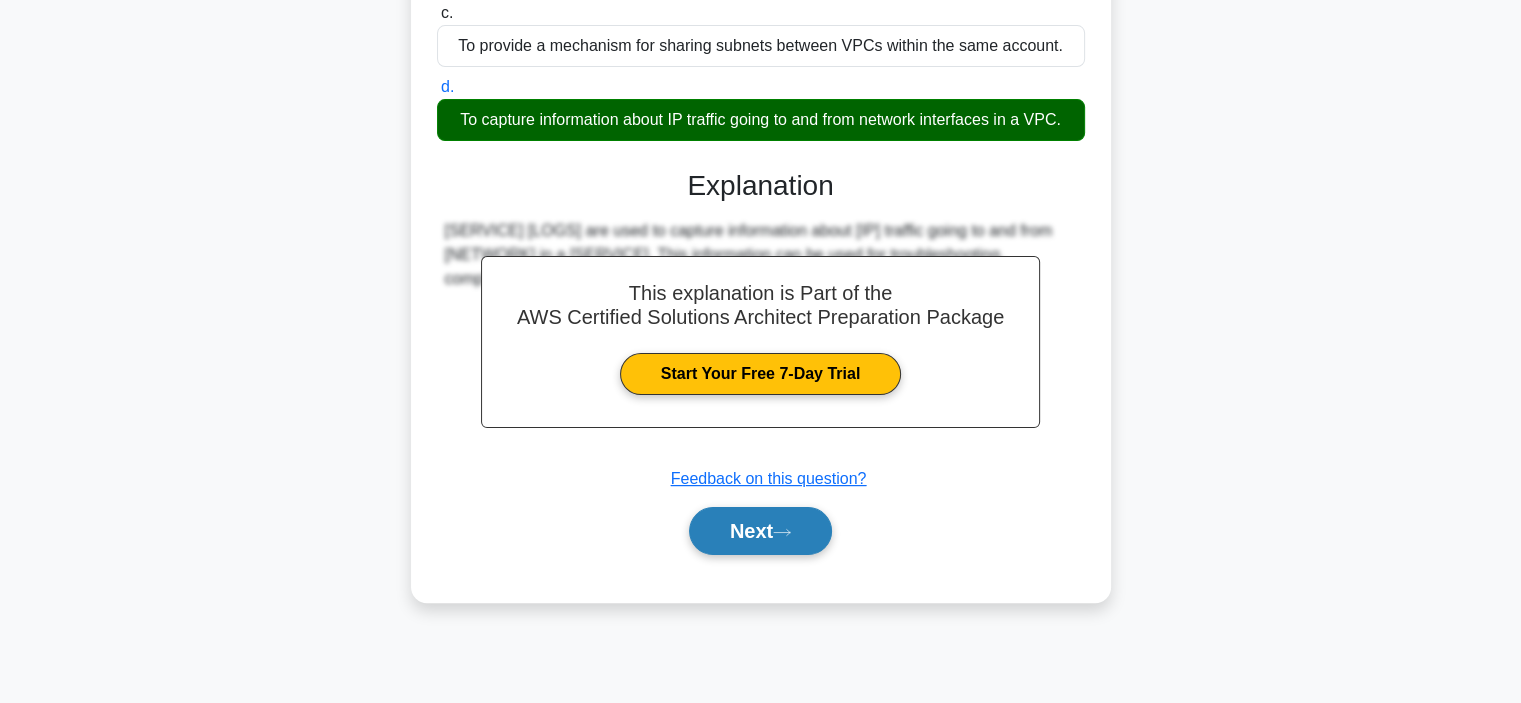 click on "Next" at bounding box center [760, 531] 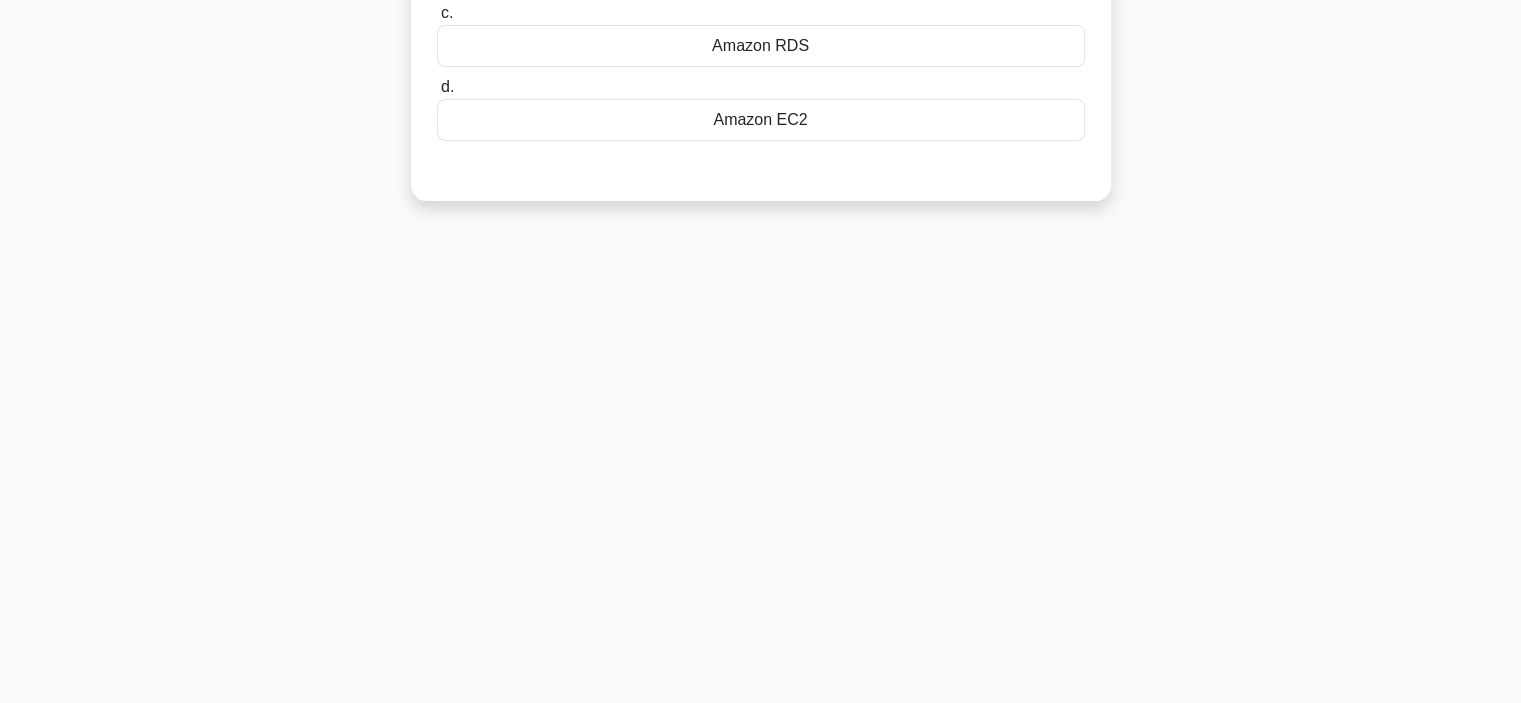 scroll, scrollTop: 0, scrollLeft: 0, axis: both 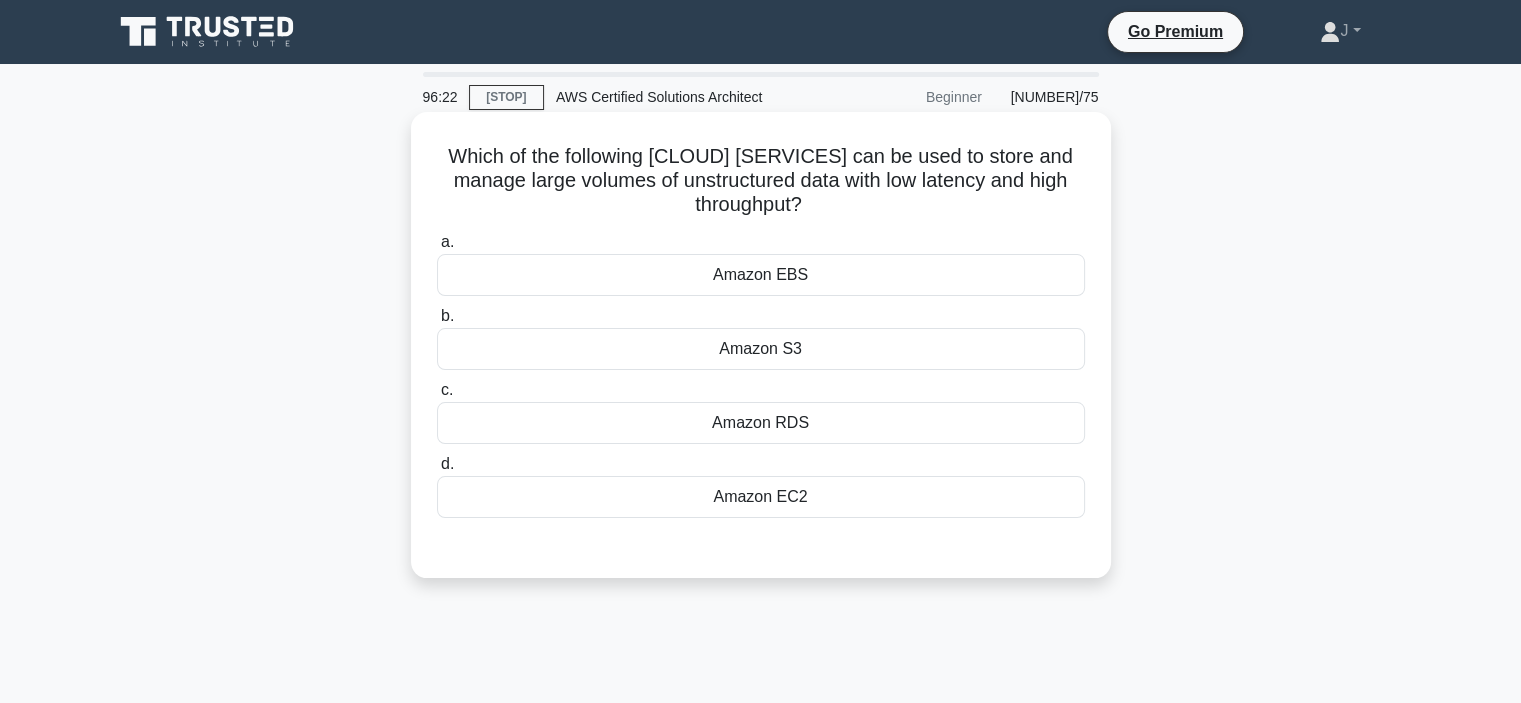 click on "Amazon S3" at bounding box center (761, 349) 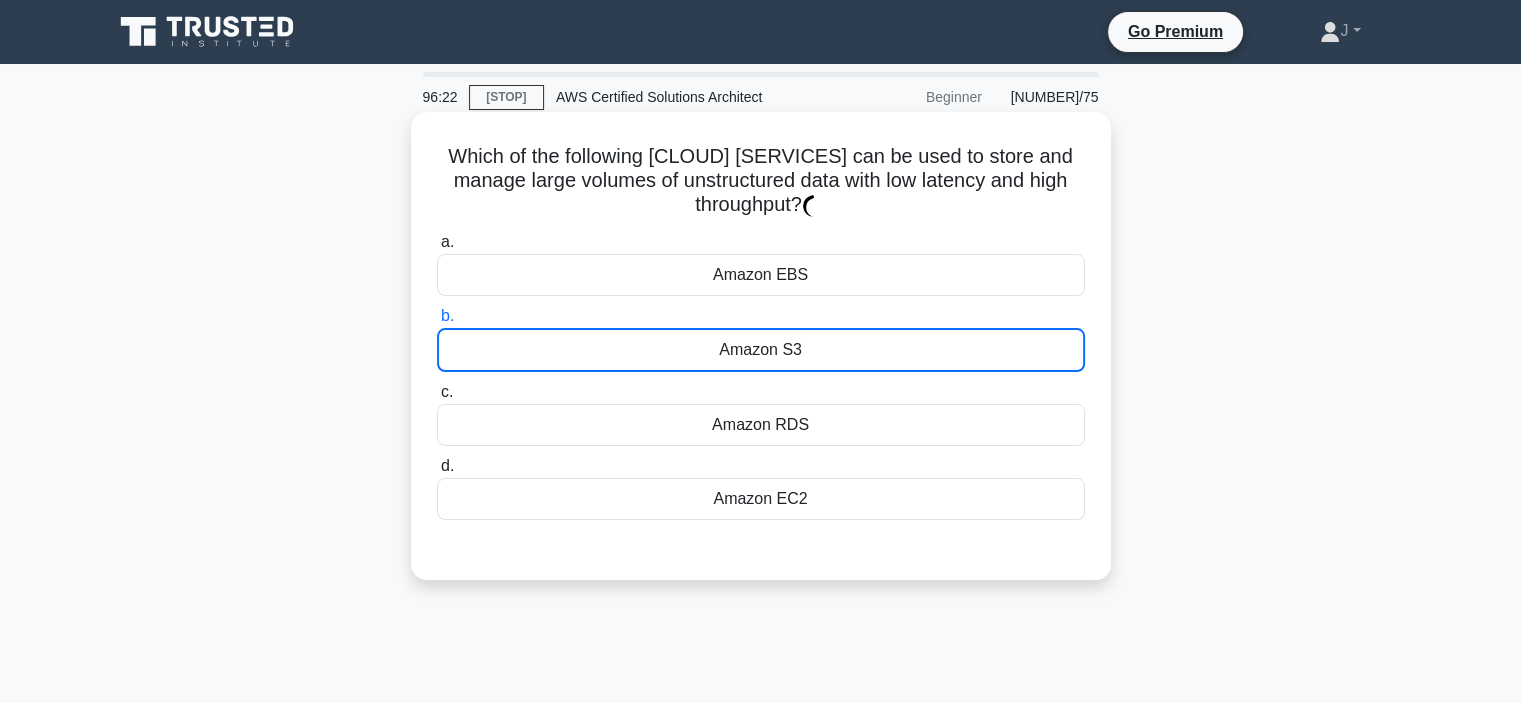 click on "Amazon S3" at bounding box center [761, 350] 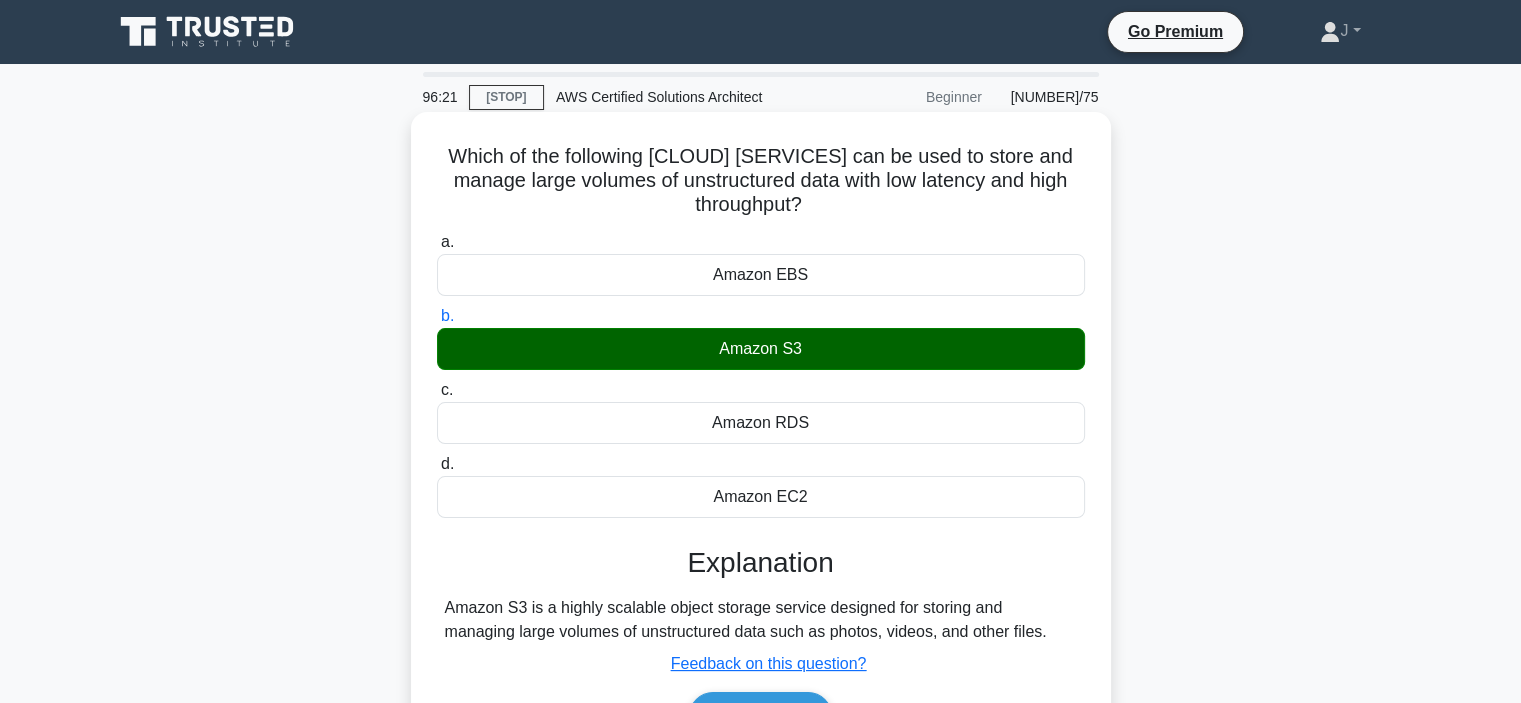 scroll, scrollTop: 377, scrollLeft: 0, axis: vertical 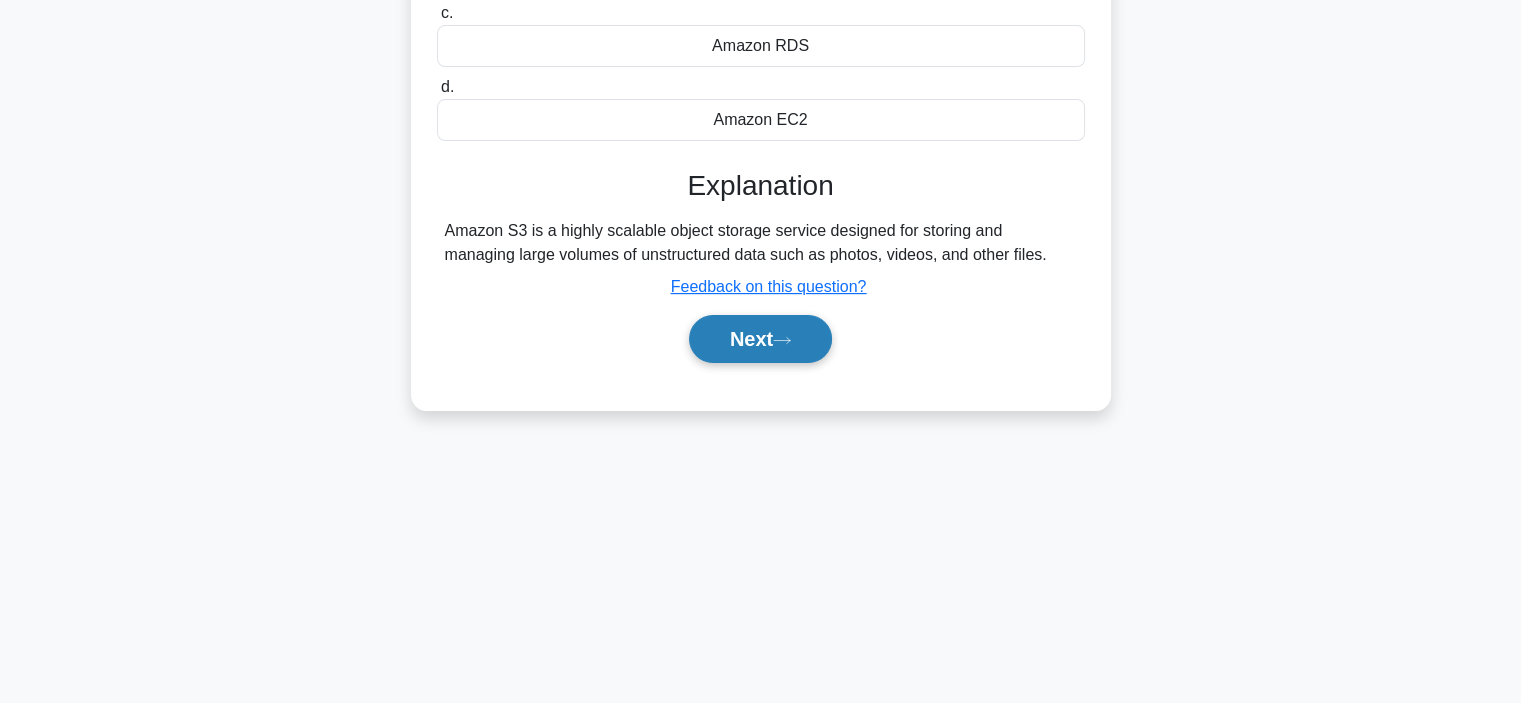 click on "Next" at bounding box center [760, 339] 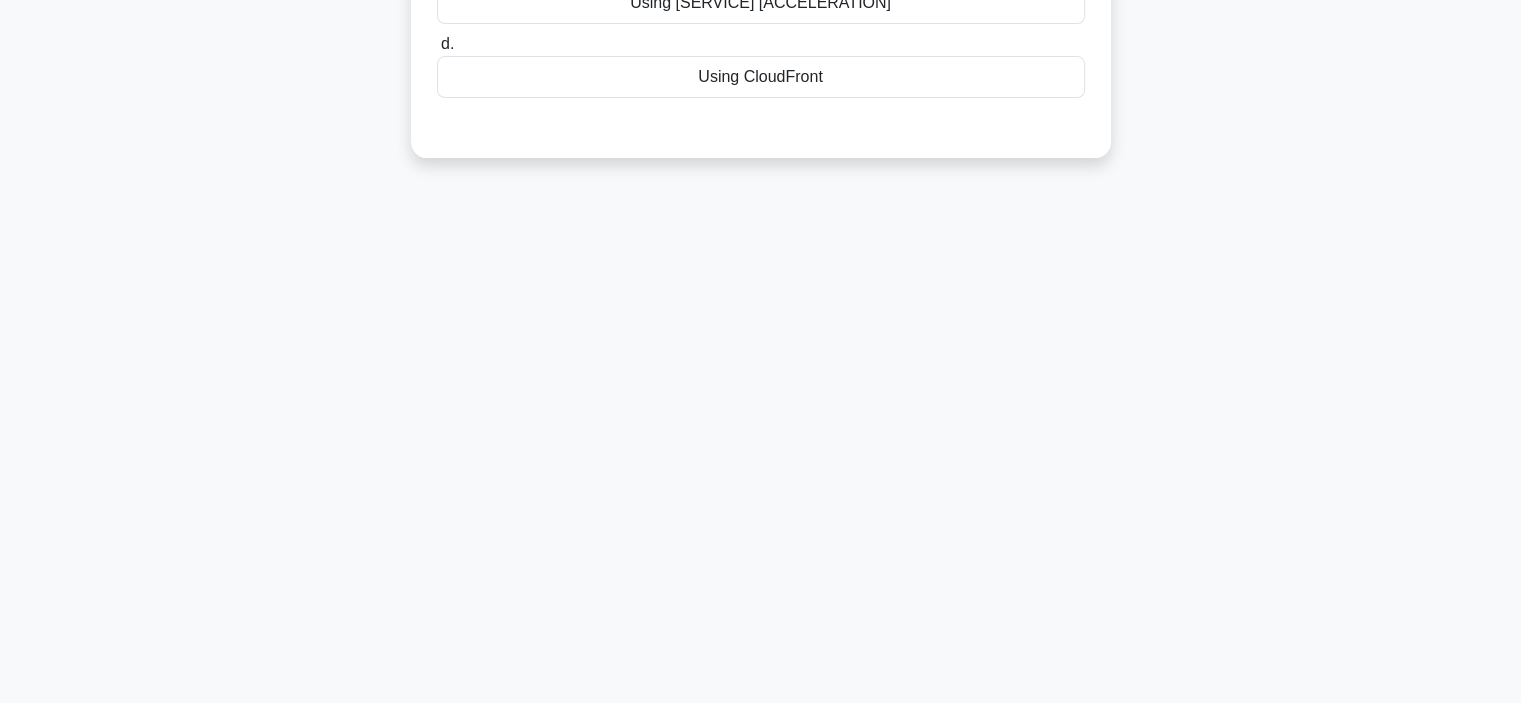 scroll, scrollTop: 0, scrollLeft: 0, axis: both 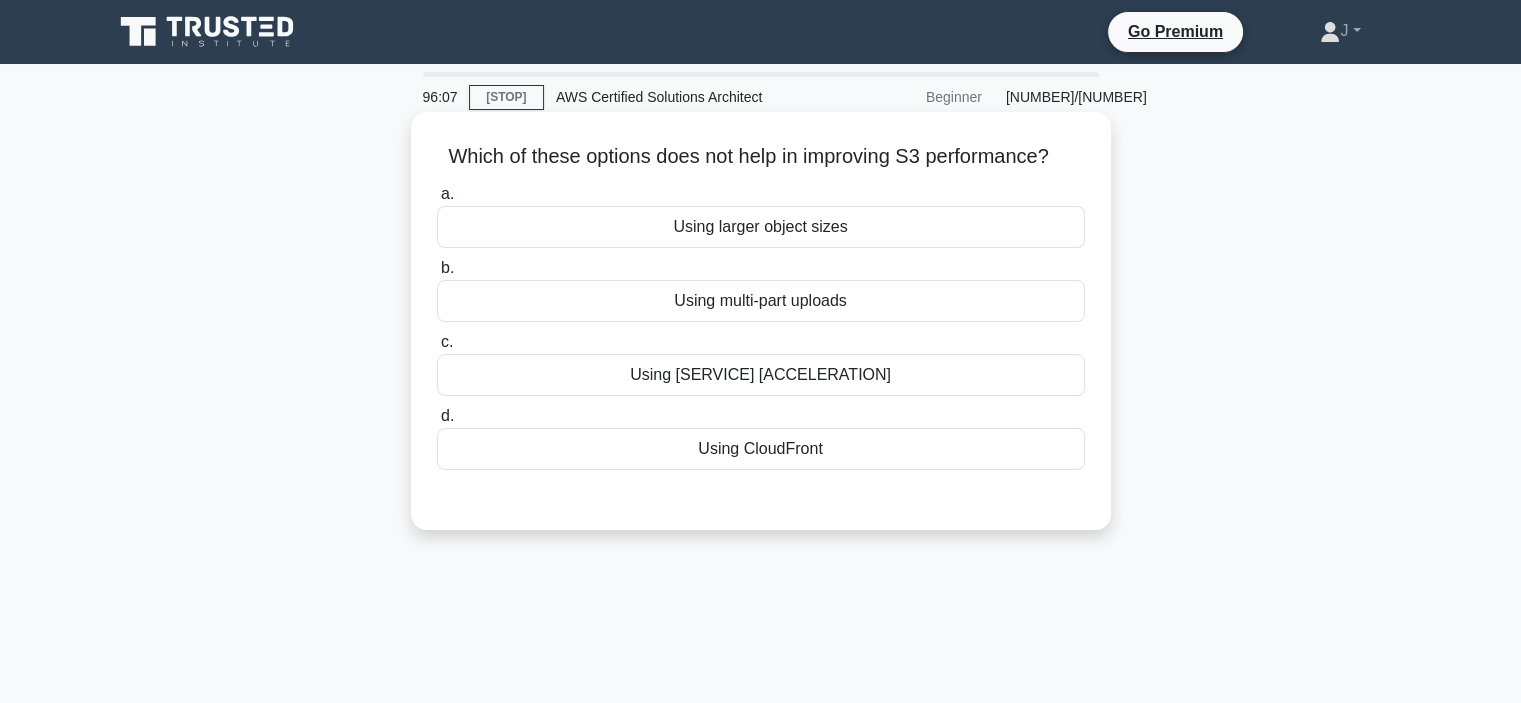 click on "Using CloudFront" at bounding box center [761, 449] 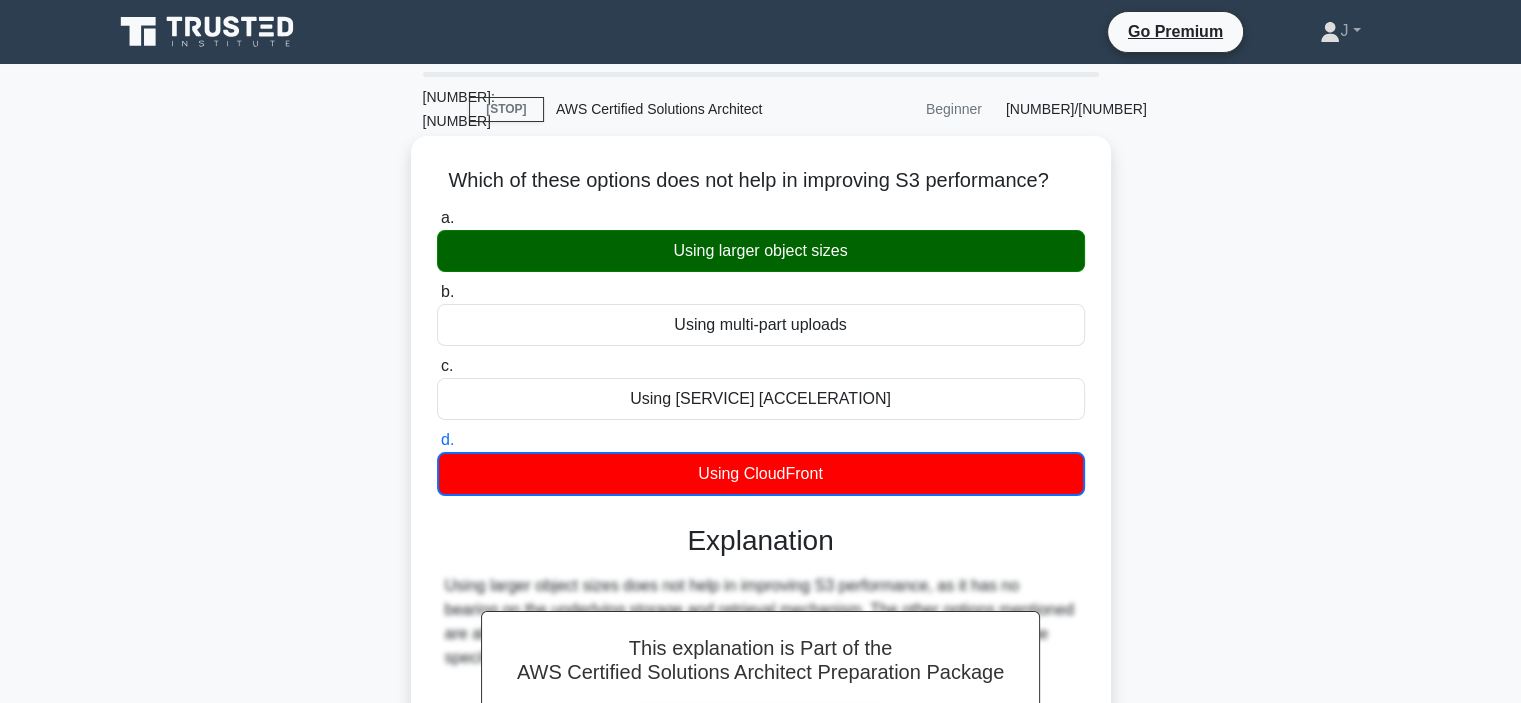 scroll, scrollTop: 377, scrollLeft: 0, axis: vertical 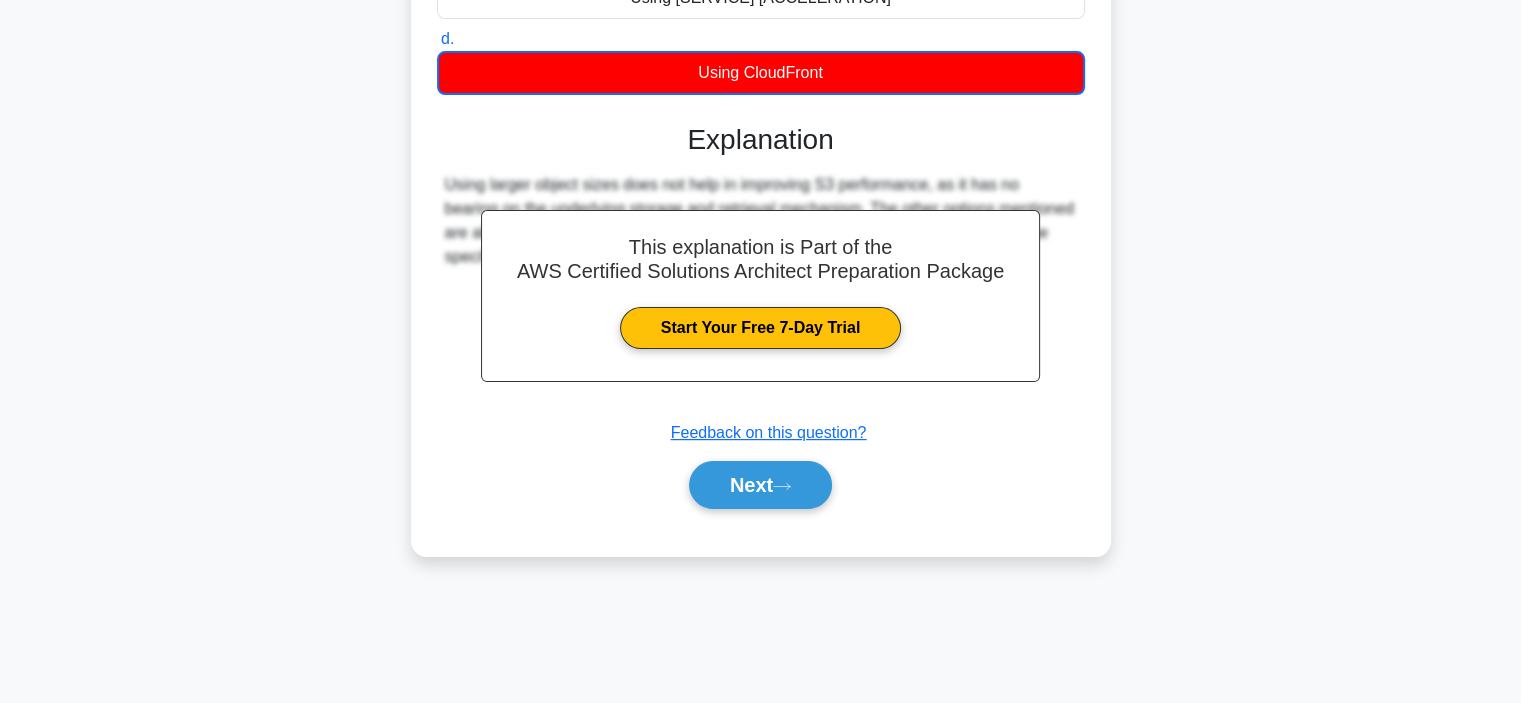 click on "Next" at bounding box center (761, 485) 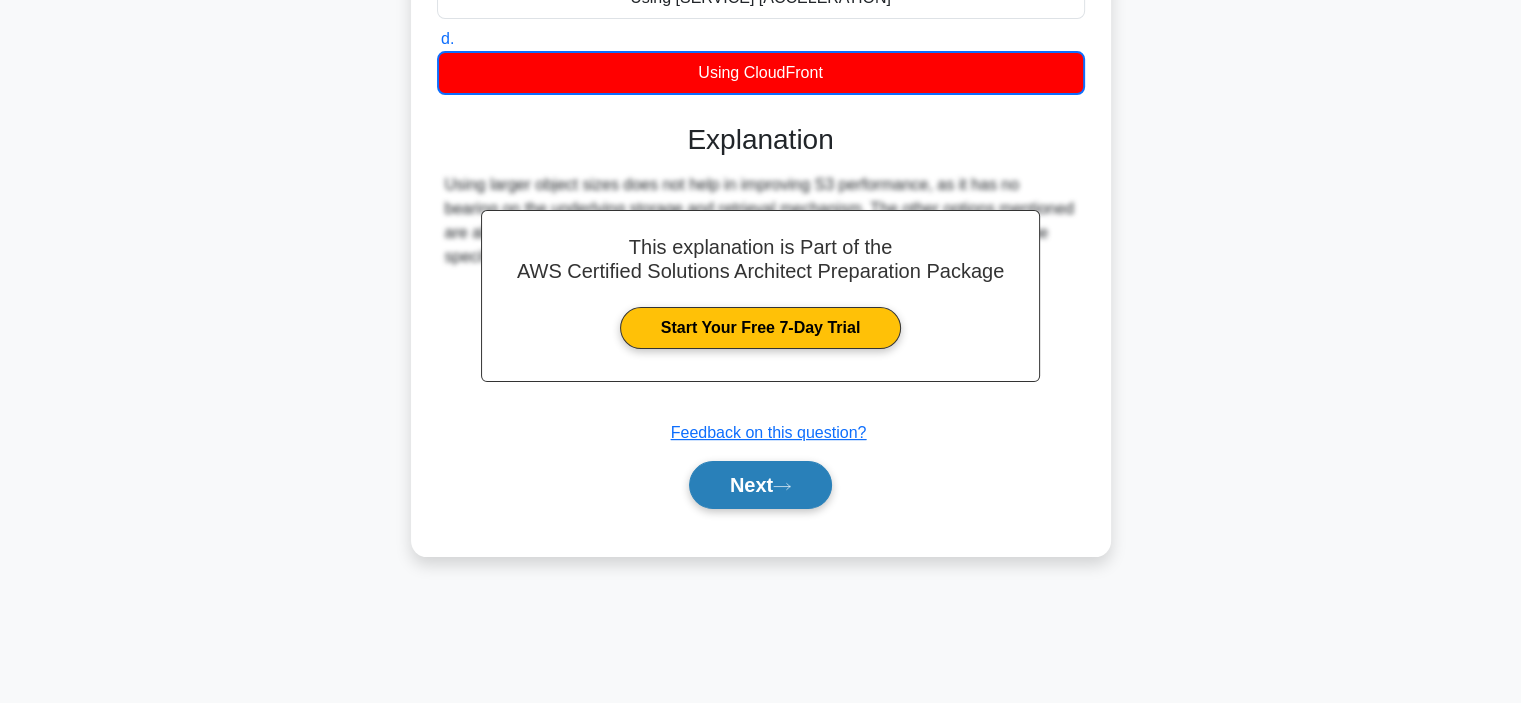 click on "Next" at bounding box center [760, 485] 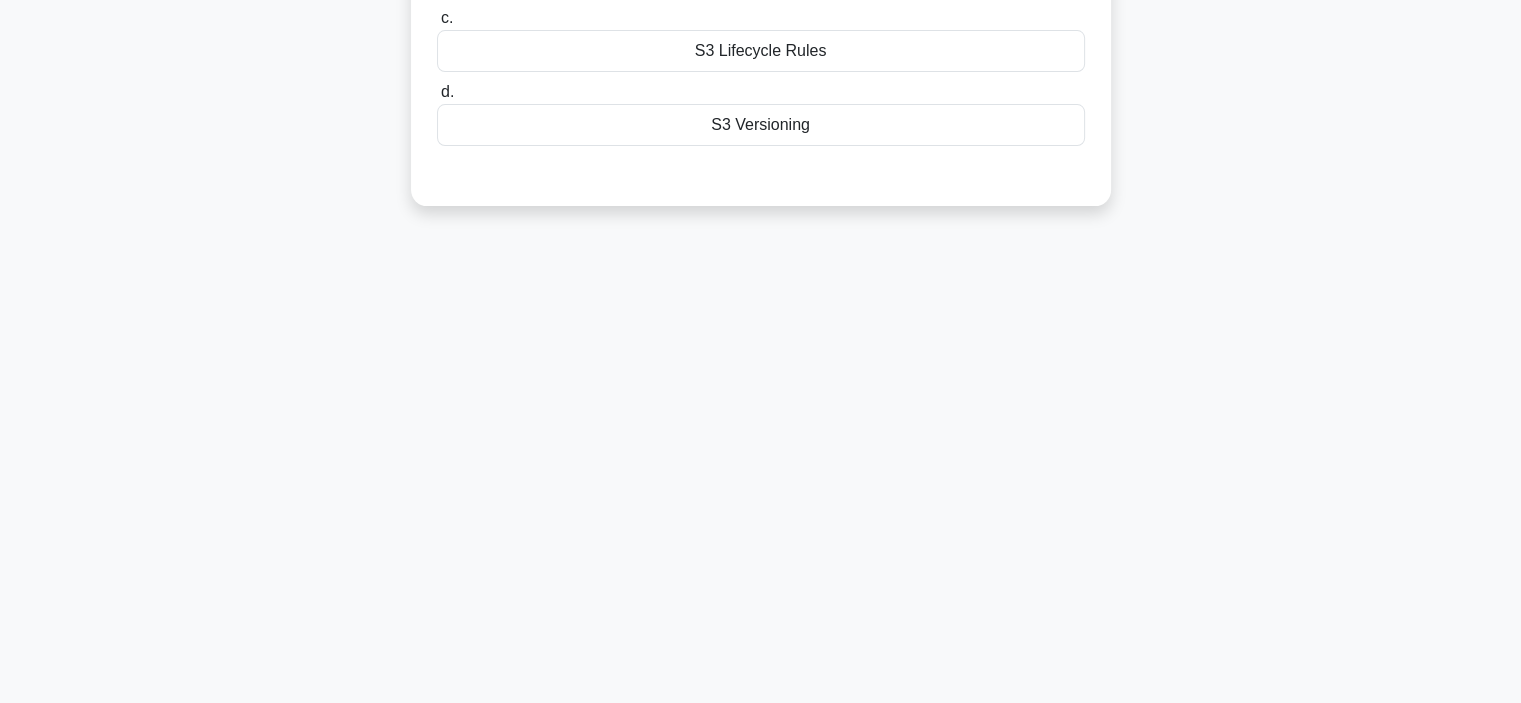 scroll, scrollTop: 0, scrollLeft: 0, axis: both 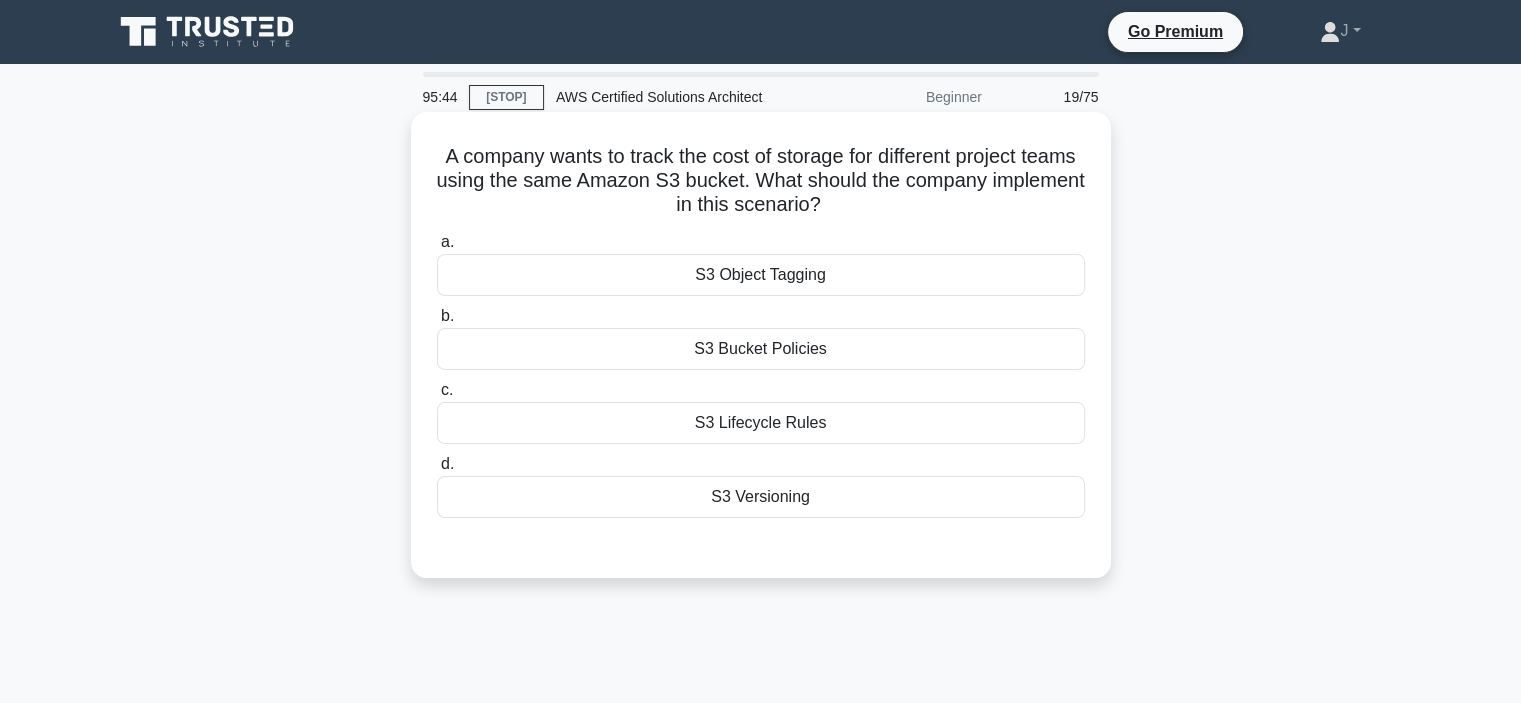 click on "S3 Object Tagging" at bounding box center [761, 275] 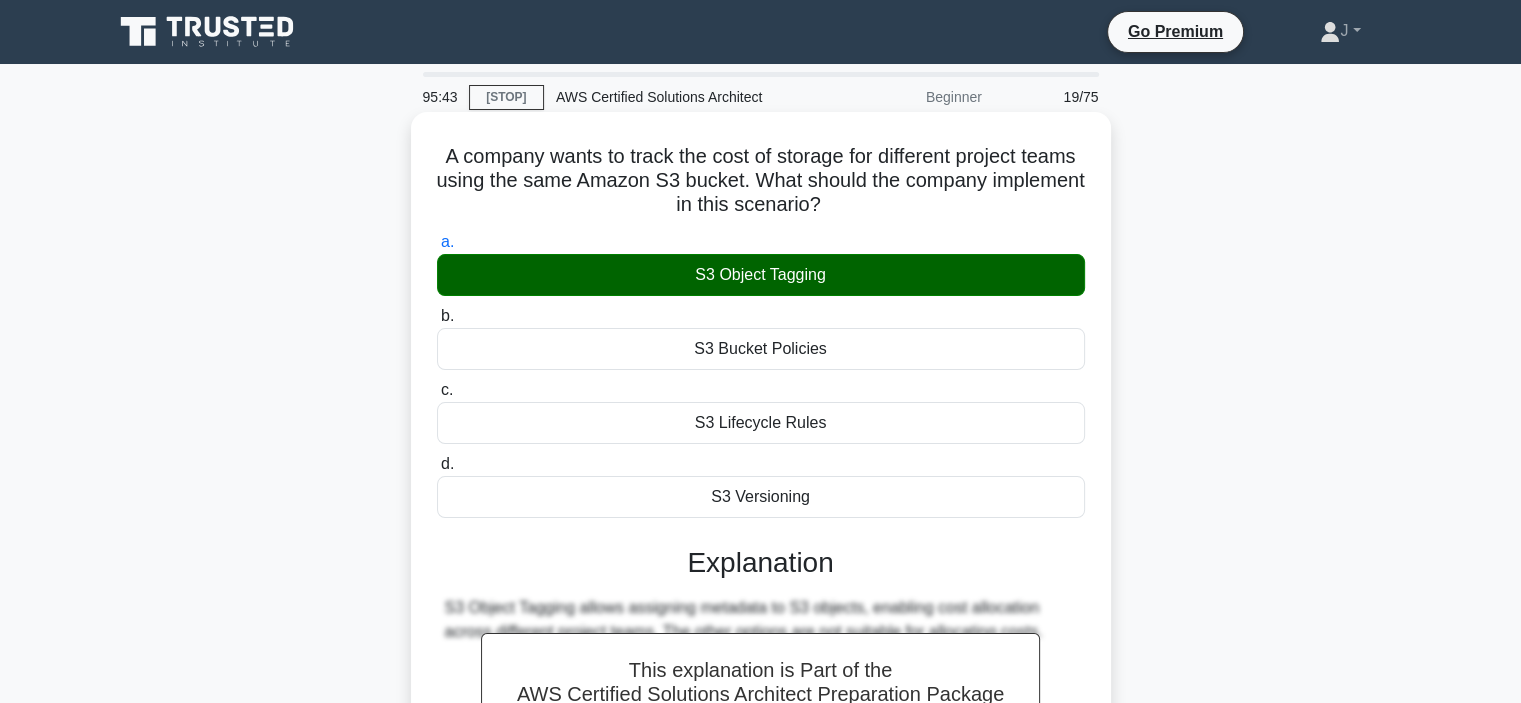 scroll, scrollTop: 377, scrollLeft: 0, axis: vertical 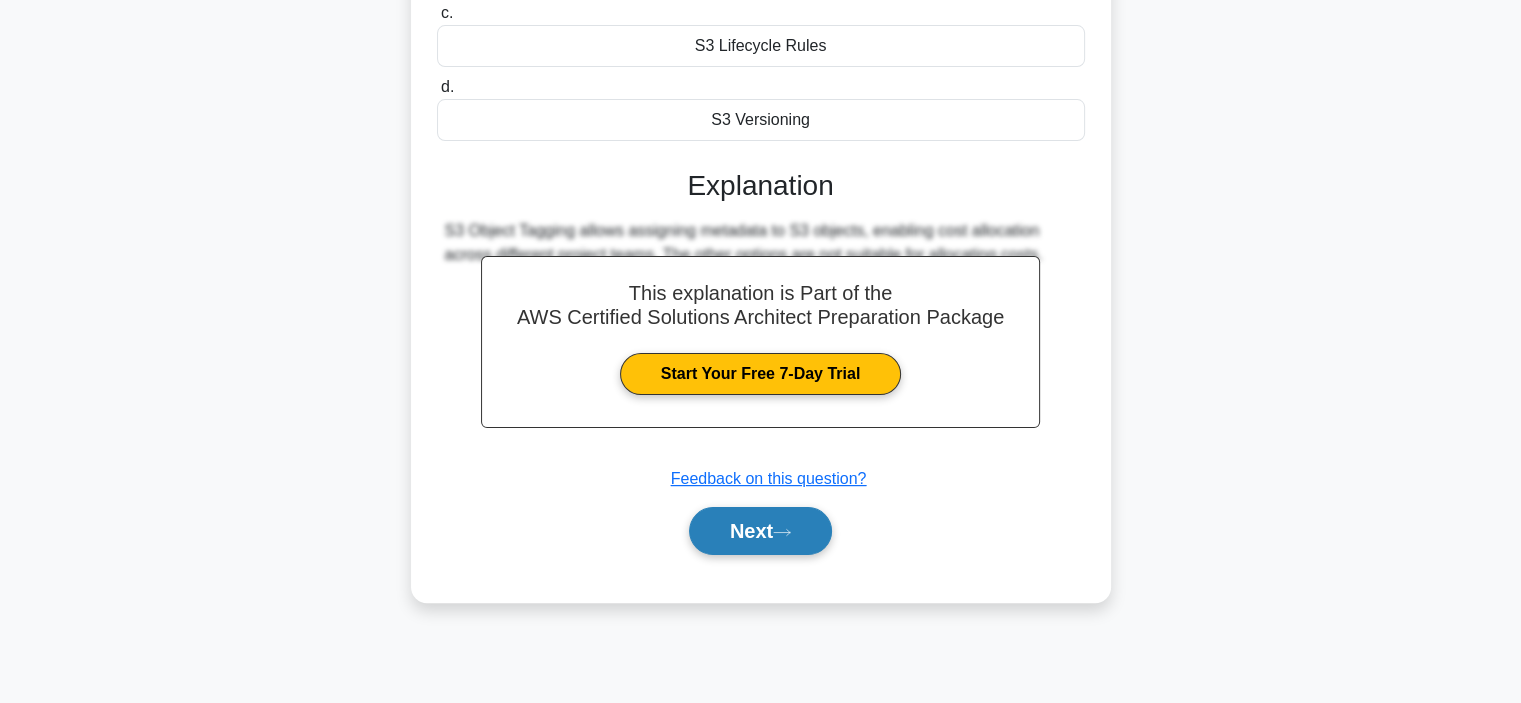 click on "Next" at bounding box center (760, 531) 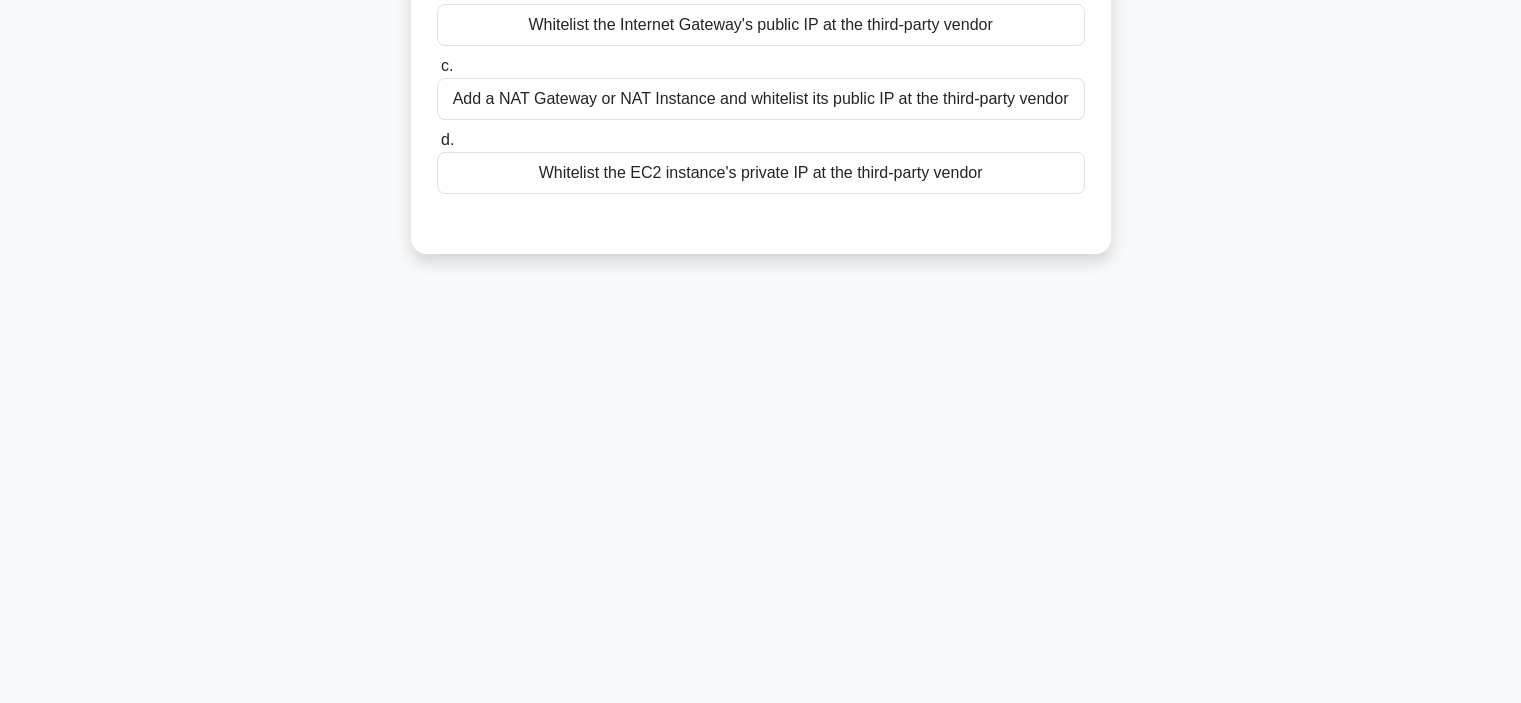 scroll, scrollTop: 0, scrollLeft: 0, axis: both 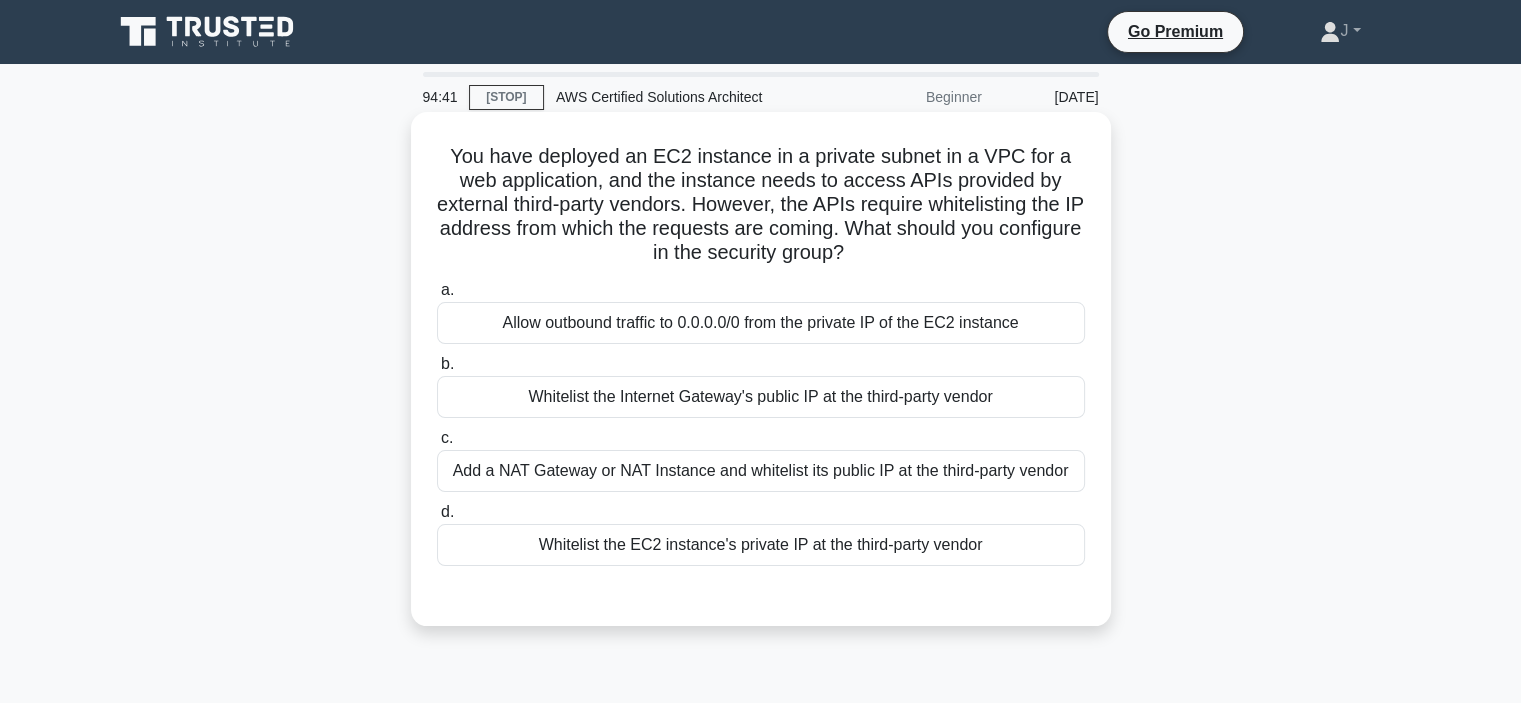 click on "Add a NAT Gateway or NAT Instance and whitelist its public IP at the third-party vendor" at bounding box center (761, 471) 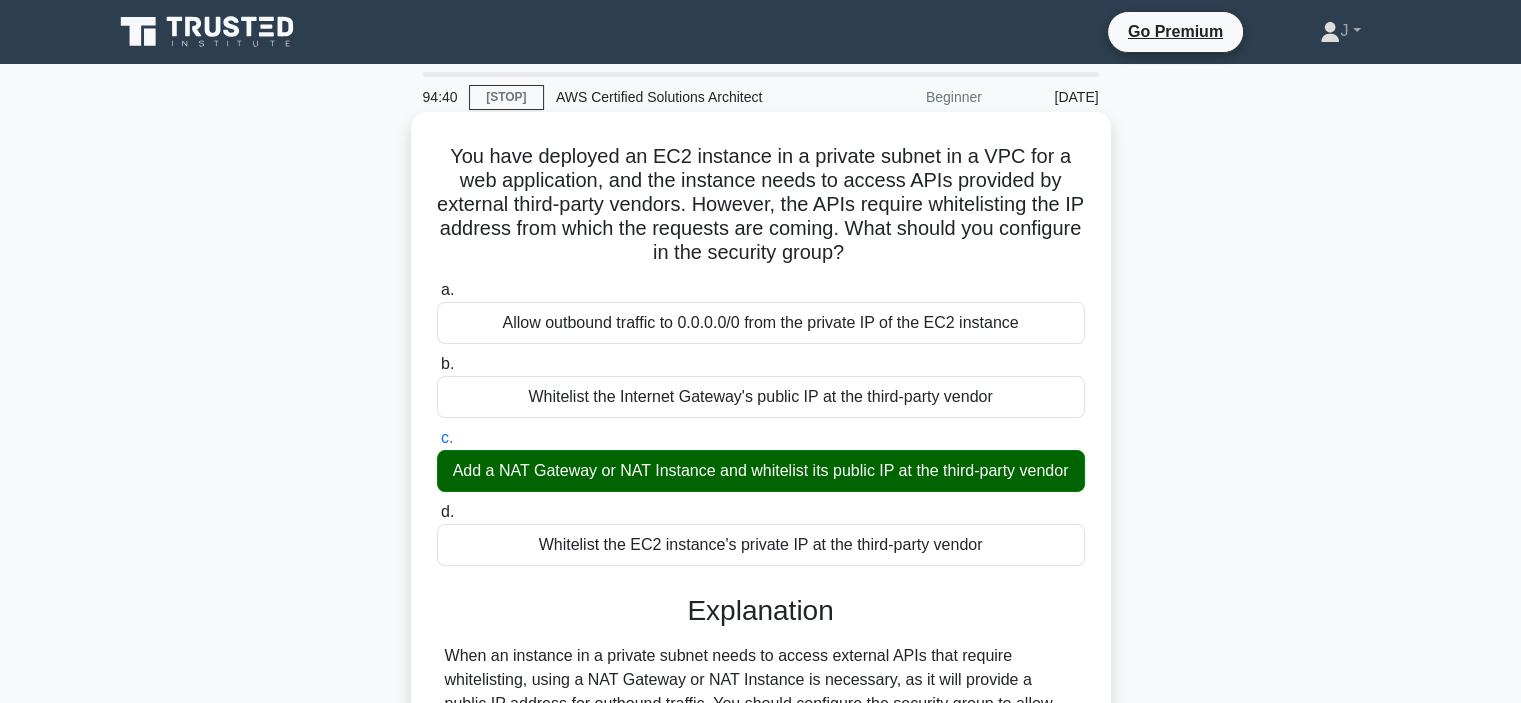 scroll, scrollTop: 377, scrollLeft: 0, axis: vertical 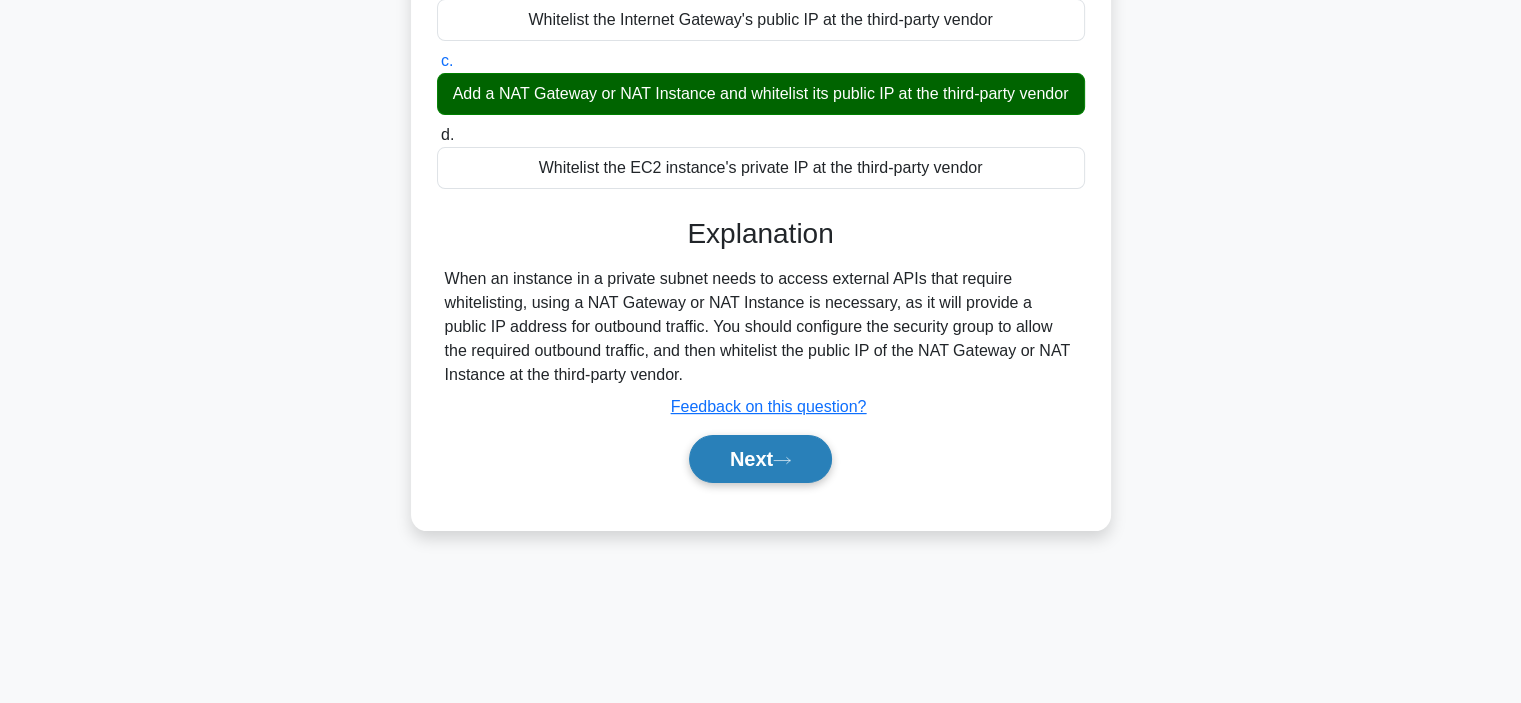 click on "Next" at bounding box center (760, 459) 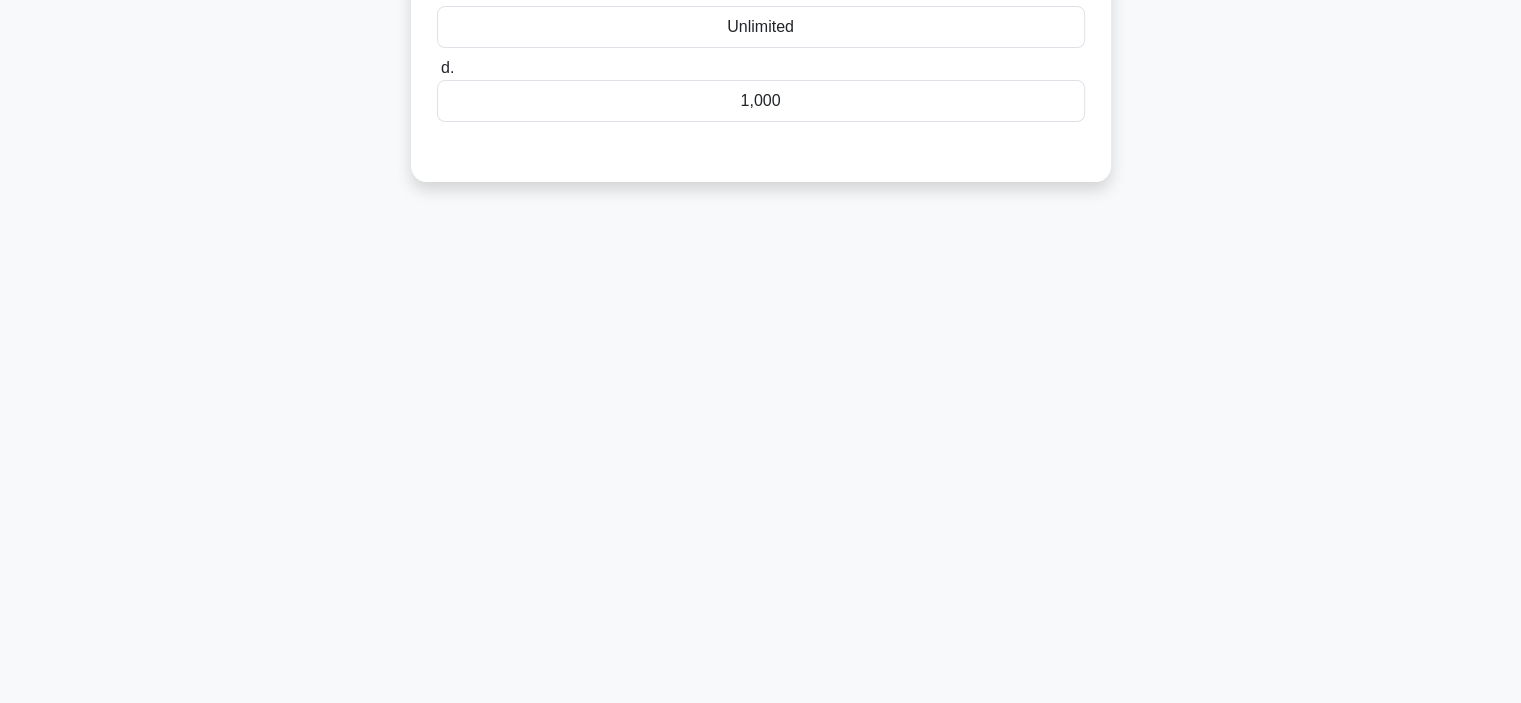 scroll, scrollTop: 0, scrollLeft: 0, axis: both 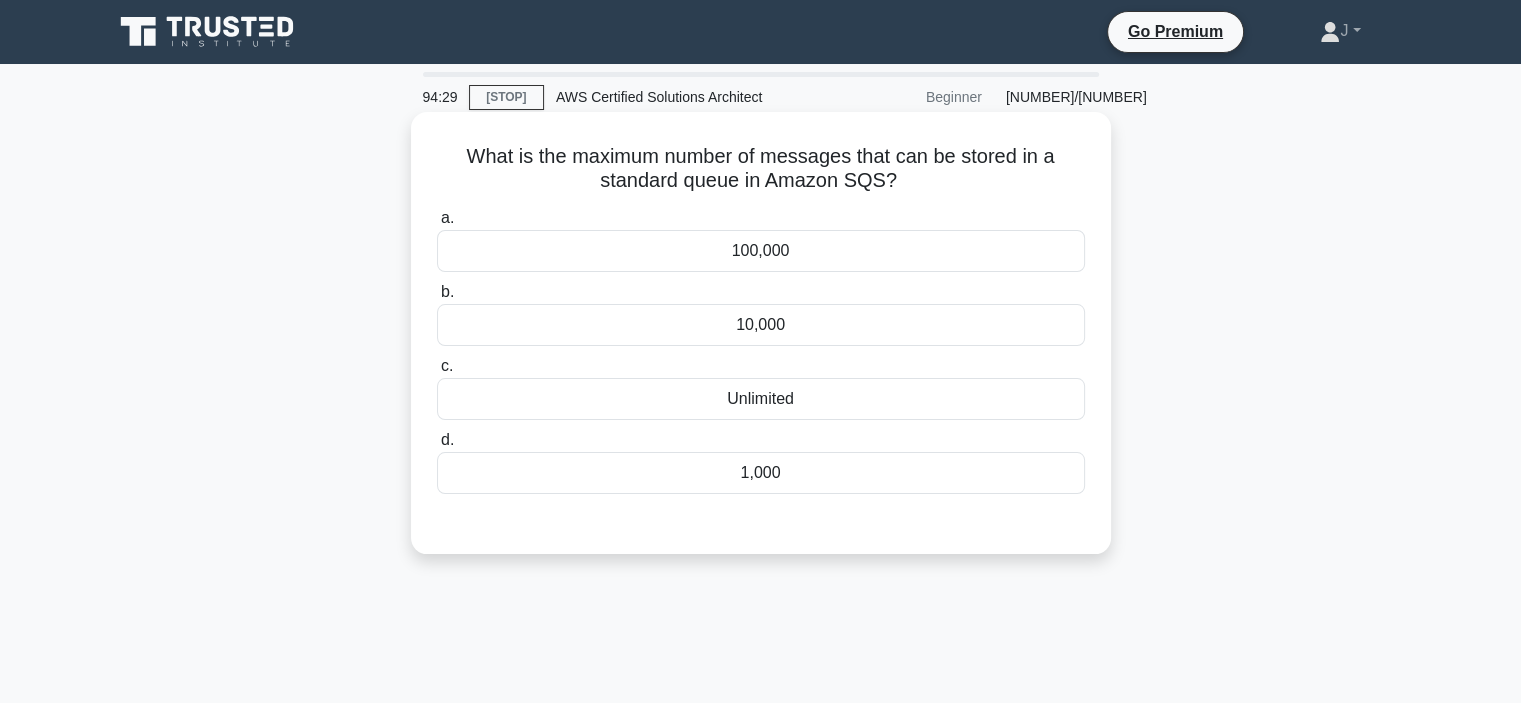 click on "10,000" at bounding box center (761, 325) 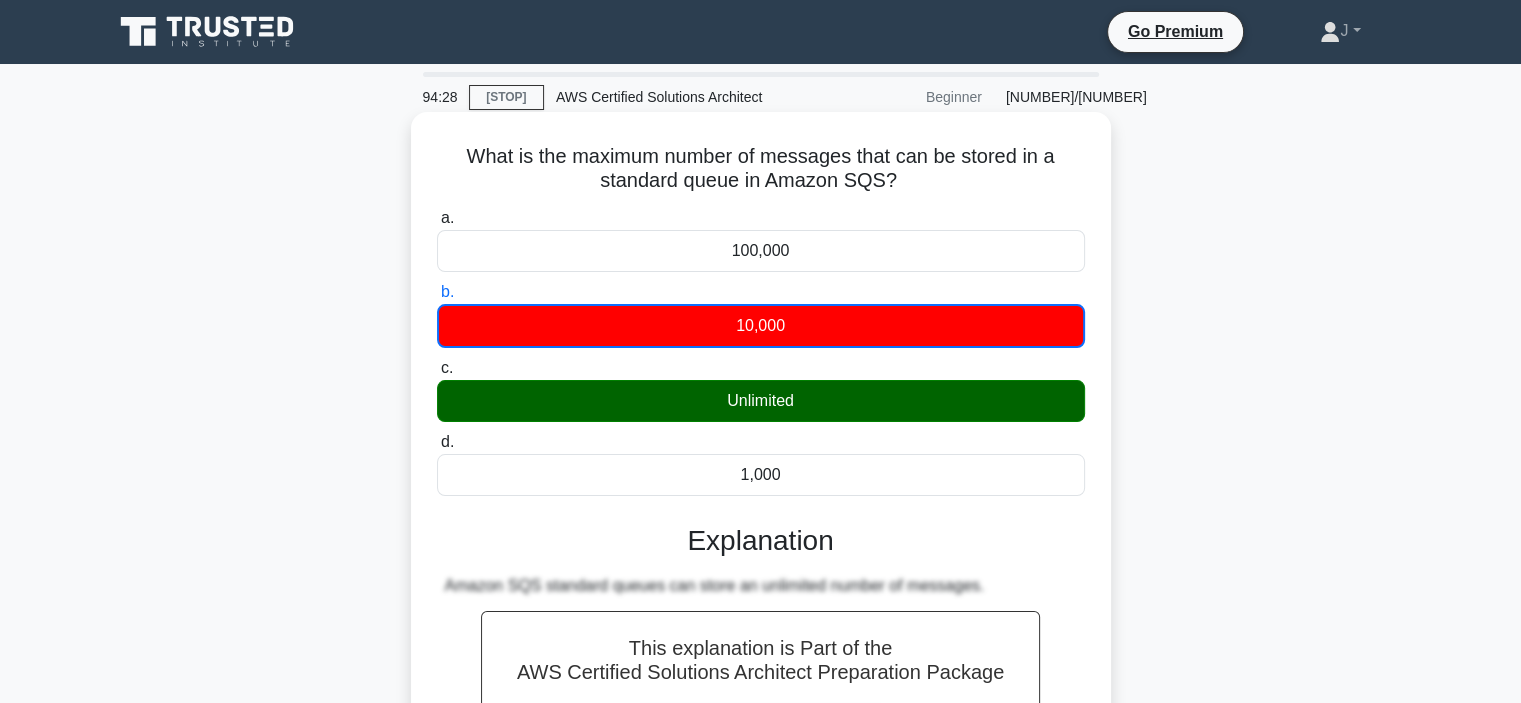 click on "Unlimited" at bounding box center (761, 401) 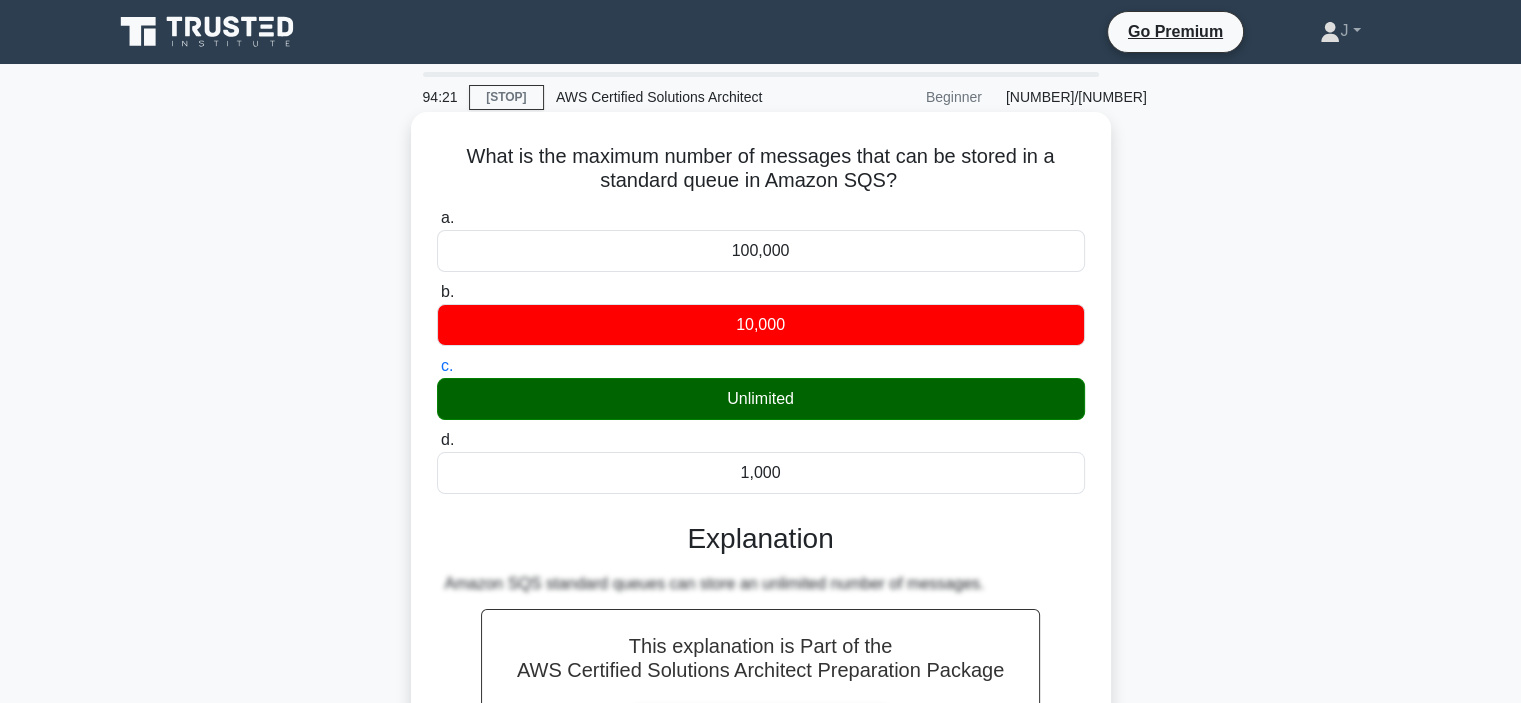 scroll, scrollTop: 377, scrollLeft: 0, axis: vertical 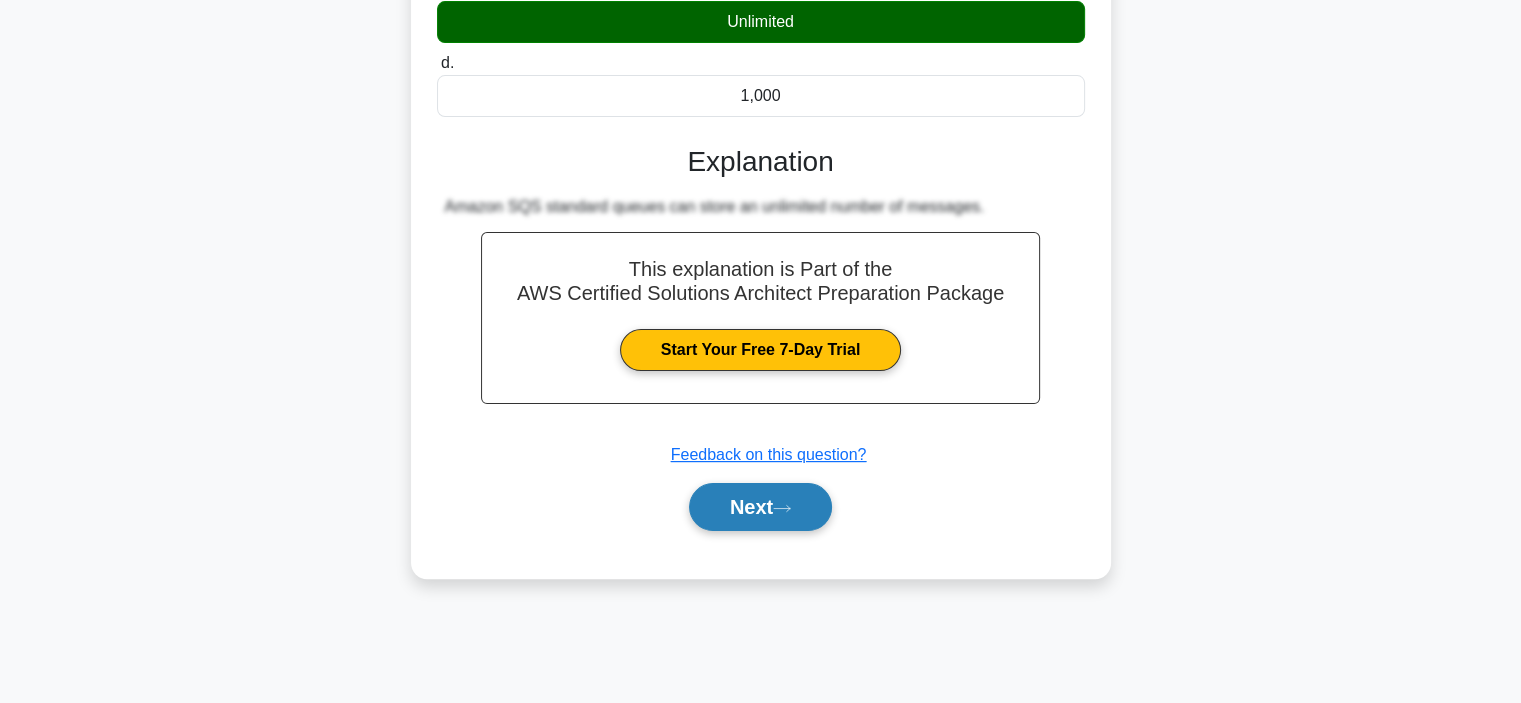 click on "Next" at bounding box center (760, 507) 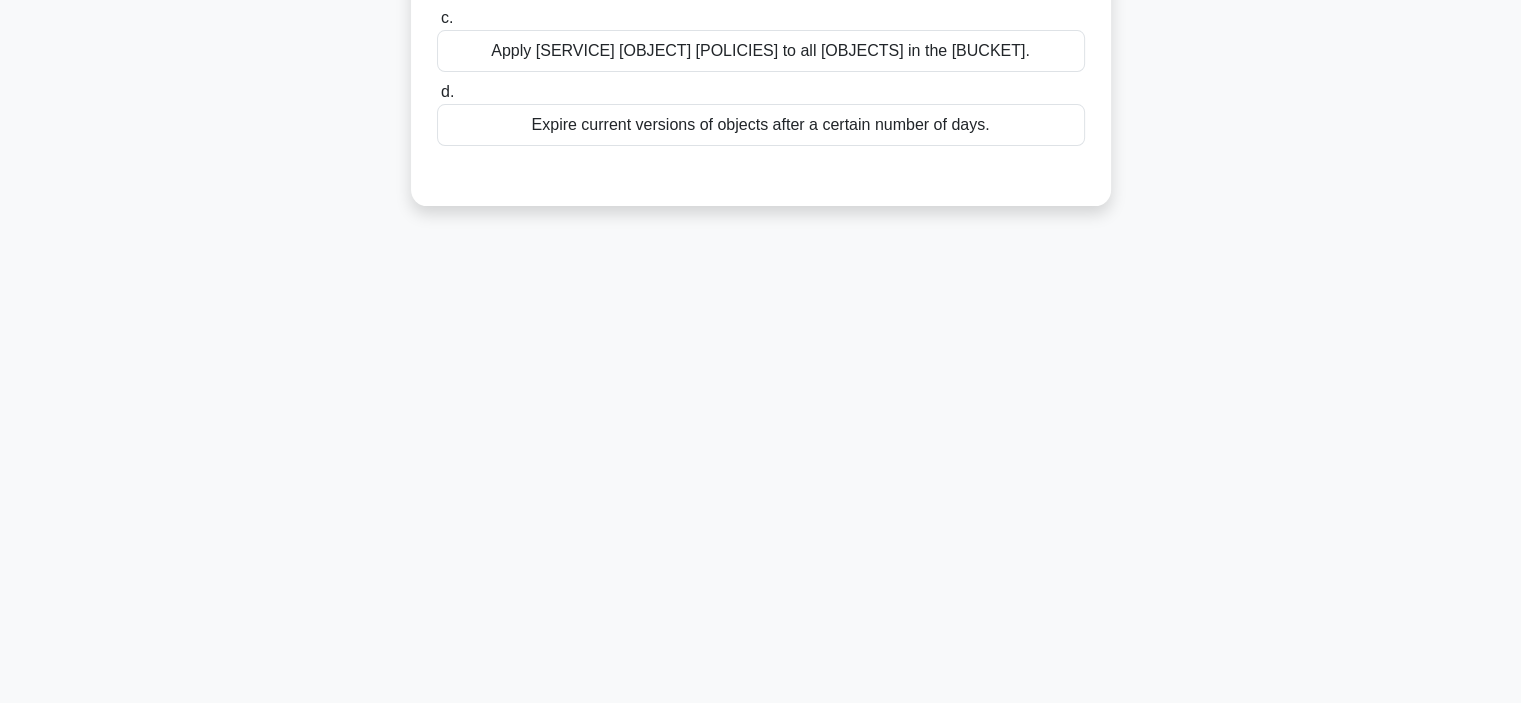 scroll, scrollTop: 0, scrollLeft: 0, axis: both 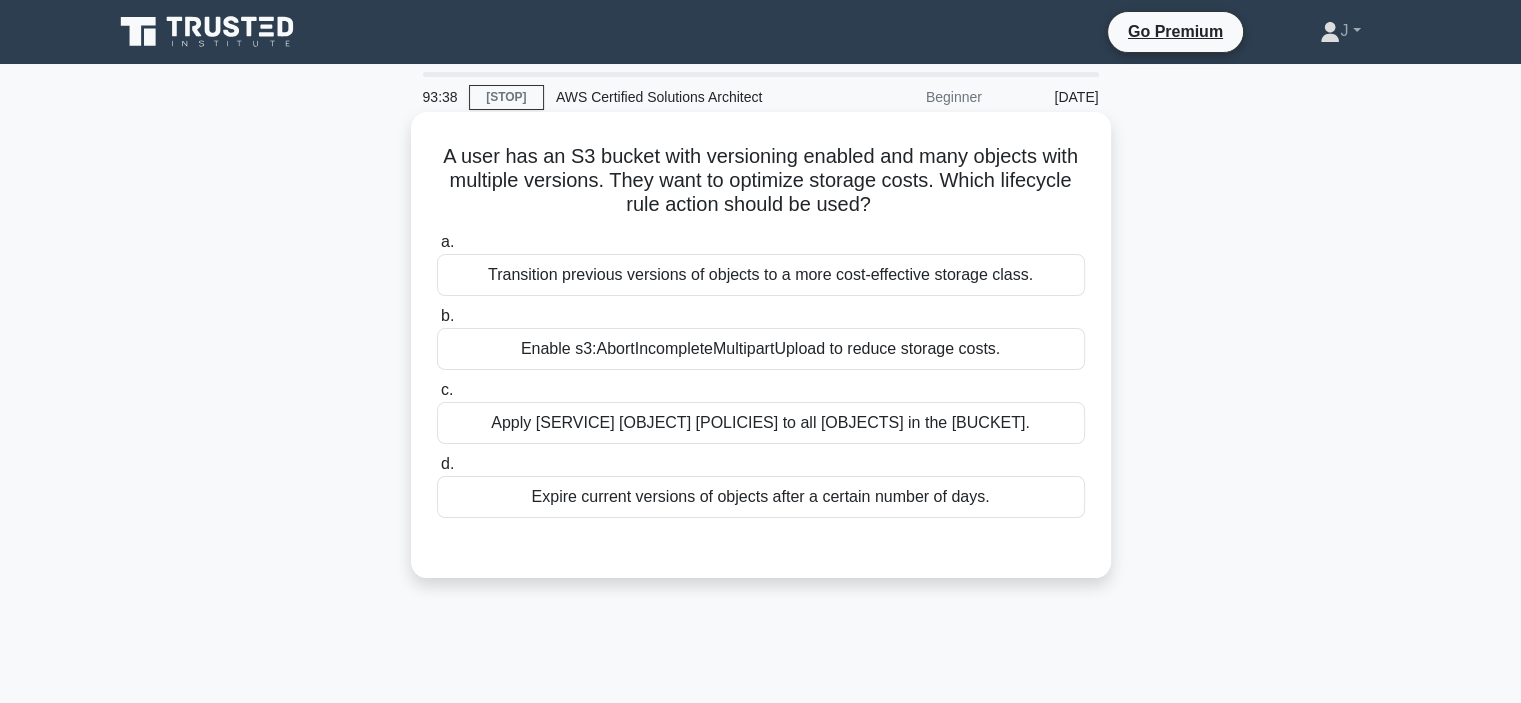 click on "Expire current versions of objects after a certain number of days." at bounding box center (761, 497) 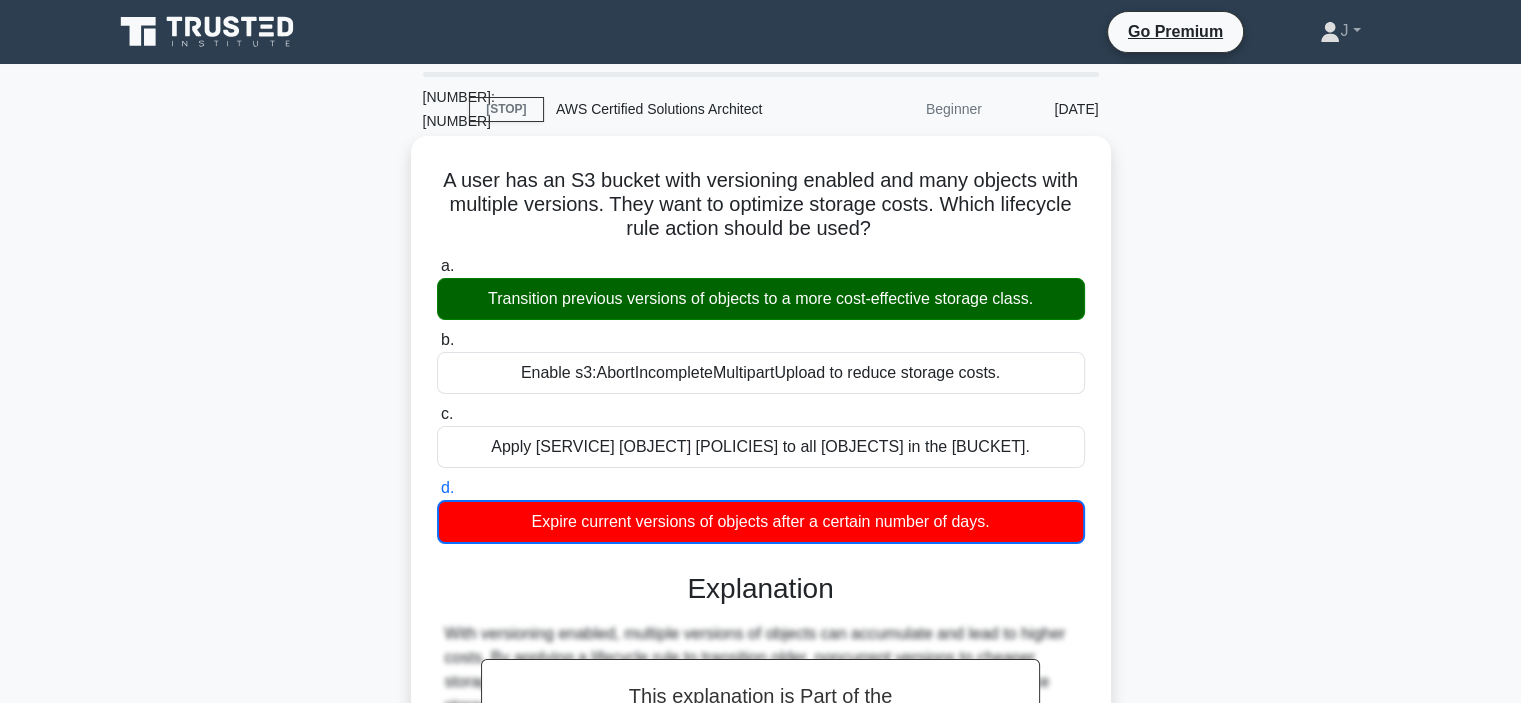 scroll, scrollTop: 377, scrollLeft: 0, axis: vertical 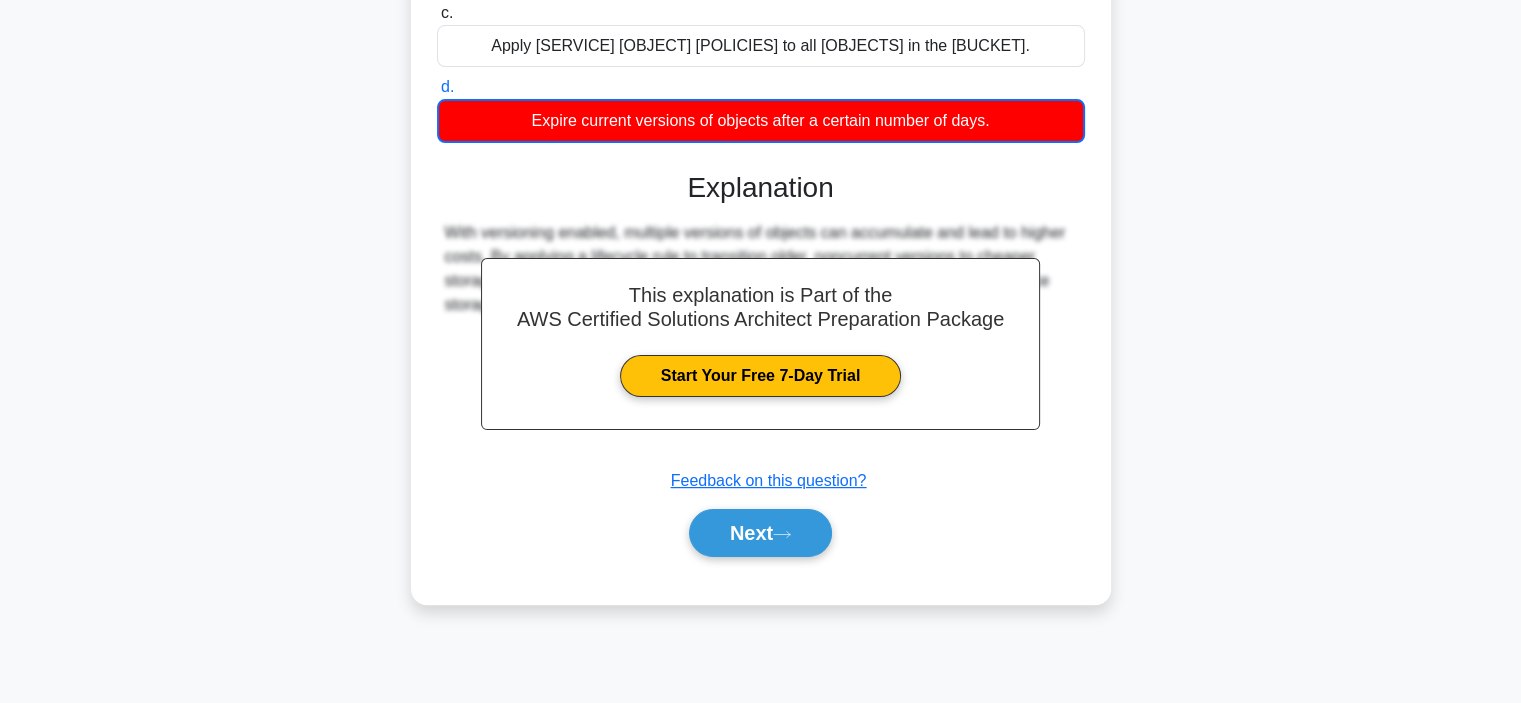 click on "Next" at bounding box center (761, 533) 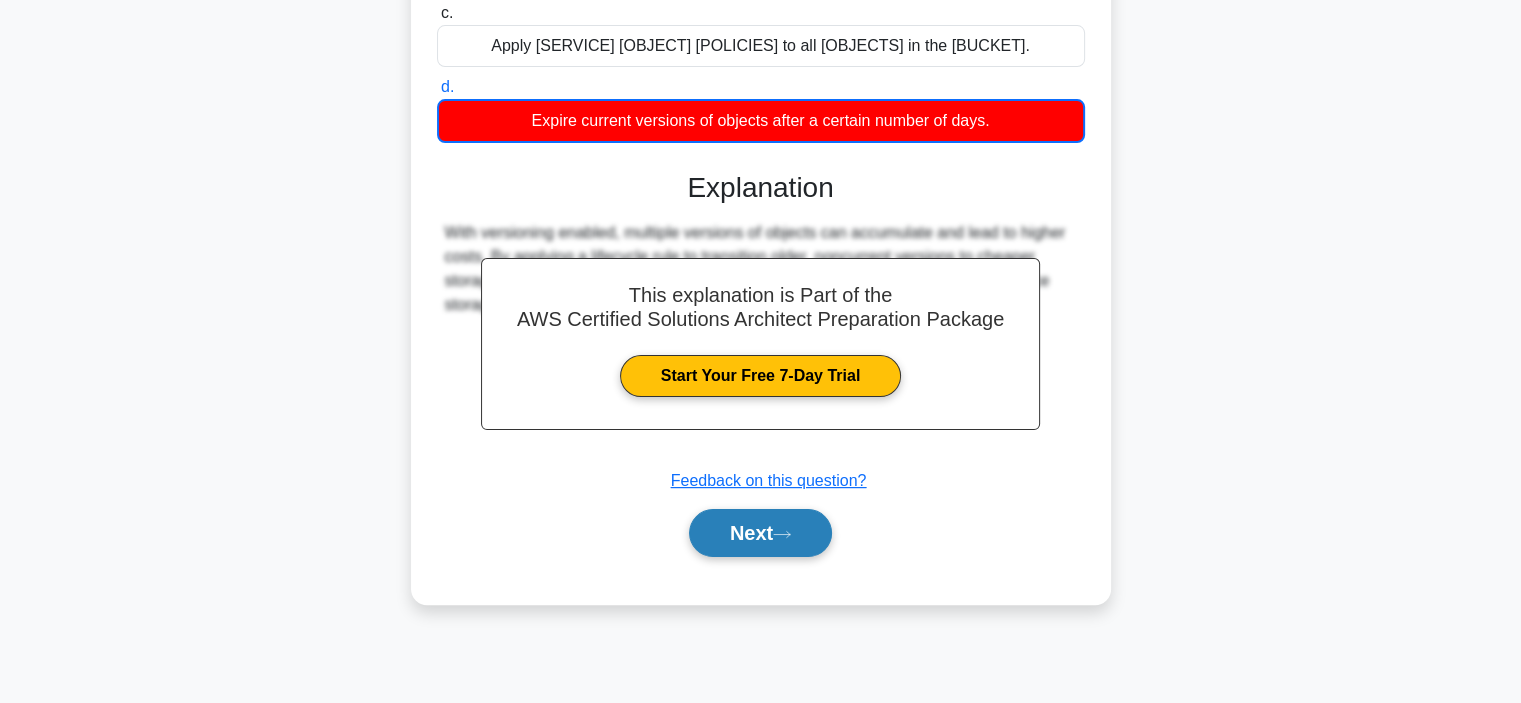 click on "Next" at bounding box center (760, 533) 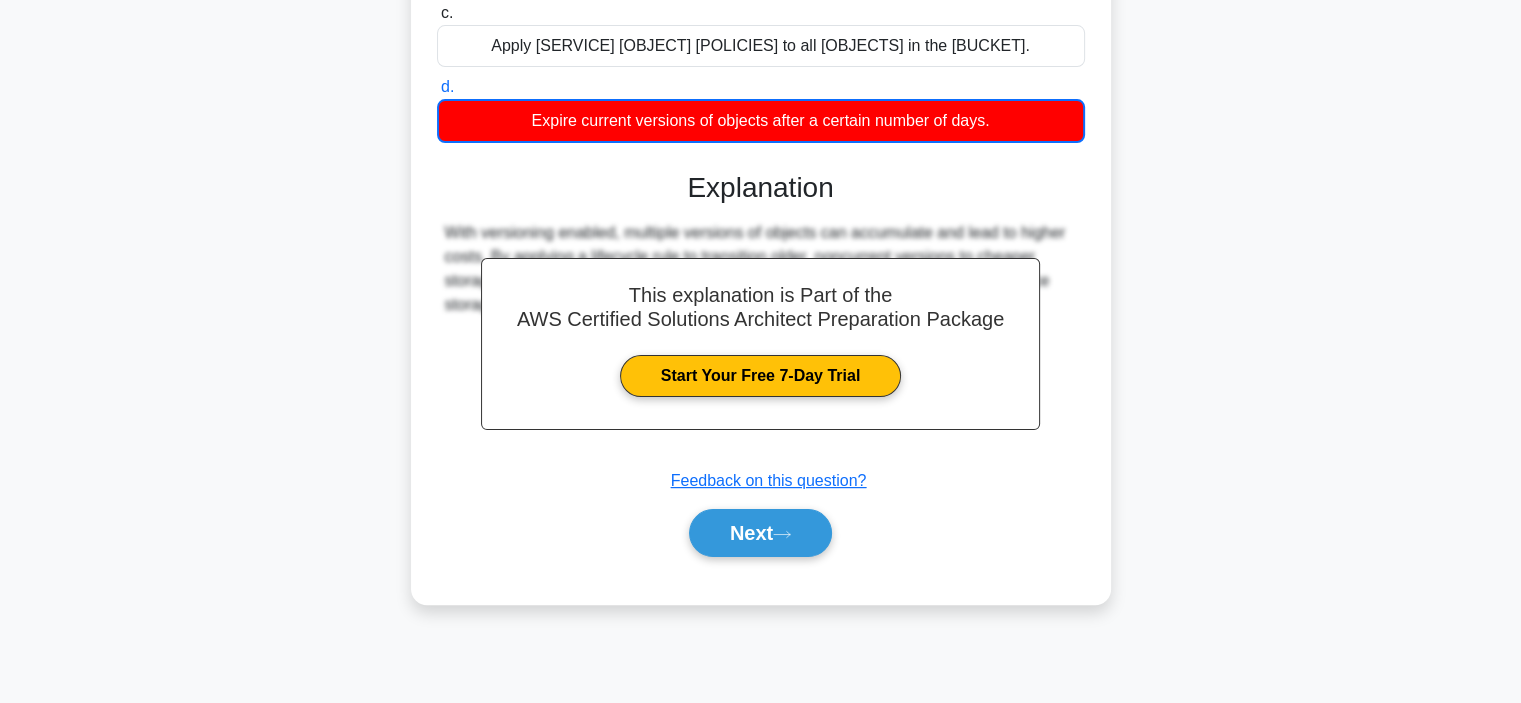 scroll, scrollTop: 0, scrollLeft: 0, axis: both 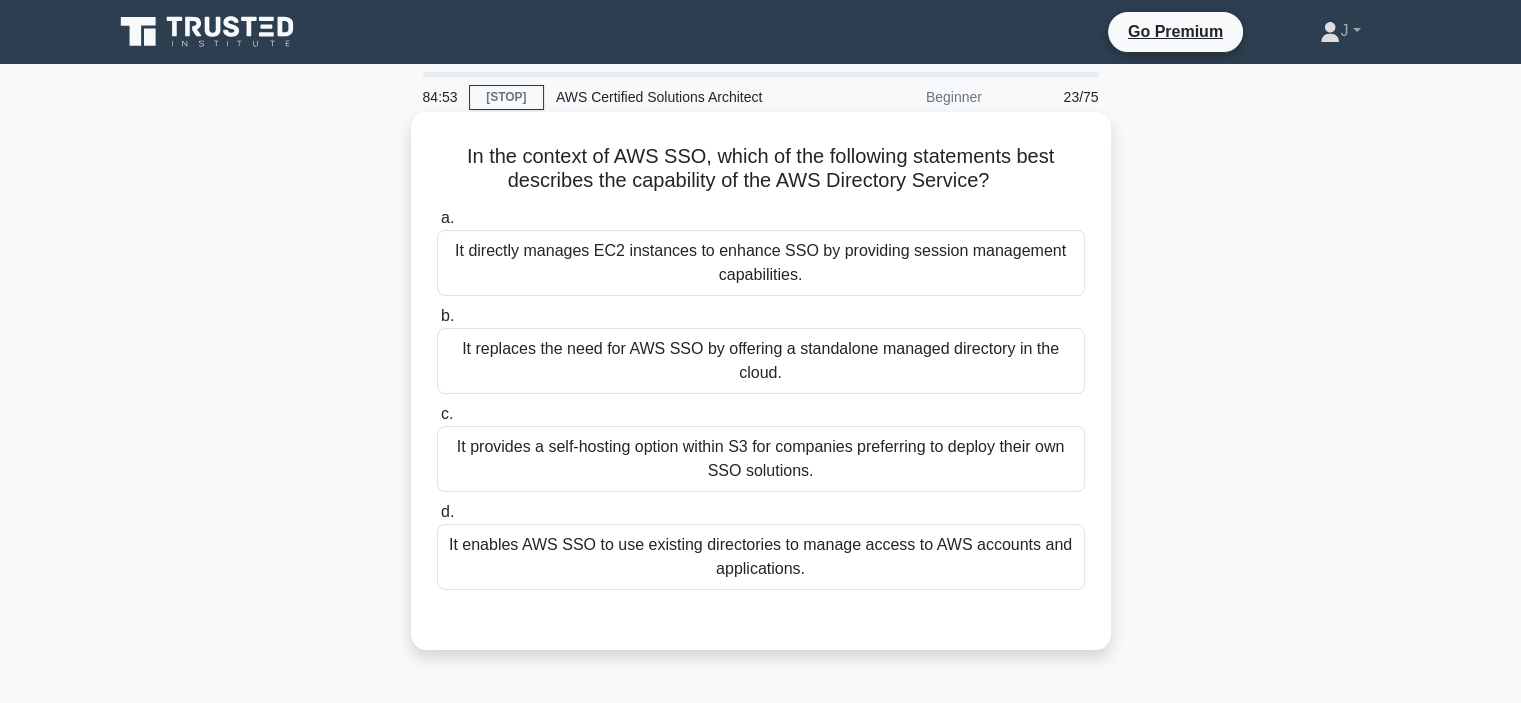 click on "It replaces the need for AWS SSO by offering a standalone managed directory in the cloud." at bounding box center (761, 361) 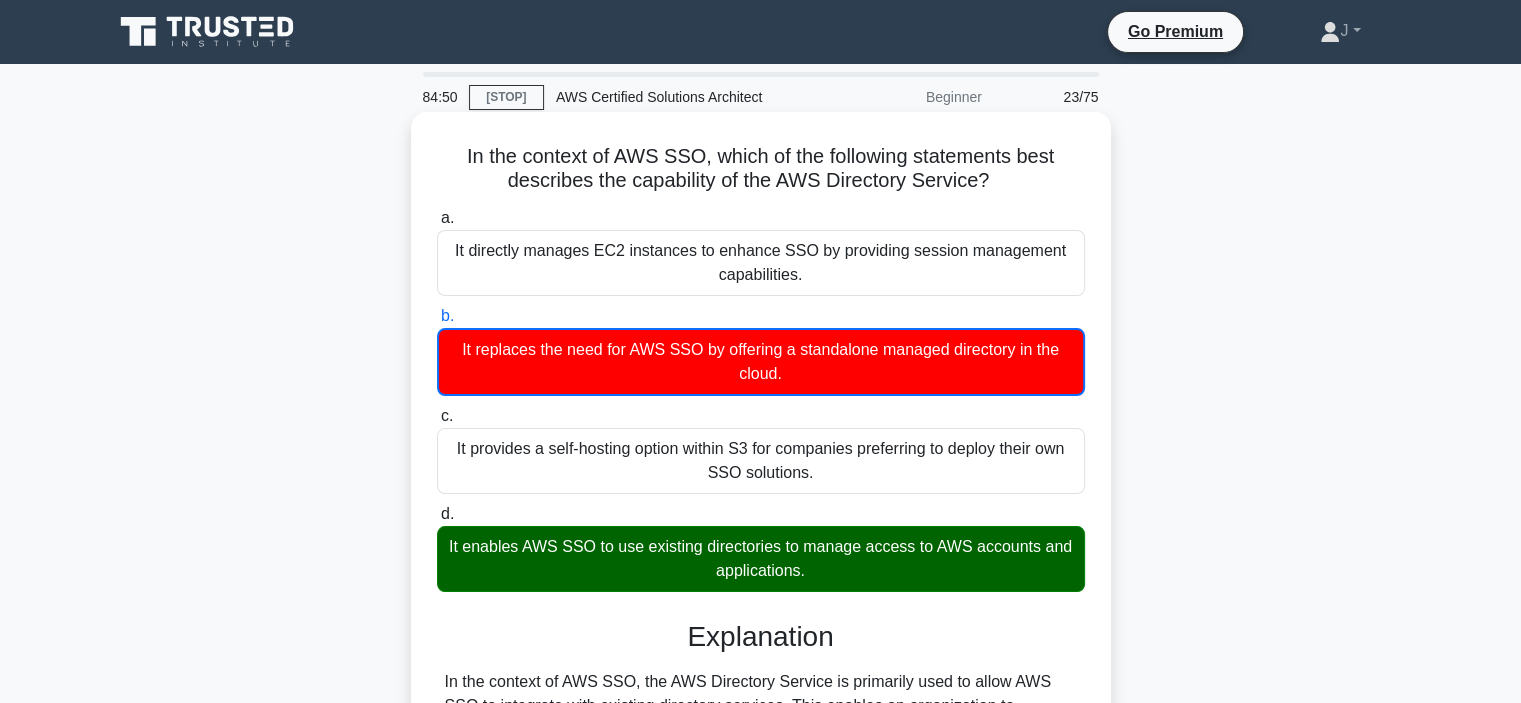 scroll, scrollTop: 458, scrollLeft: 0, axis: vertical 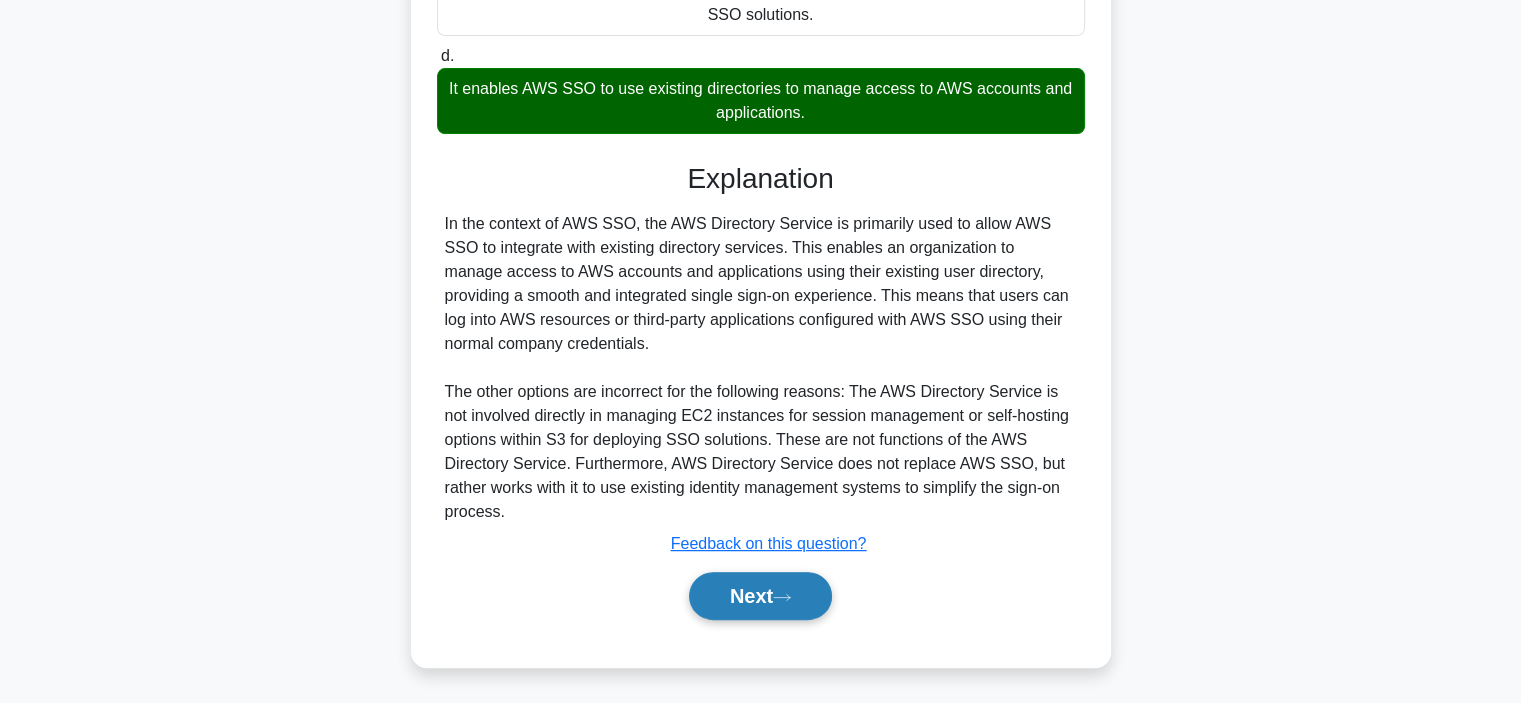 click on "Next" at bounding box center [760, 596] 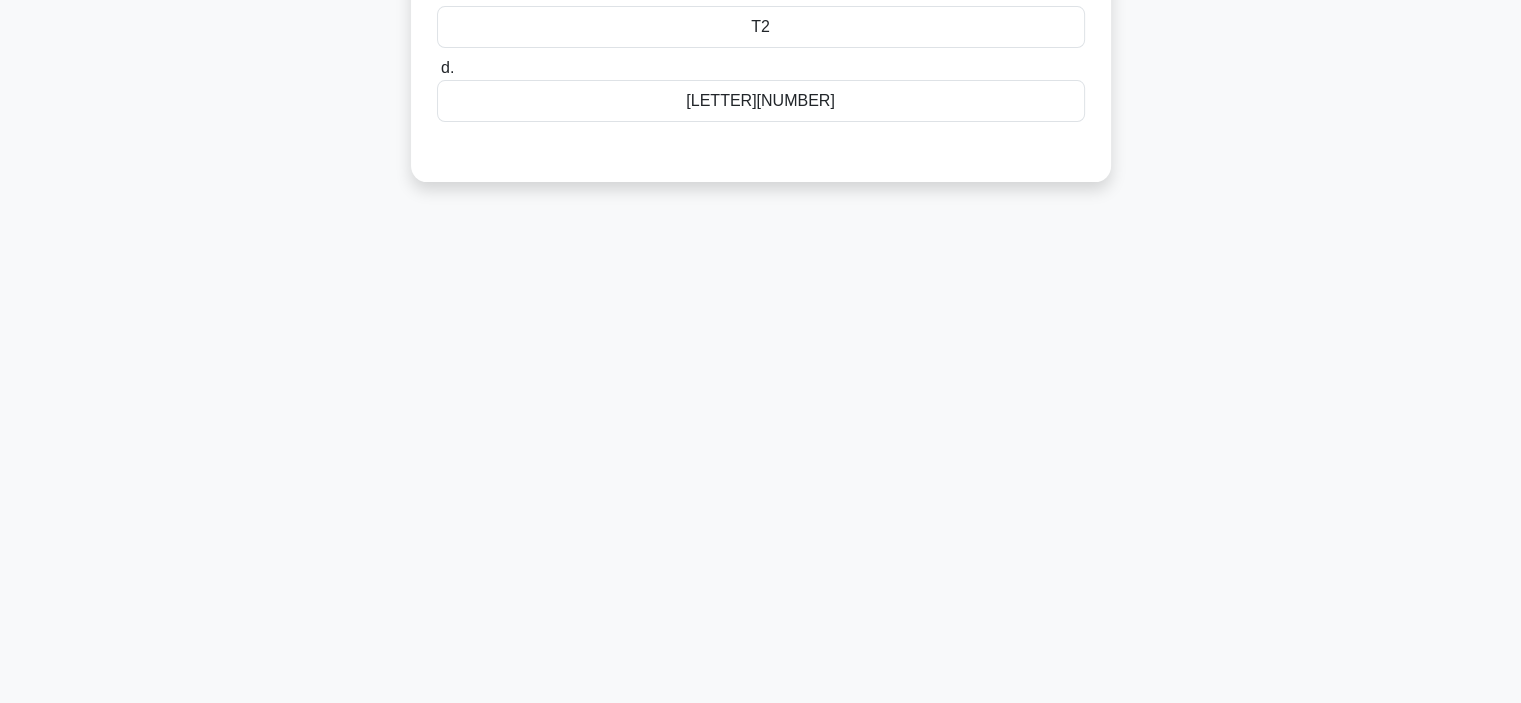 scroll, scrollTop: 0, scrollLeft: 0, axis: both 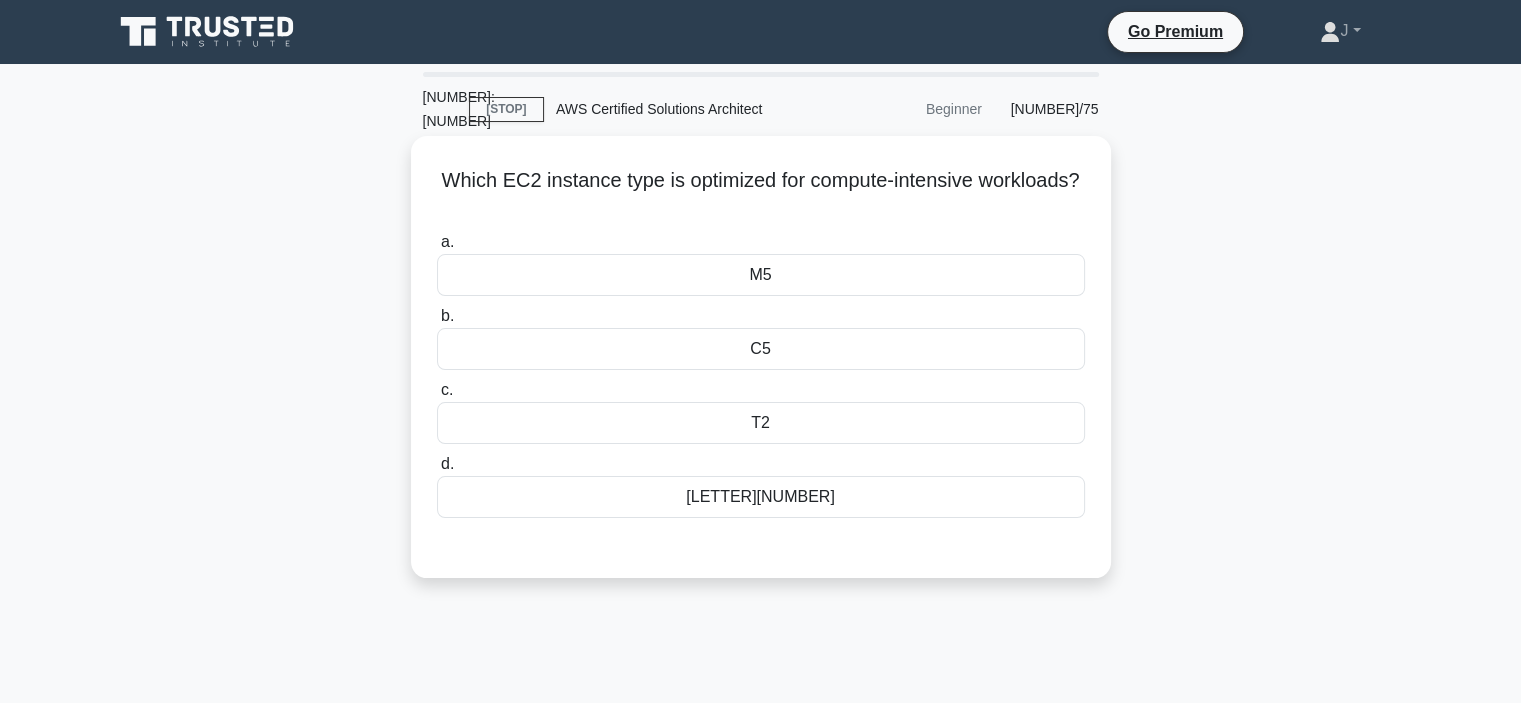click on "M5" at bounding box center (761, 275) 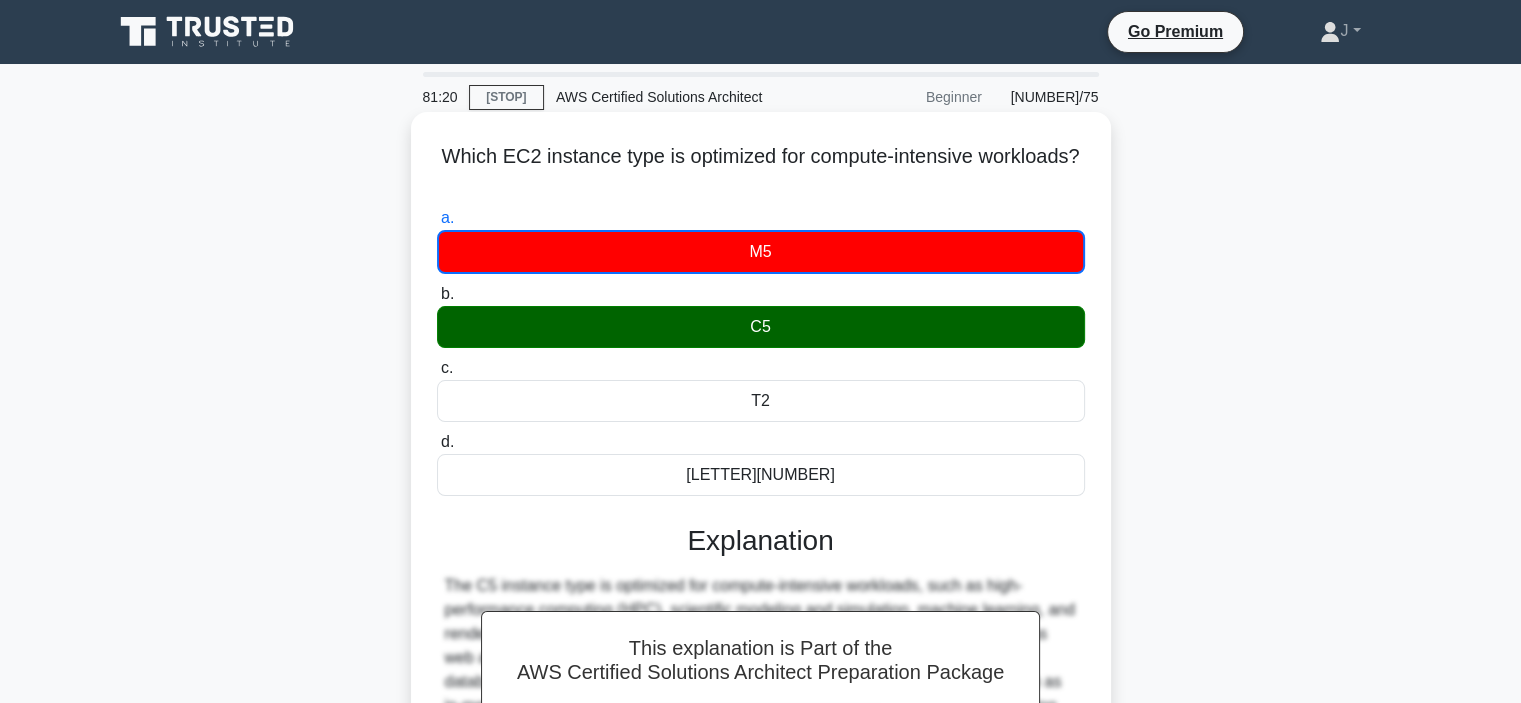 scroll, scrollTop: 377, scrollLeft: 0, axis: vertical 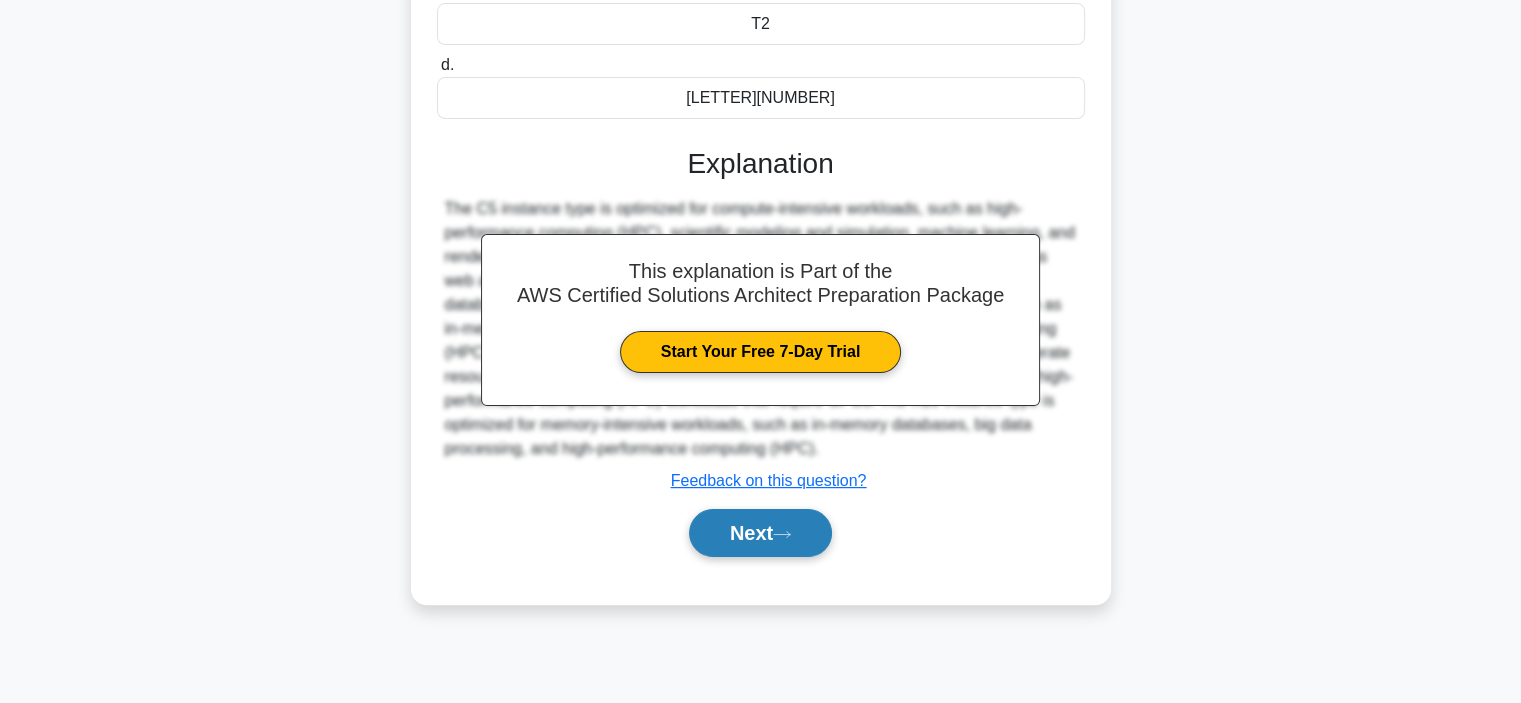 click on "Next" at bounding box center [760, 533] 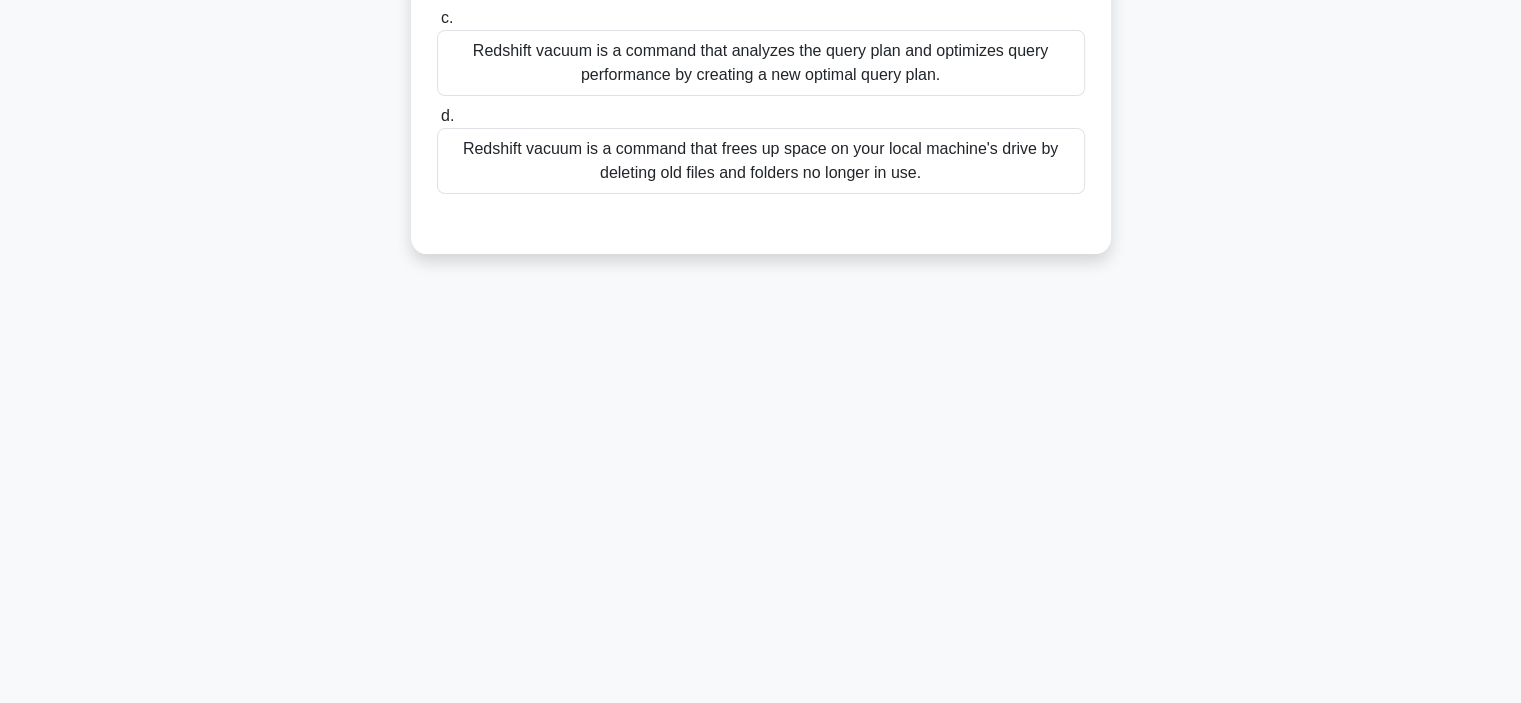 scroll, scrollTop: 0, scrollLeft: 0, axis: both 